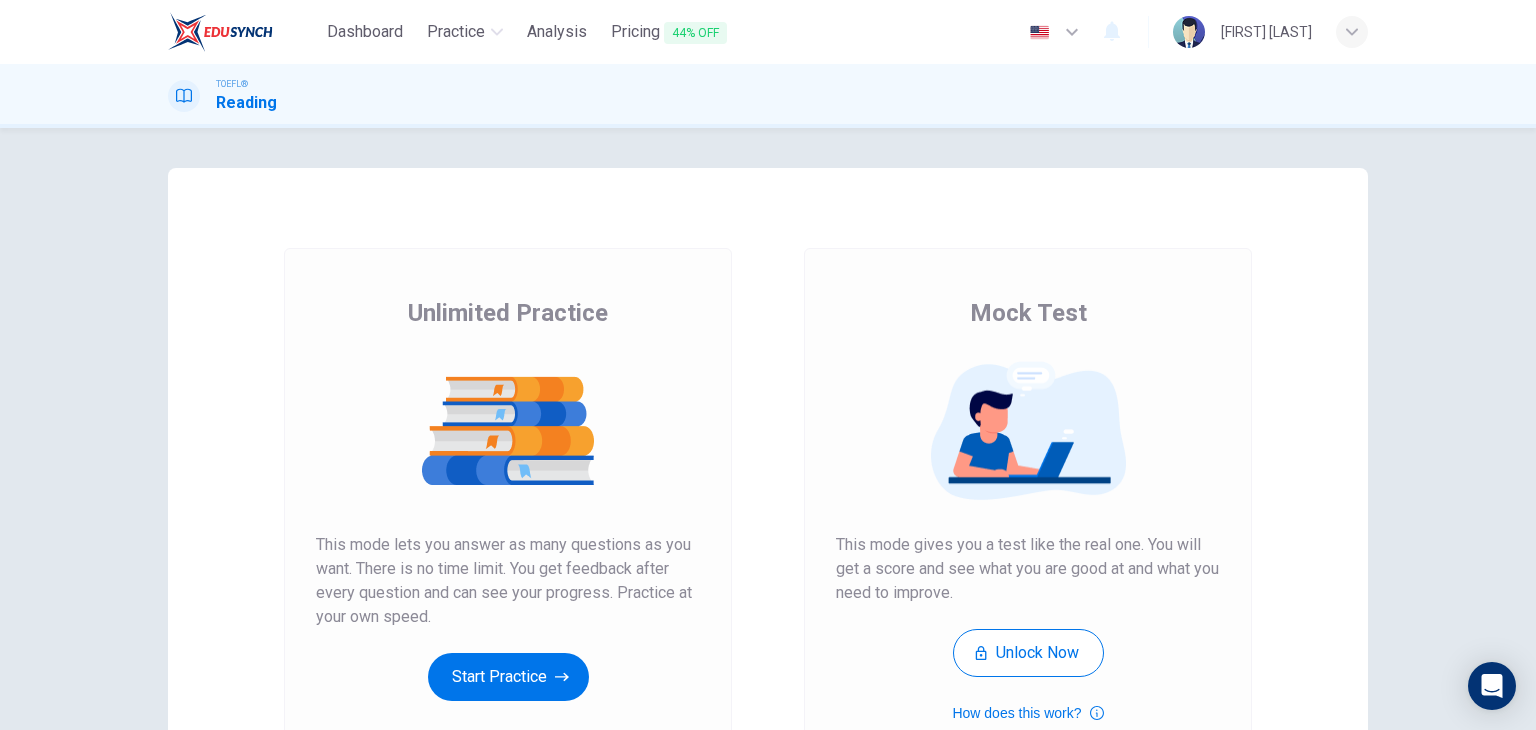 scroll, scrollTop: 0, scrollLeft: 0, axis: both 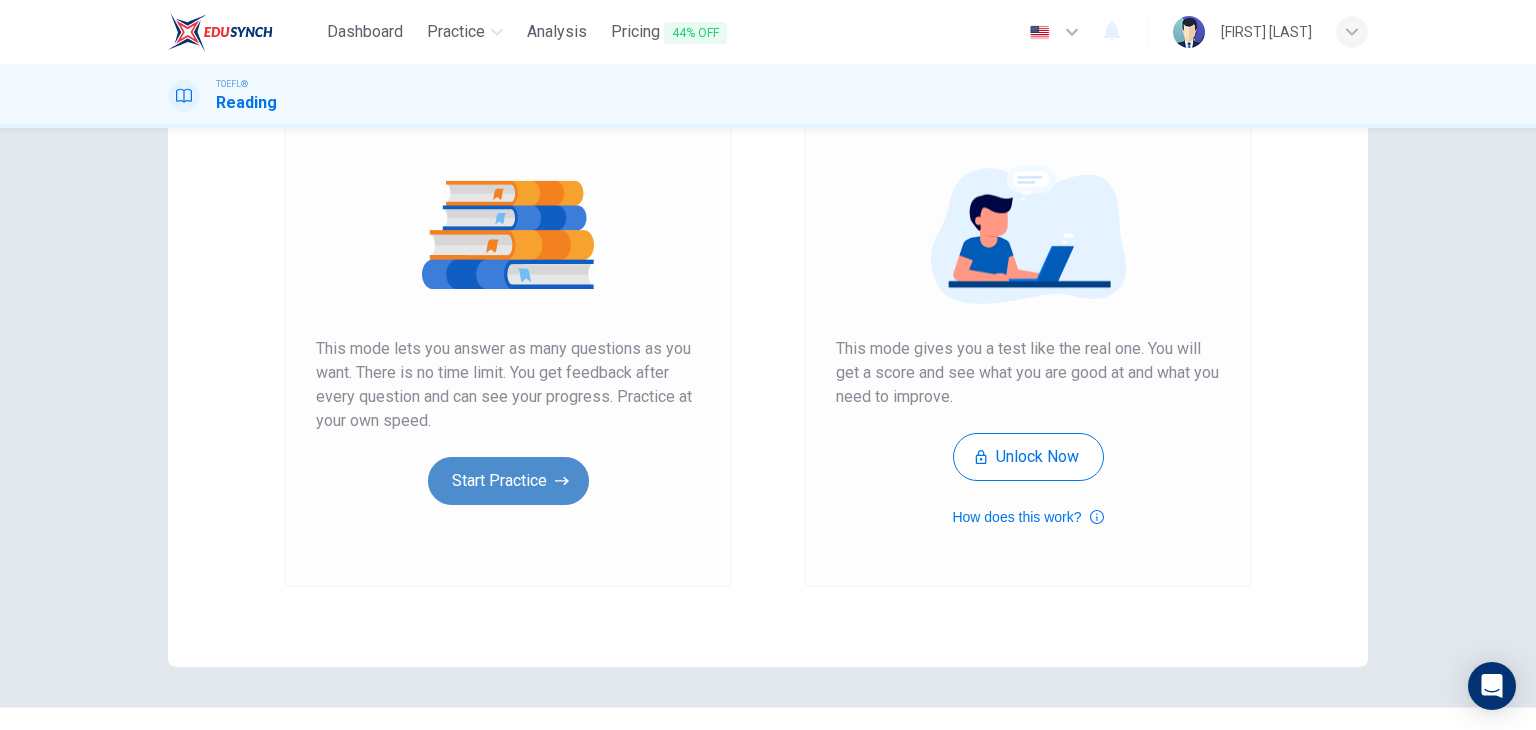 click on "Start Practice" at bounding box center (508, 481) 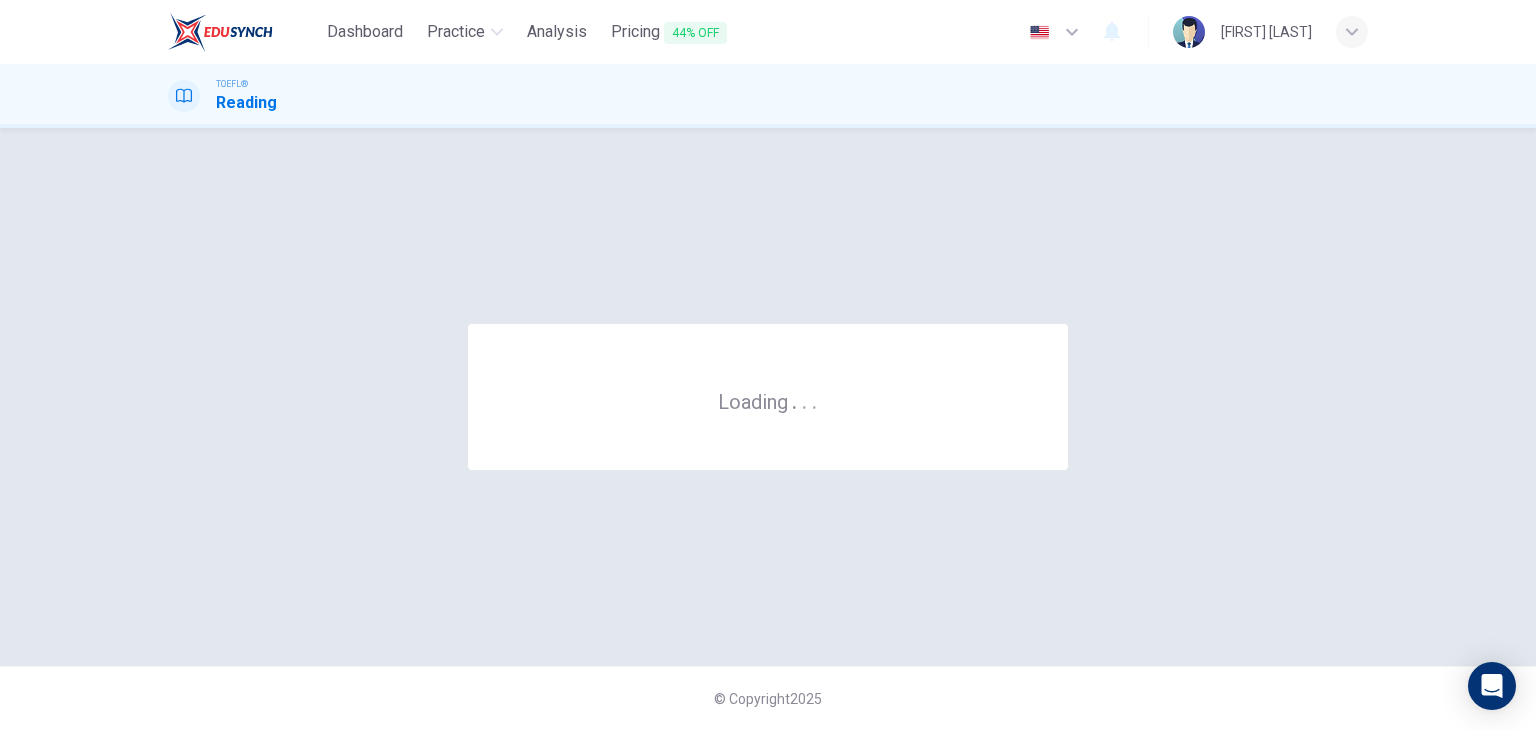 scroll, scrollTop: 0, scrollLeft: 0, axis: both 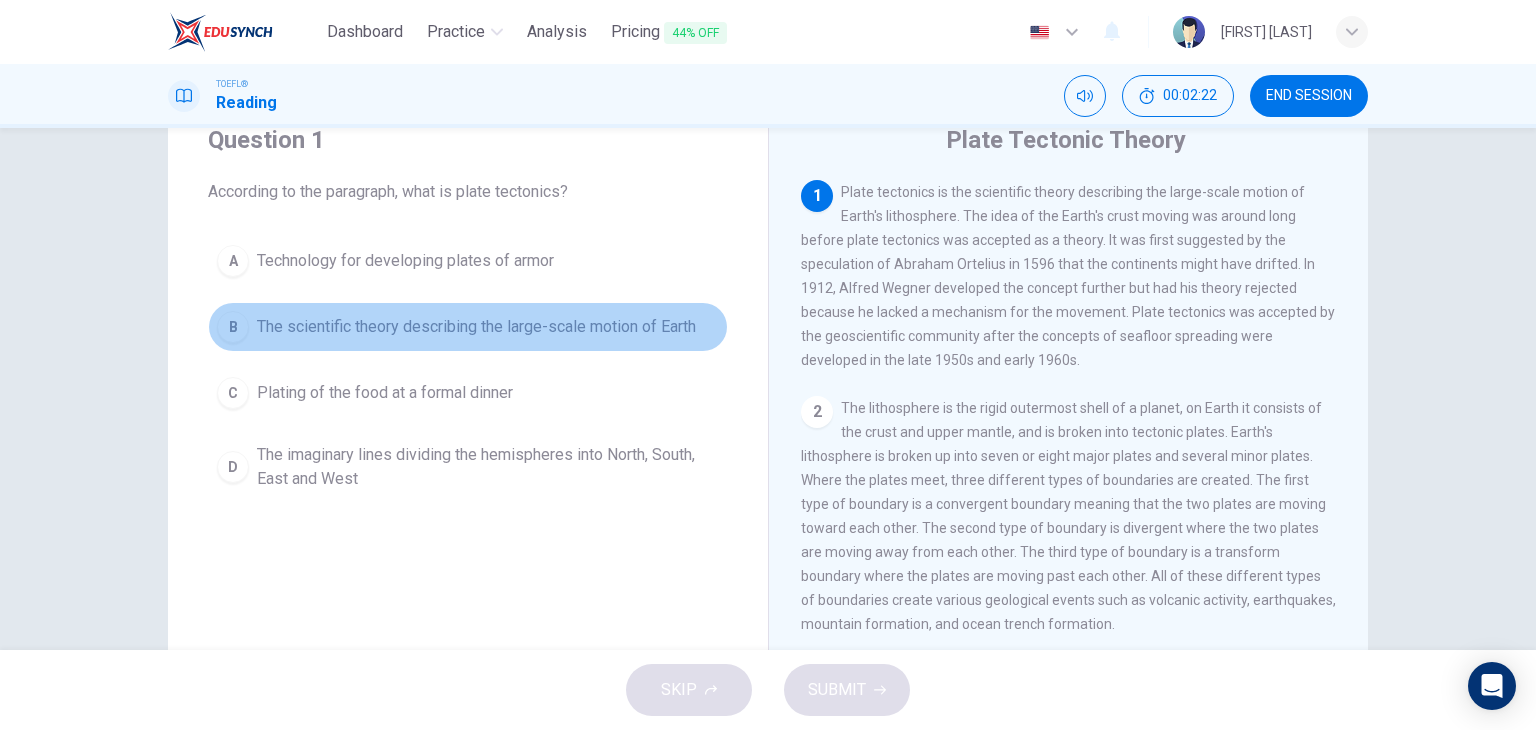 click on "The scientific theory describing the large-scale motion of Earth" at bounding box center [405, 261] 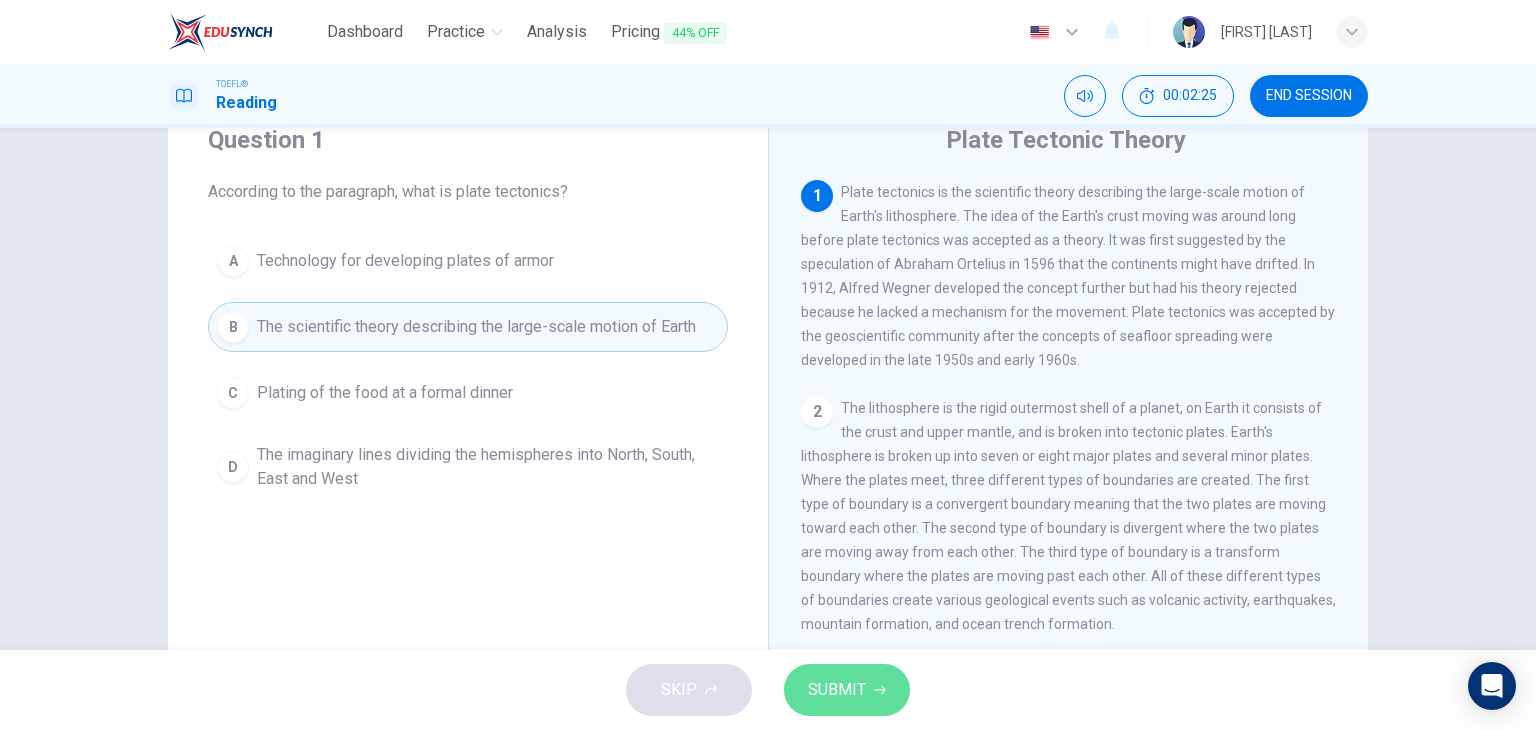 click on "SUBMIT" at bounding box center (847, 690) 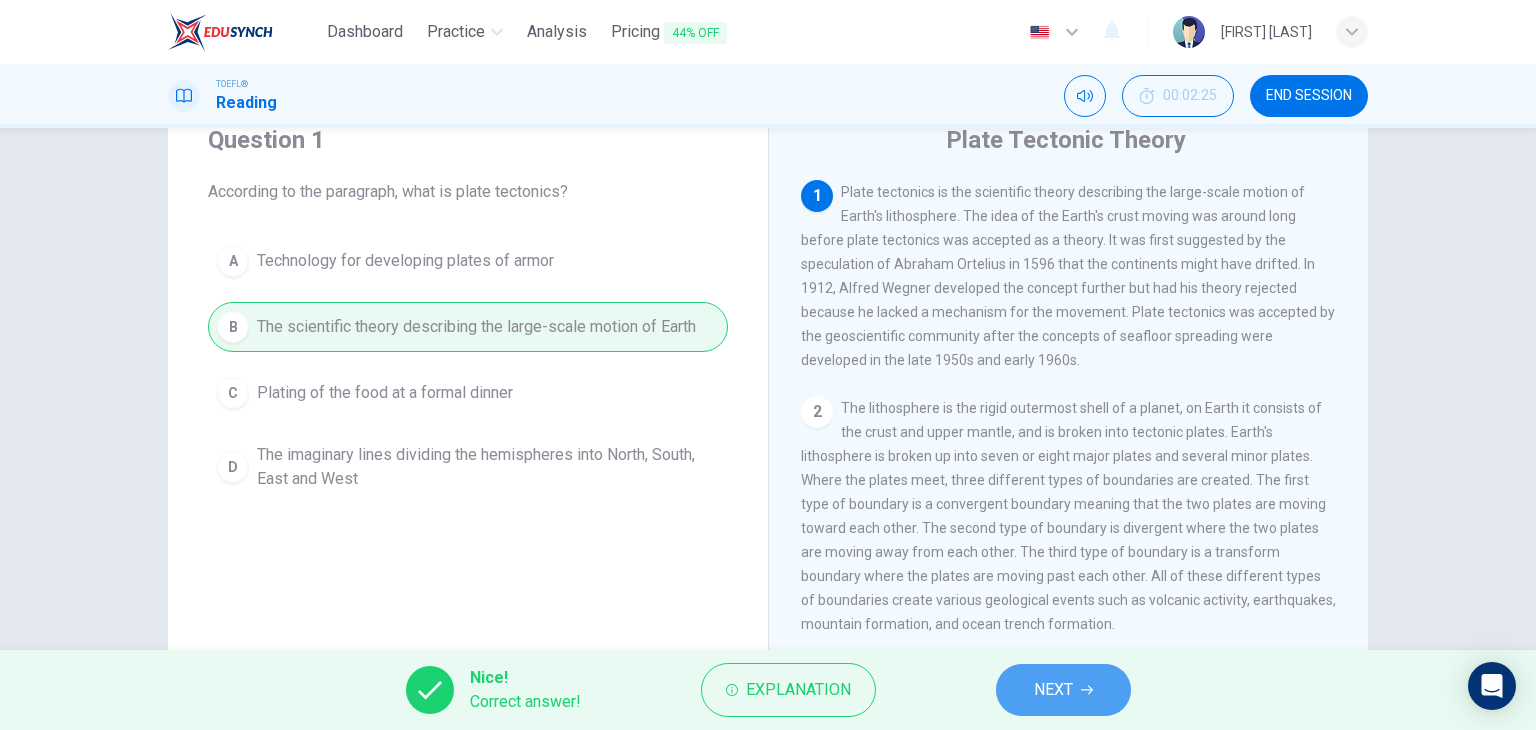 click on "NEXT" at bounding box center [1063, 690] 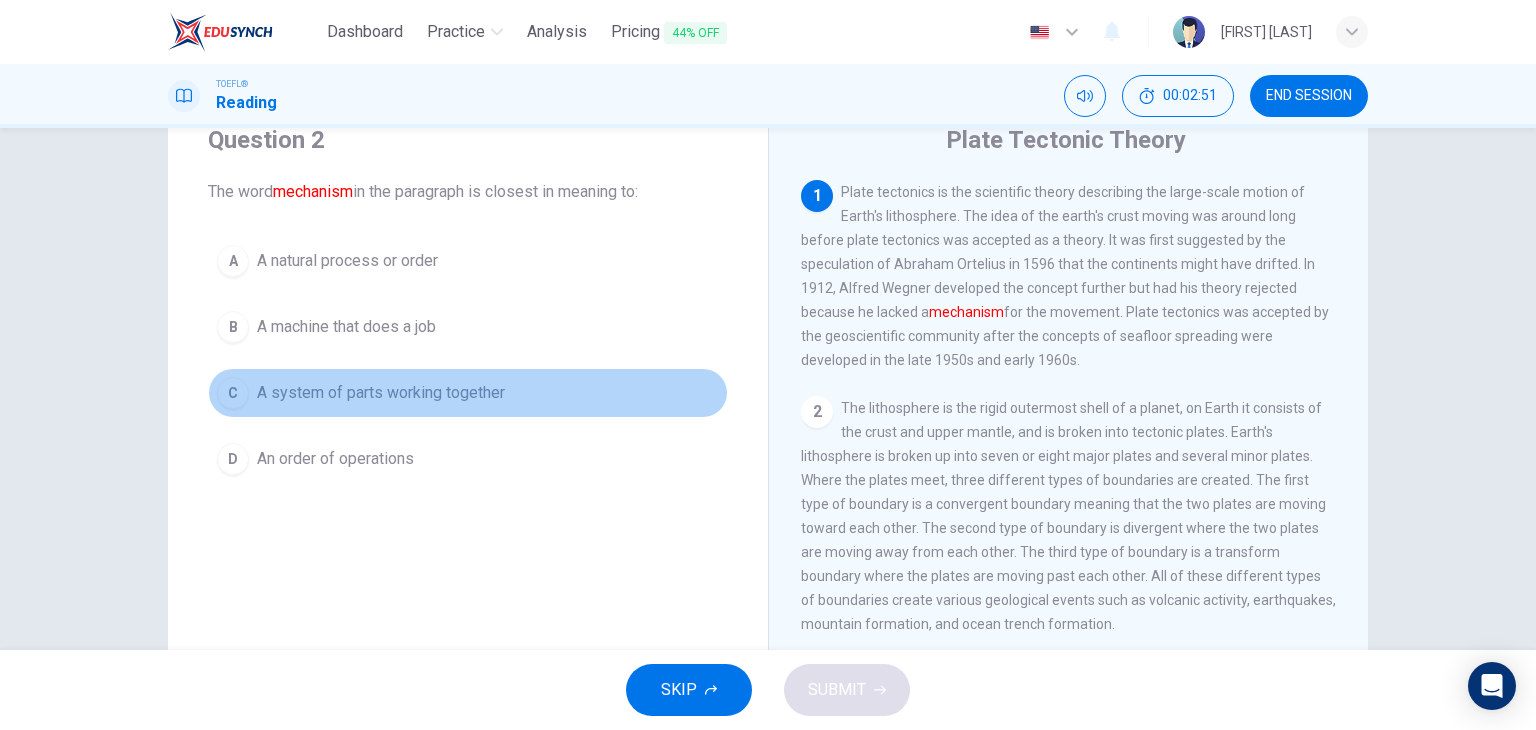 click on "A system of parts working together" at bounding box center [347, 261] 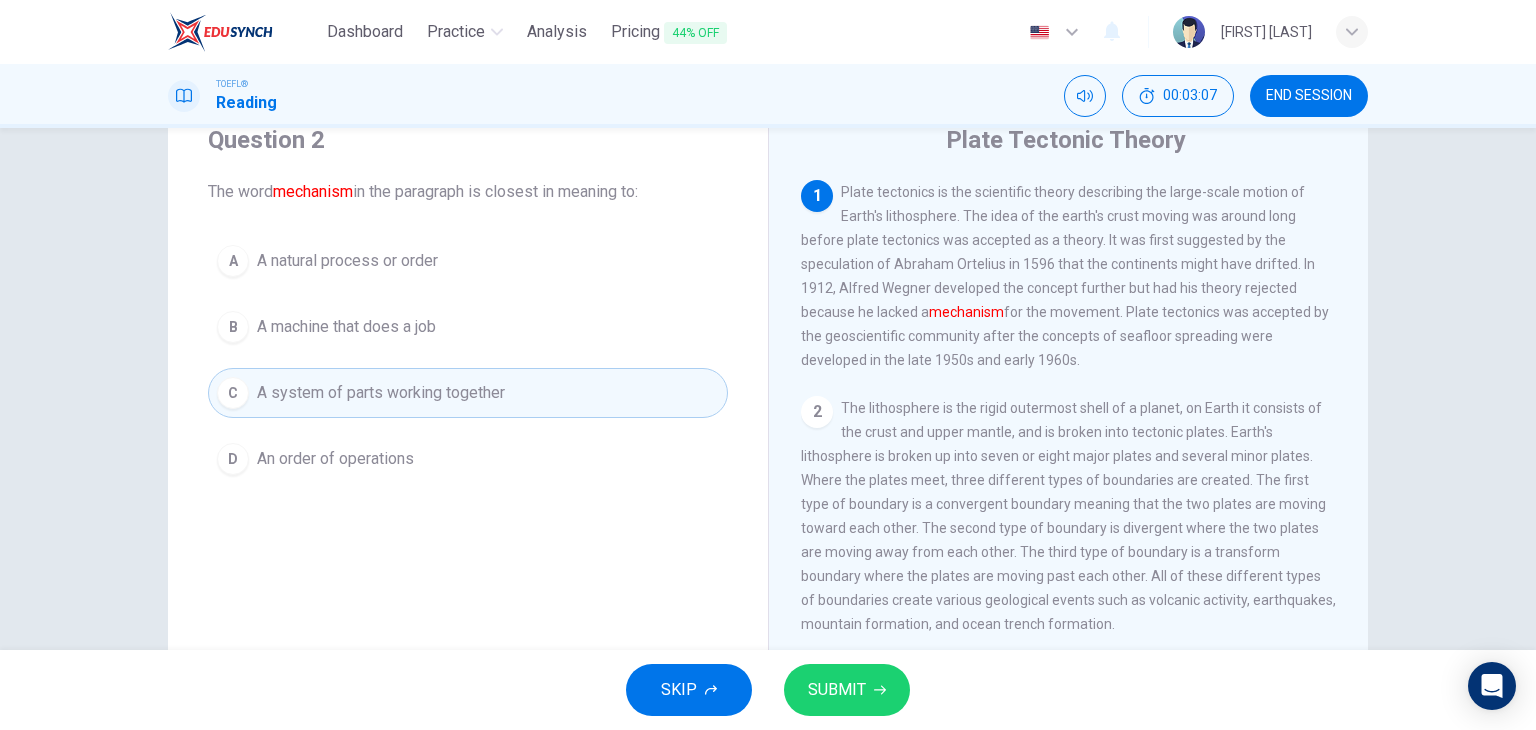 click on "D An order of operations" at bounding box center [468, 459] 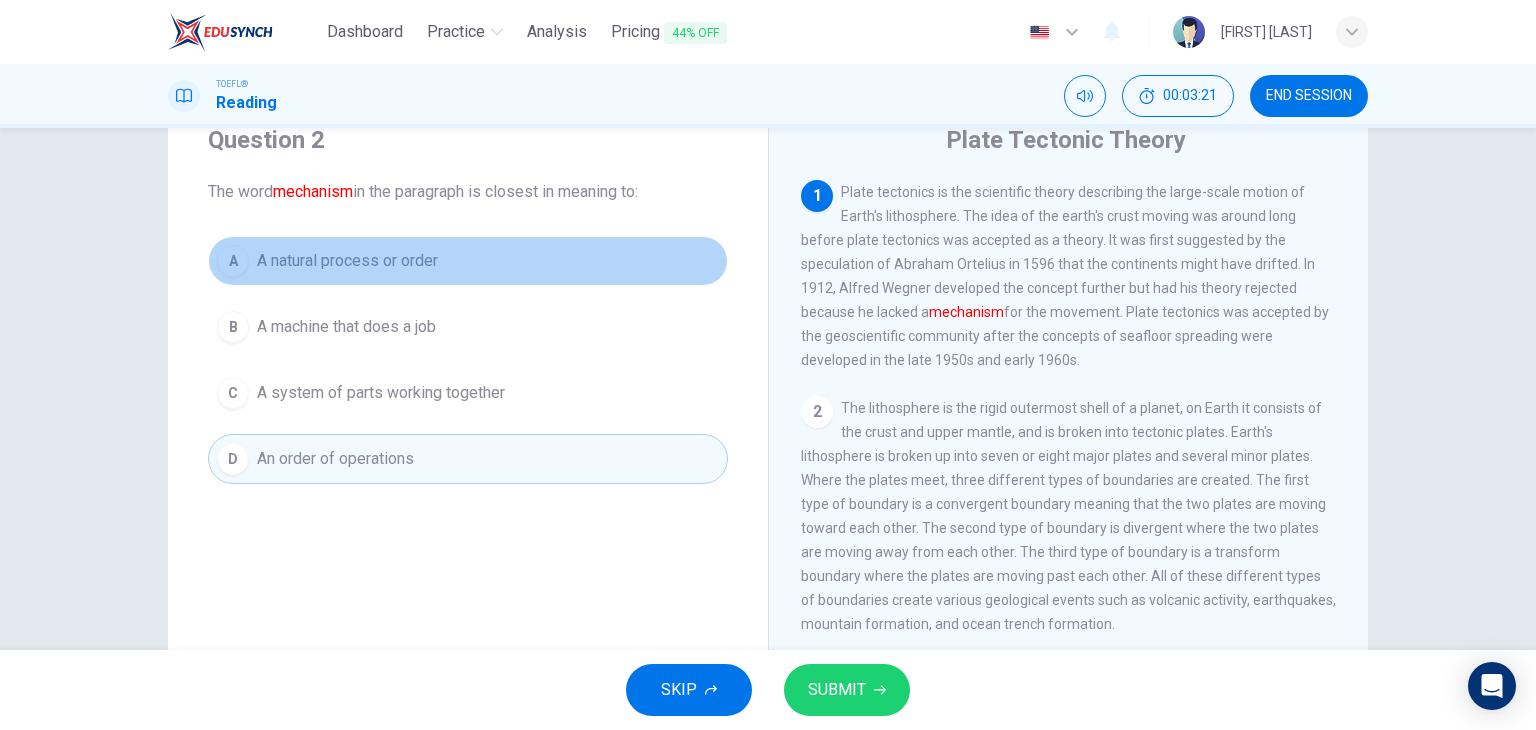 click on "A A natural process or order" at bounding box center [468, 261] 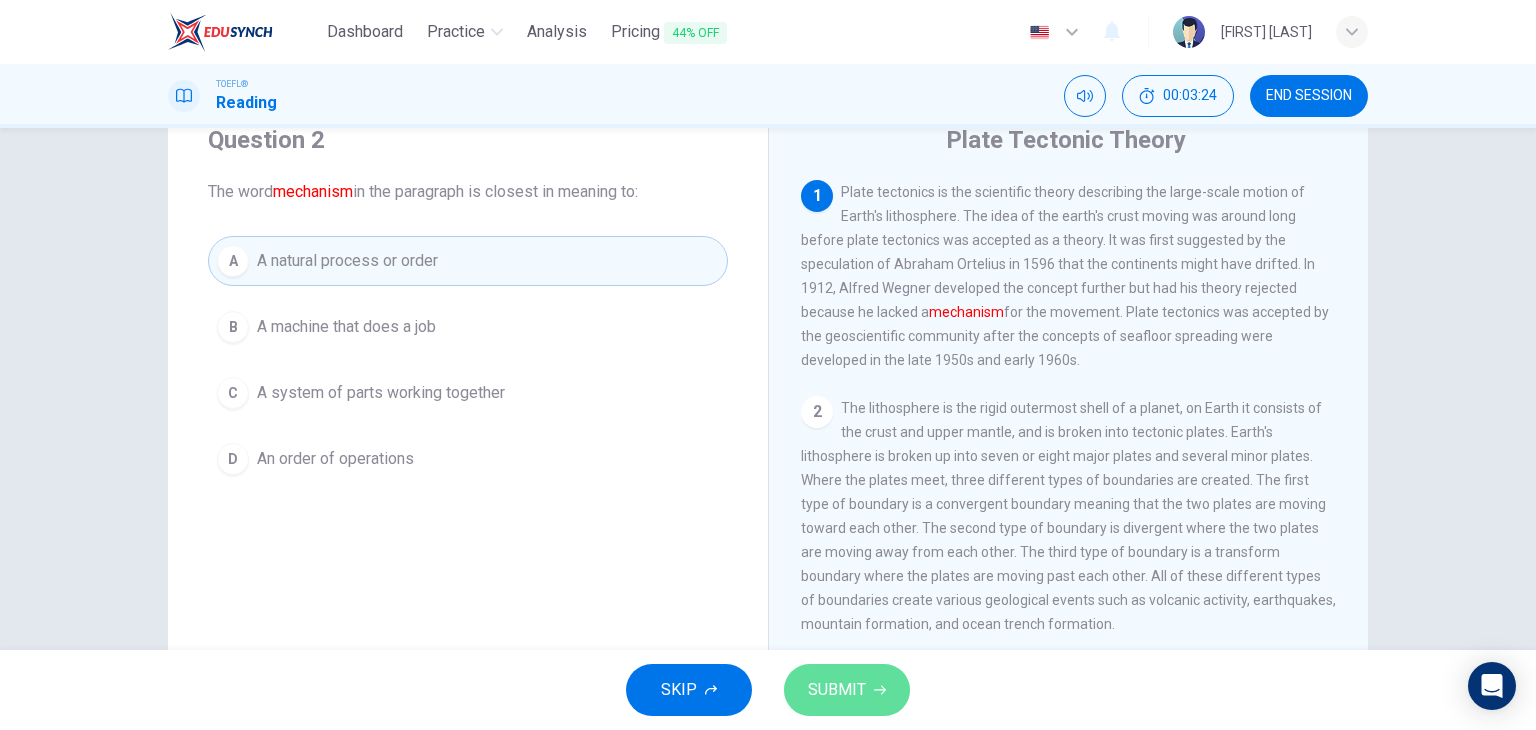click on "SUBMIT" at bounding box center (847, 690) 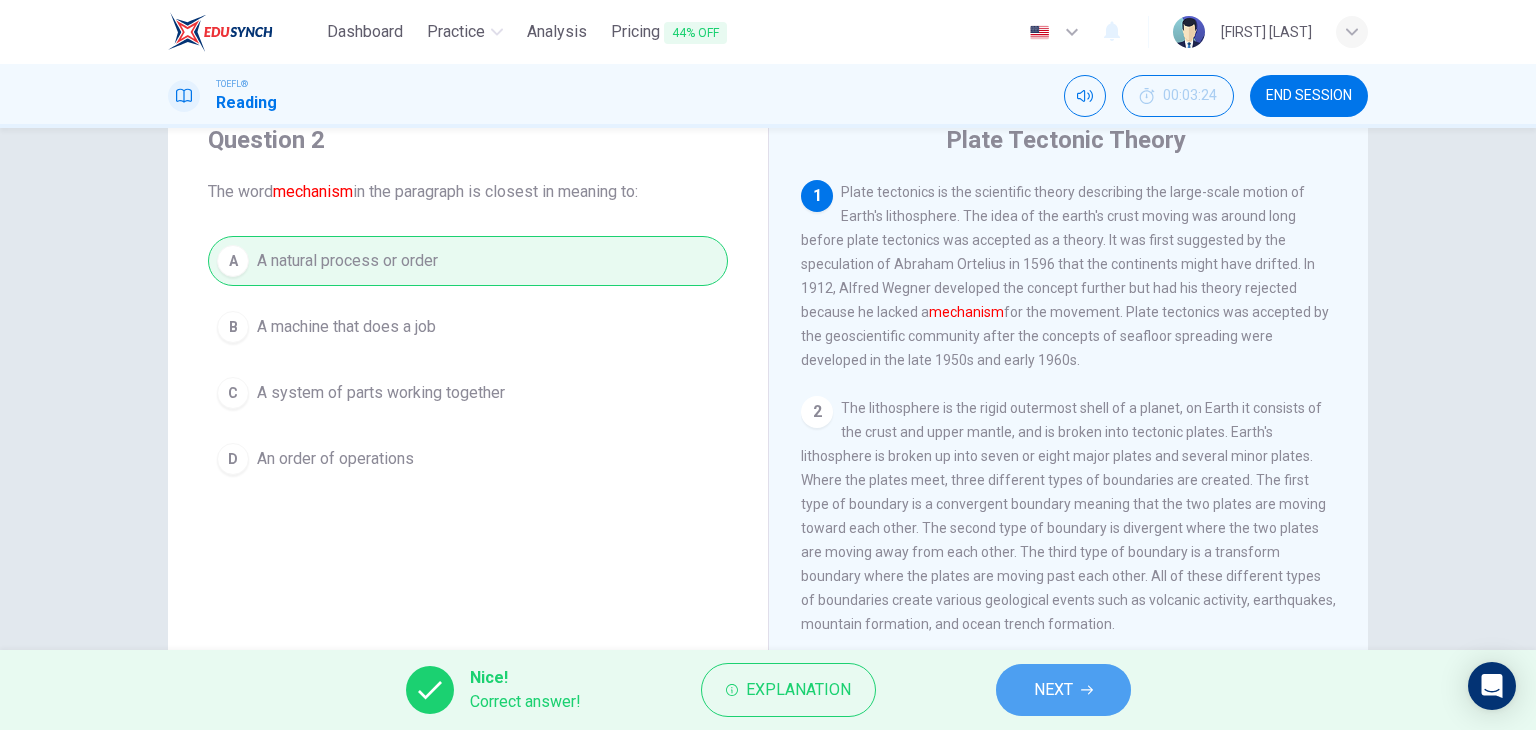 click on "NEXT" at bounding box center (1053, 690) 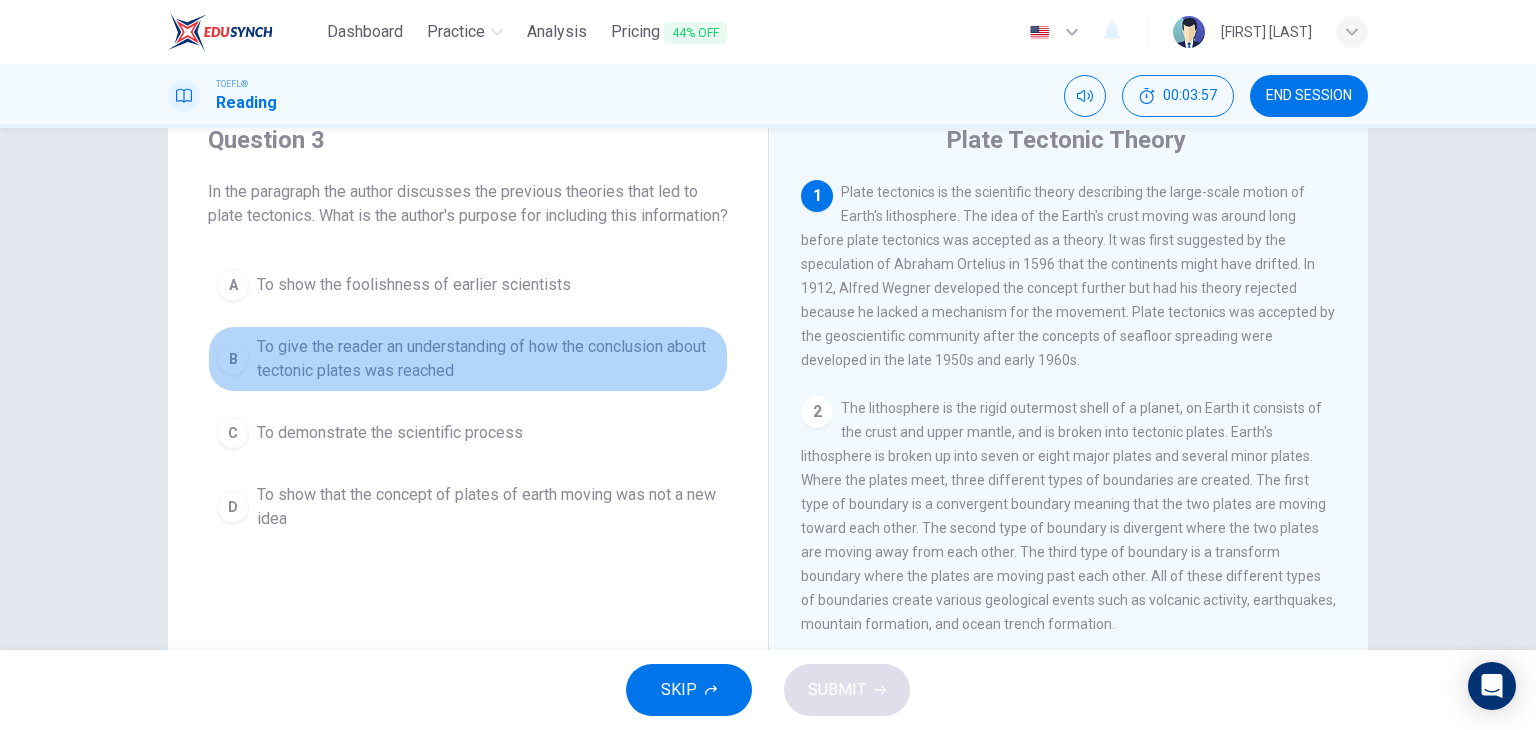 click on "To give the reader an understanding of how the conclusion about tectonic plates was reached" at bounding box center [414, 285] 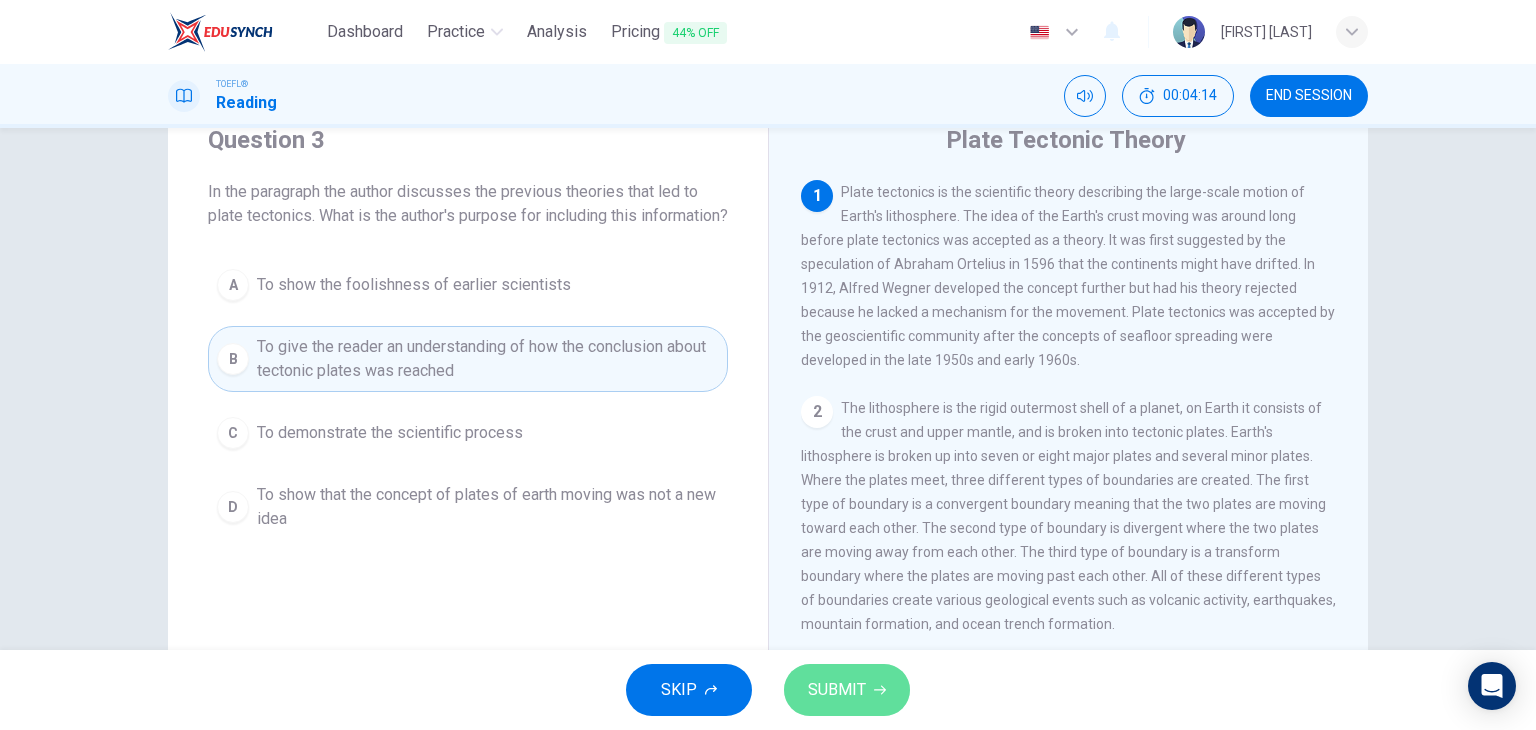 click on "SUBMIT" at bounding box center [847, 690] 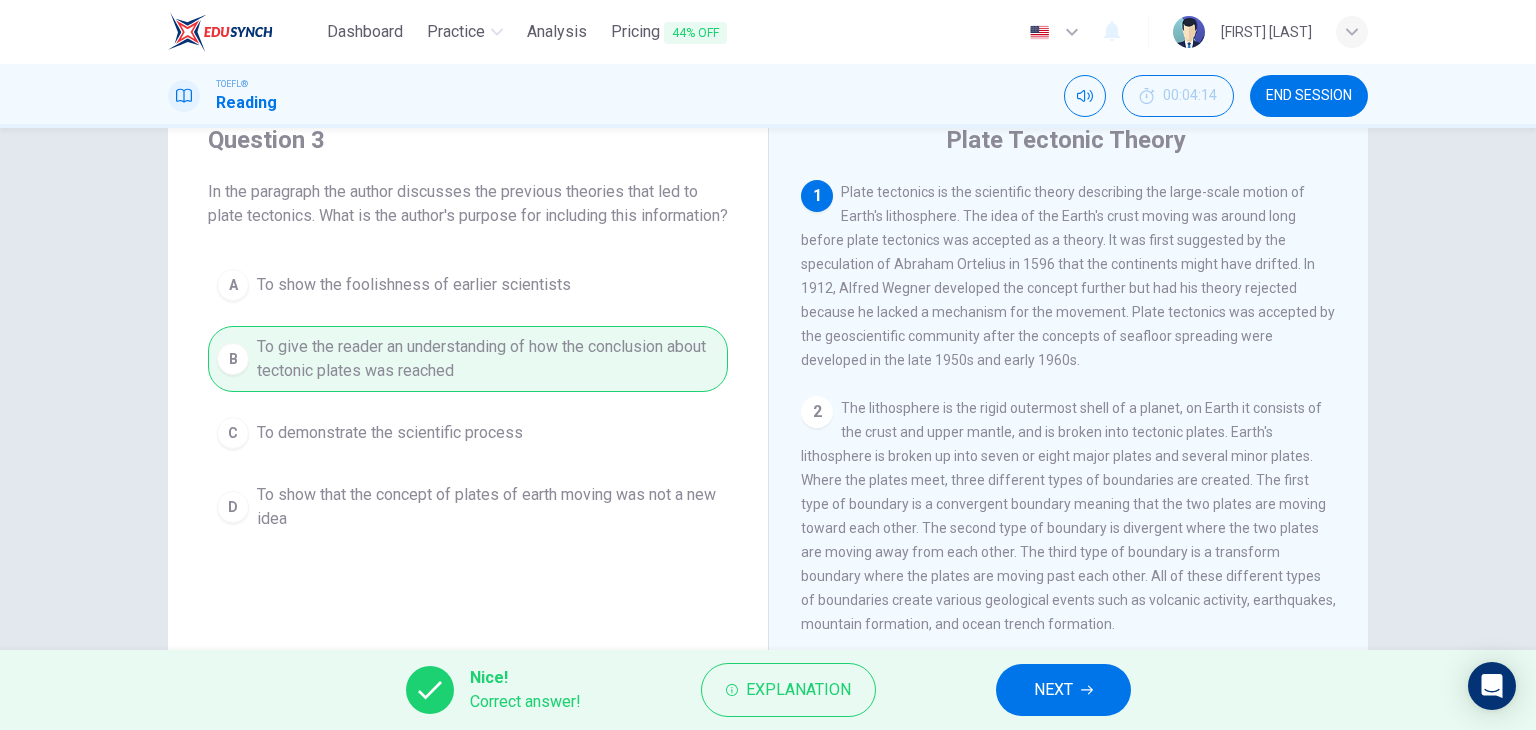 click on "NEXT" at bounding box center [1053, 690] 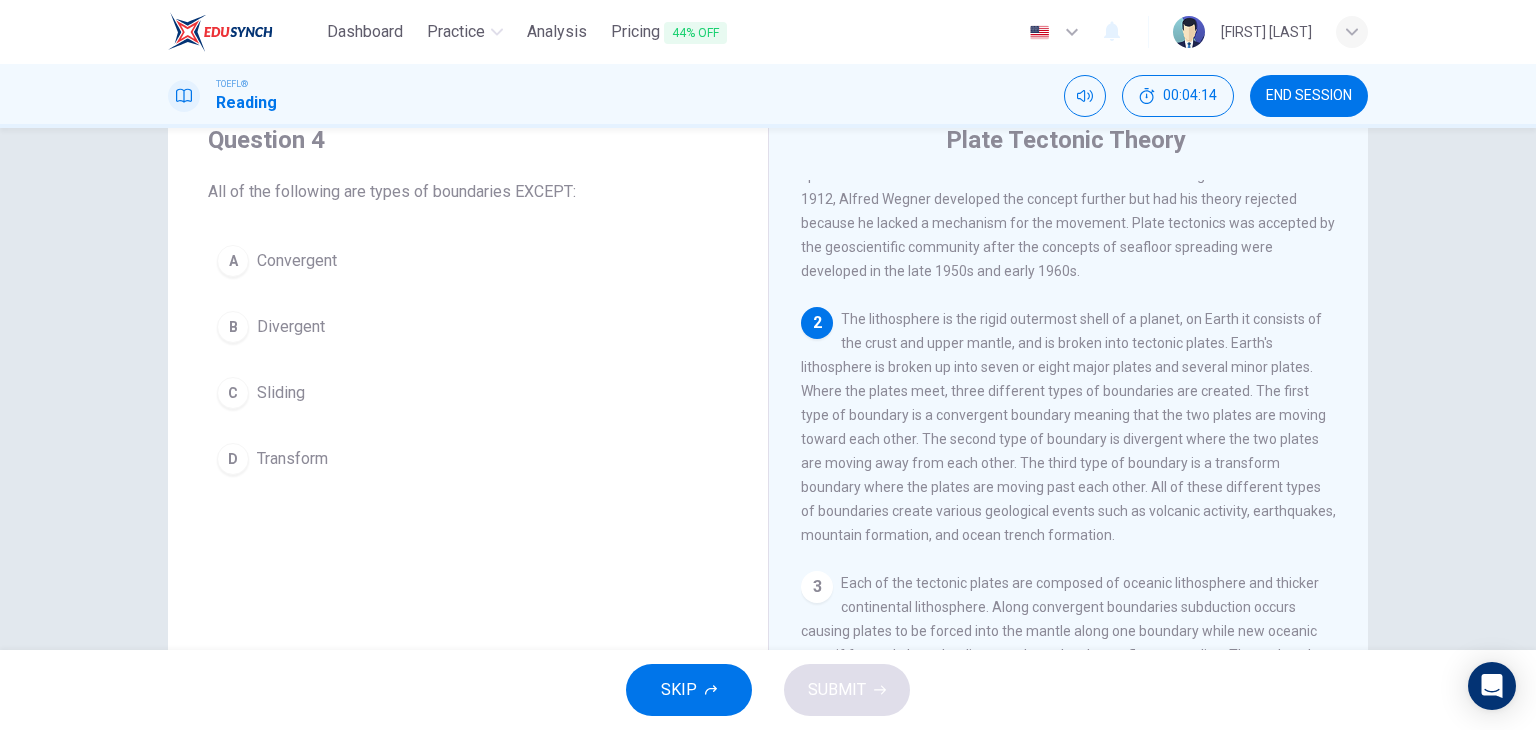 scroll, scrollTop: 95, scrollLeft: 0, axis: vertical 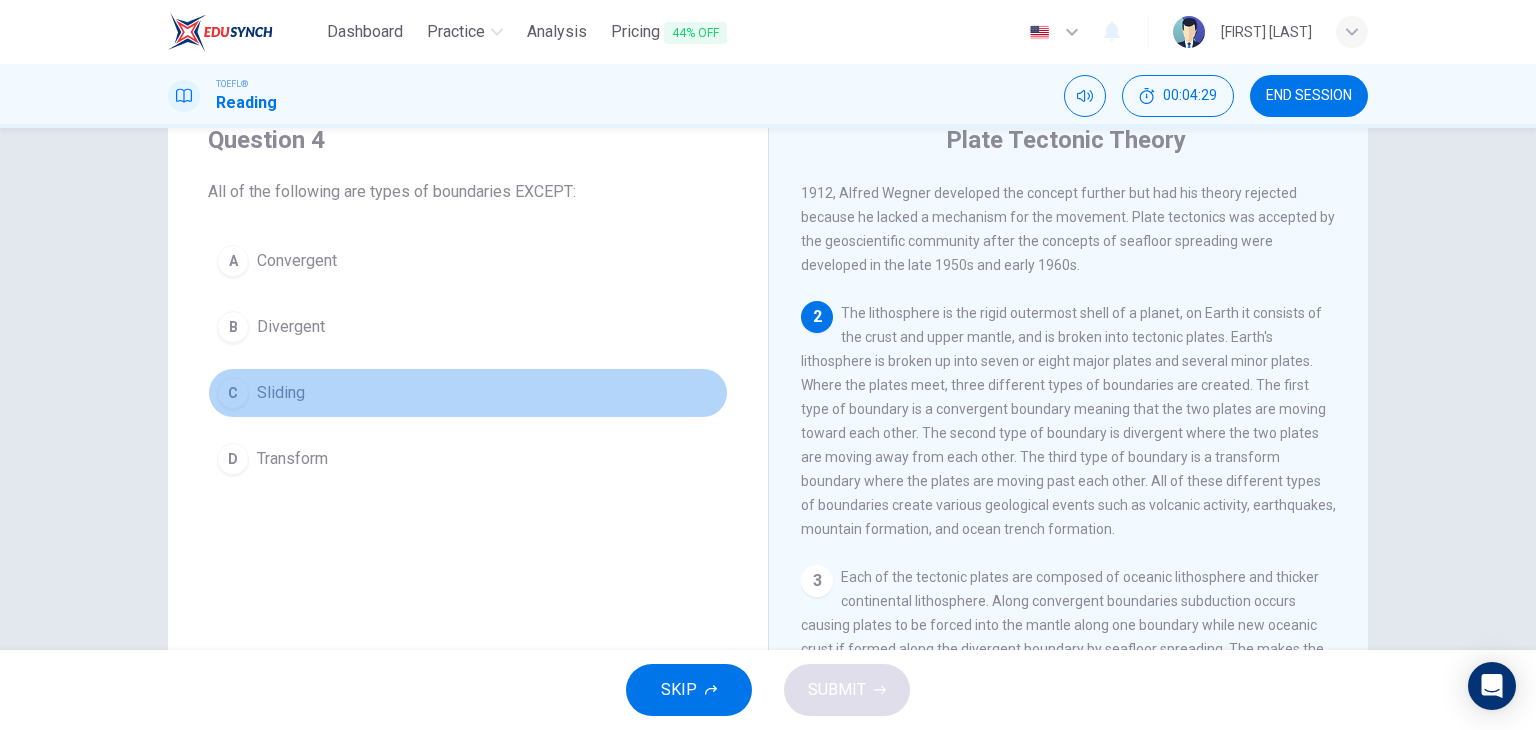 click on "Sliding" at bounding box center (297, 261) 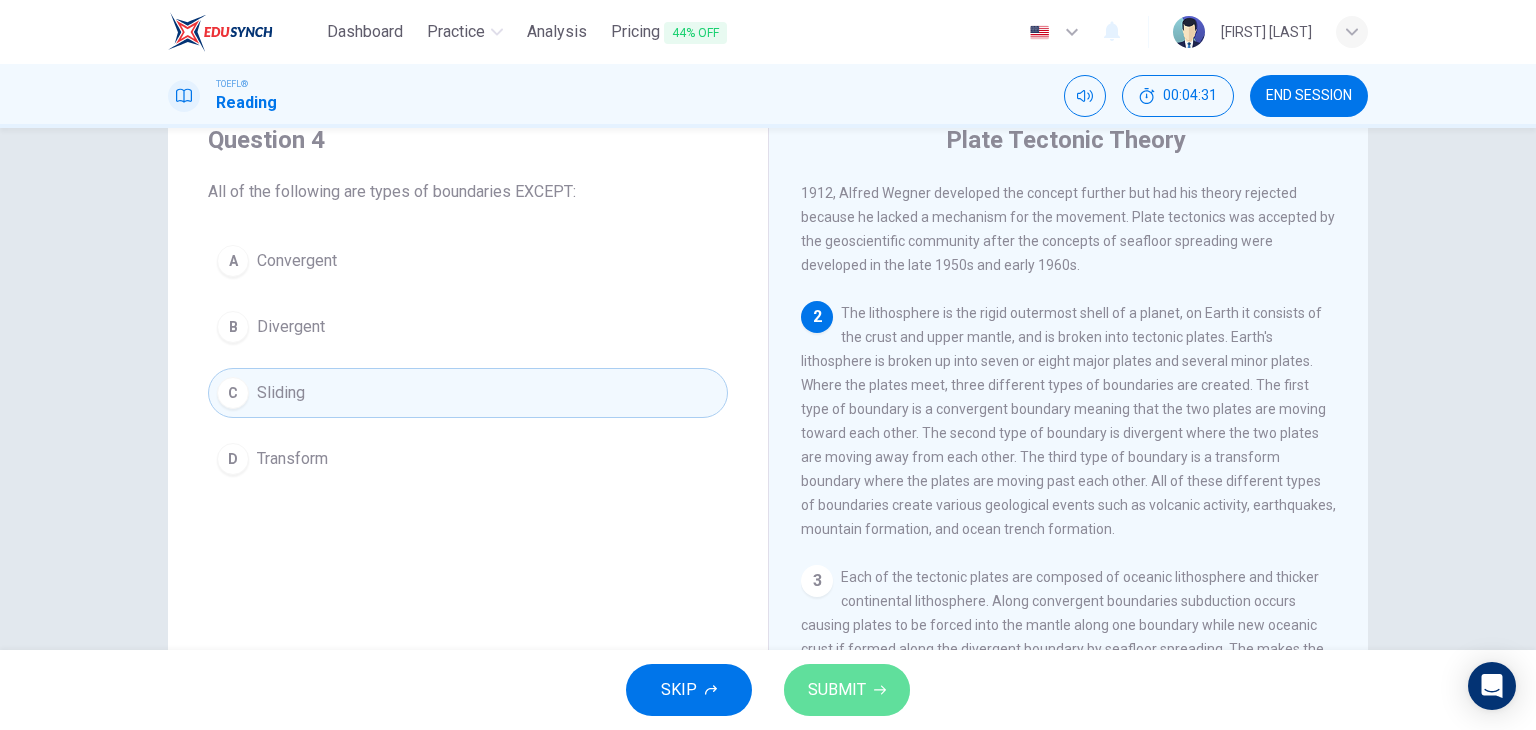 click at bounding box center [880, 690] 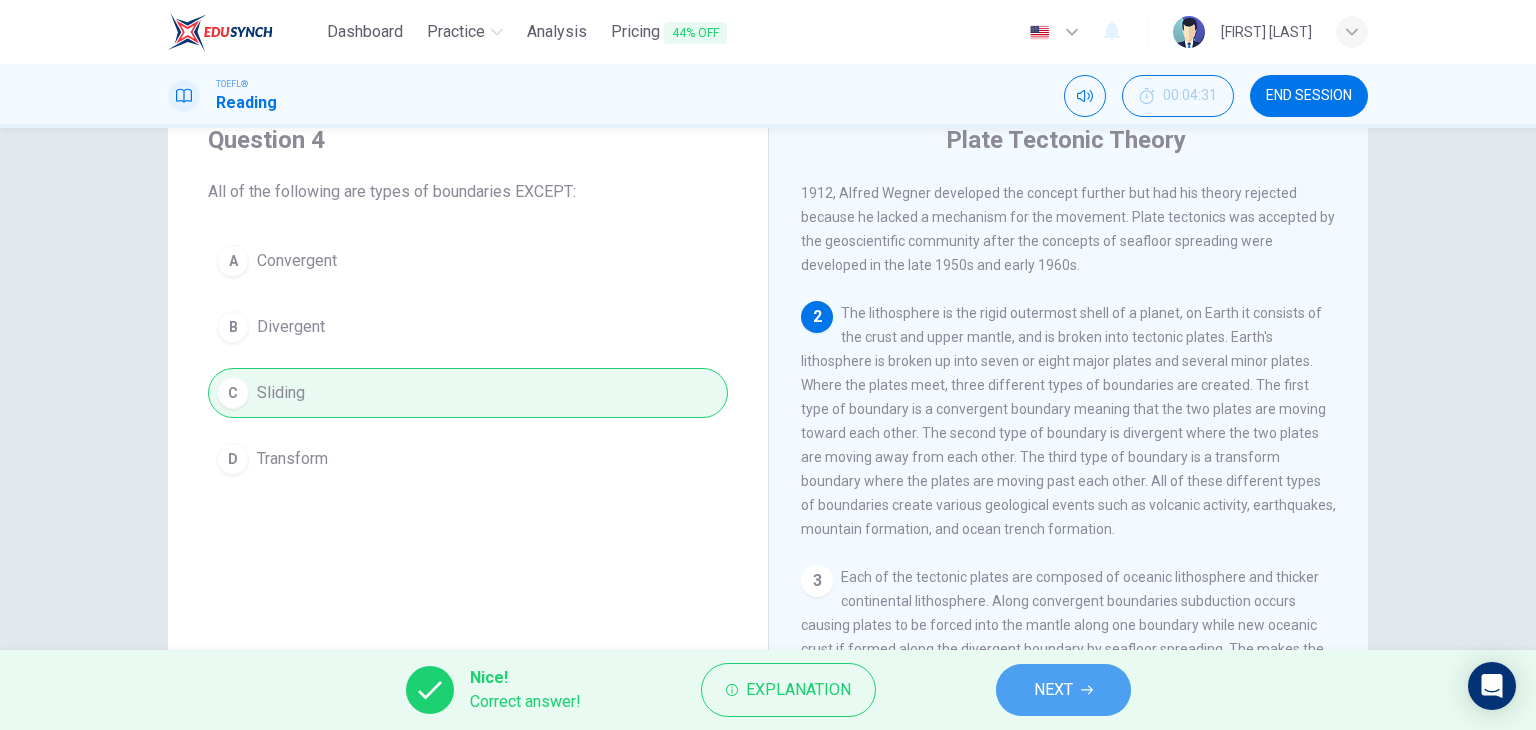 click on "NEXT" at bounding box center [1063, 690] 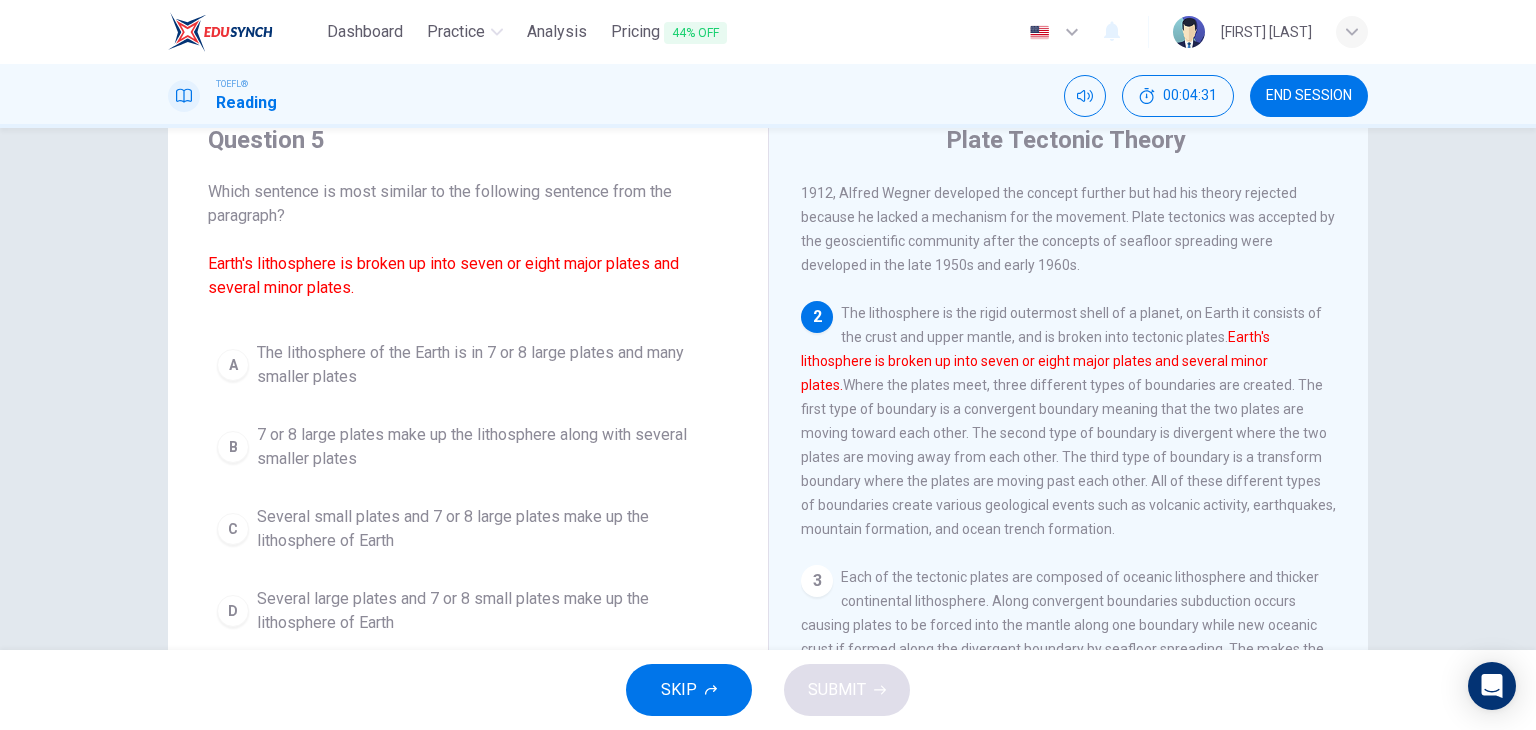 scroll, scrollTop: 222, scrollLeft: 0, axis: vertical 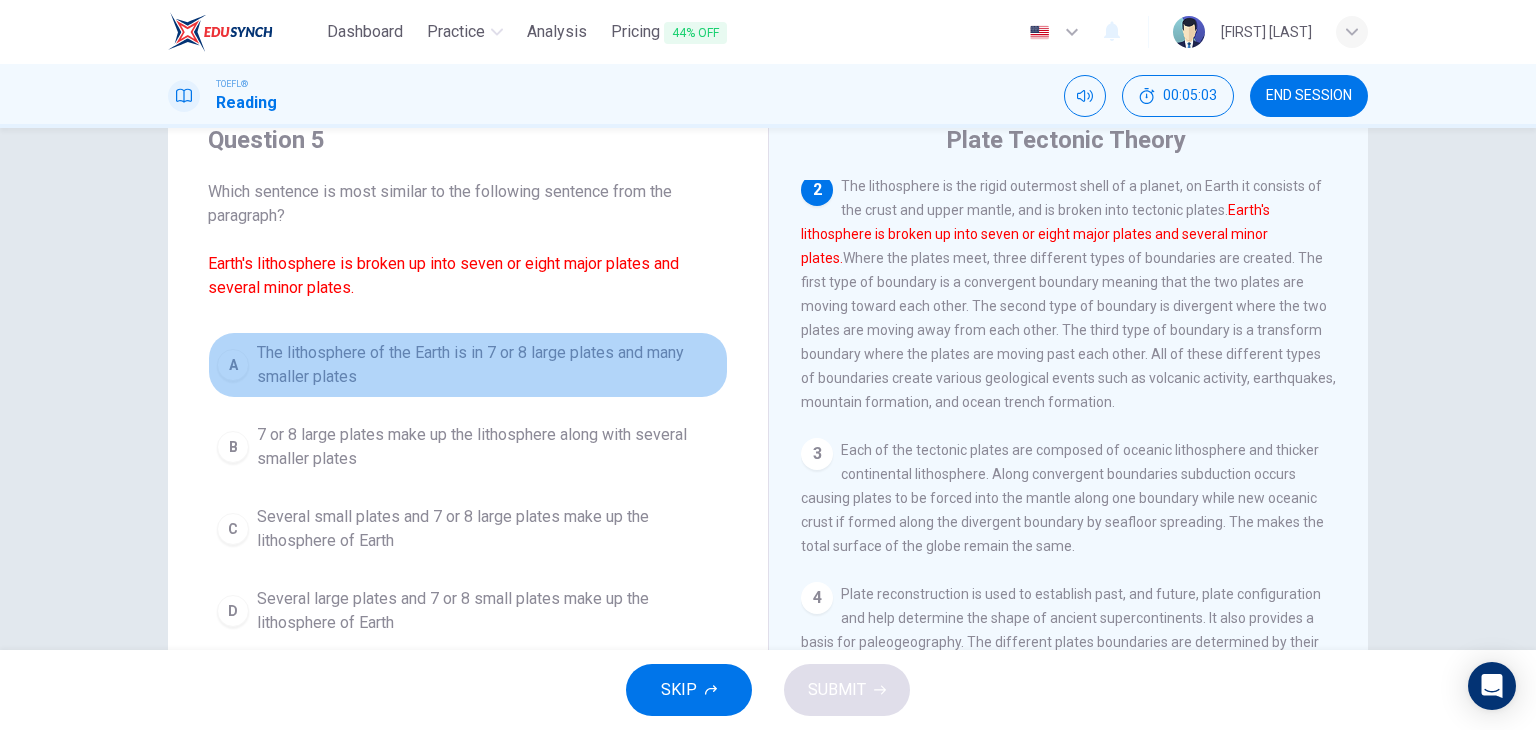 click on "The lithosphere of the Earth is in 7 or 8 large plates and many smaller plates" at bounding box center (488, 365) 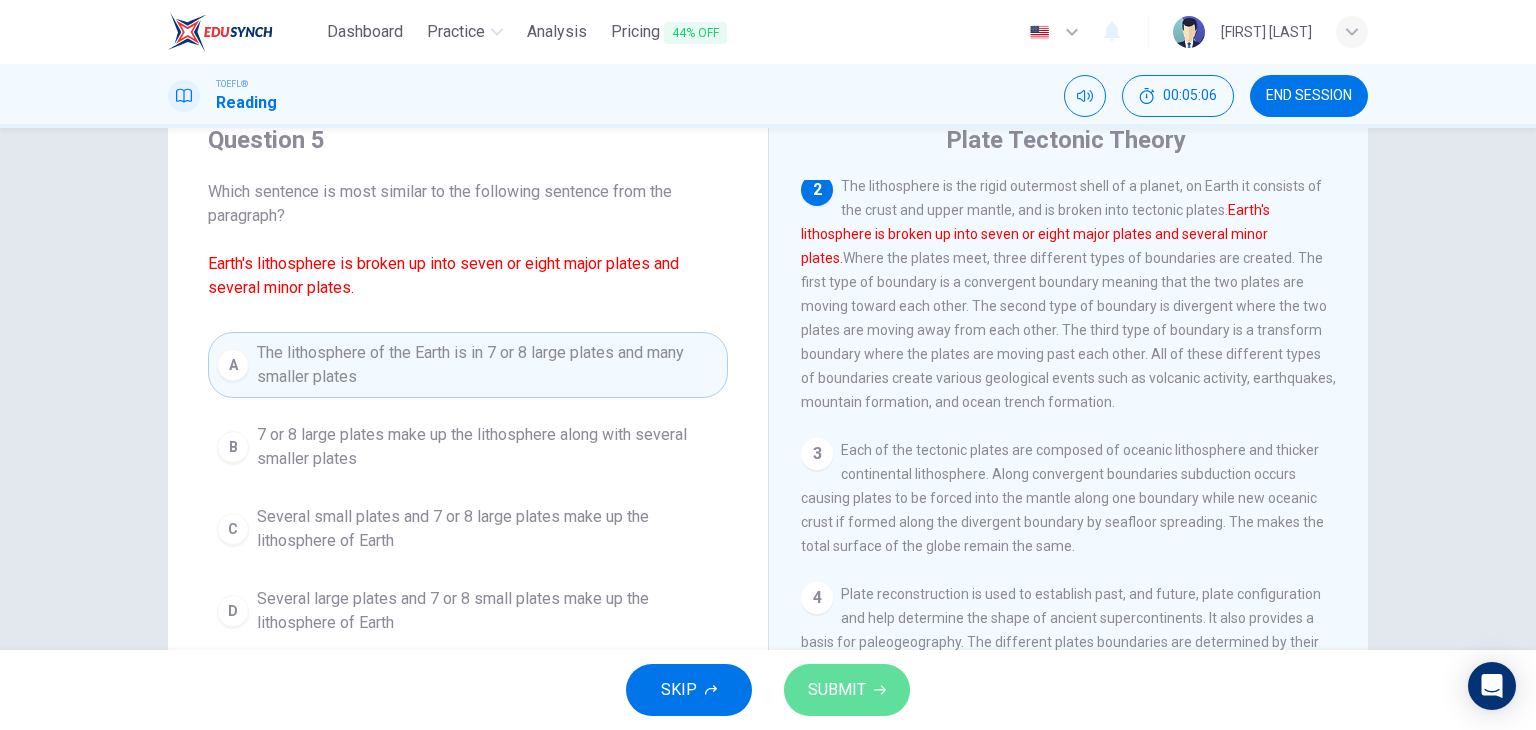 click on "SUBMIT" at bounding box center (837, 690) 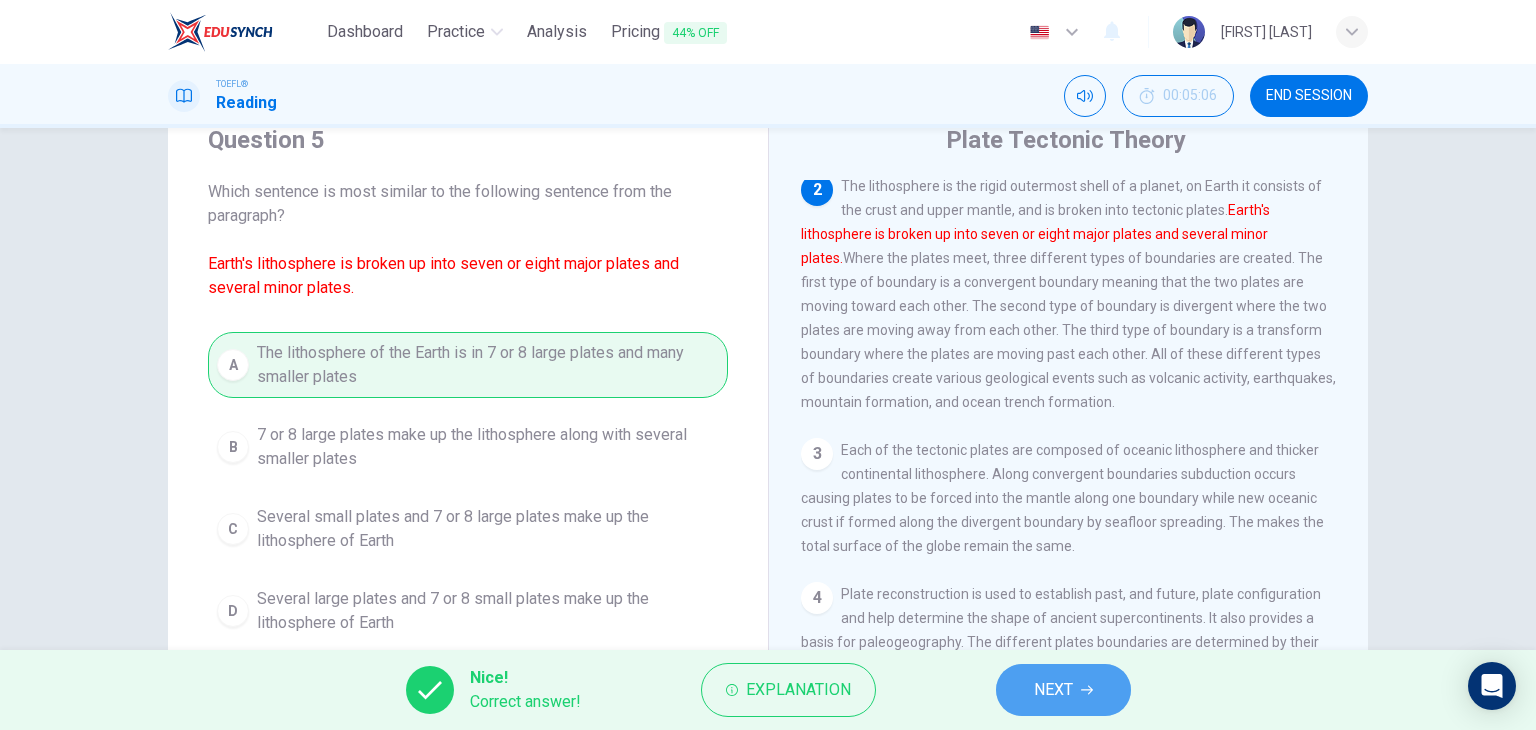 click on "NEXT" at bounding box center [1063, 690] 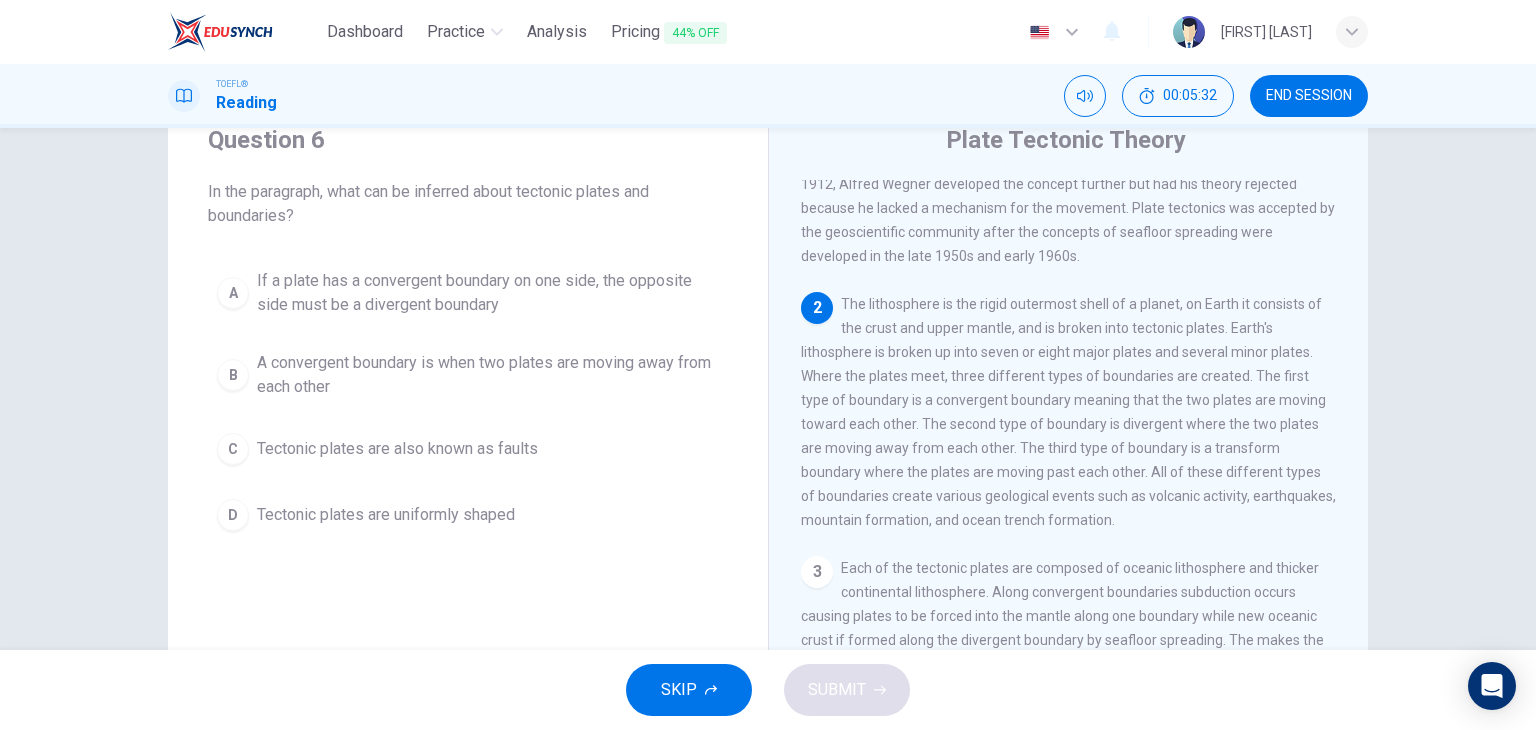 scroll, scrollTop: 104, scrollLeft: 0, axis: vertical 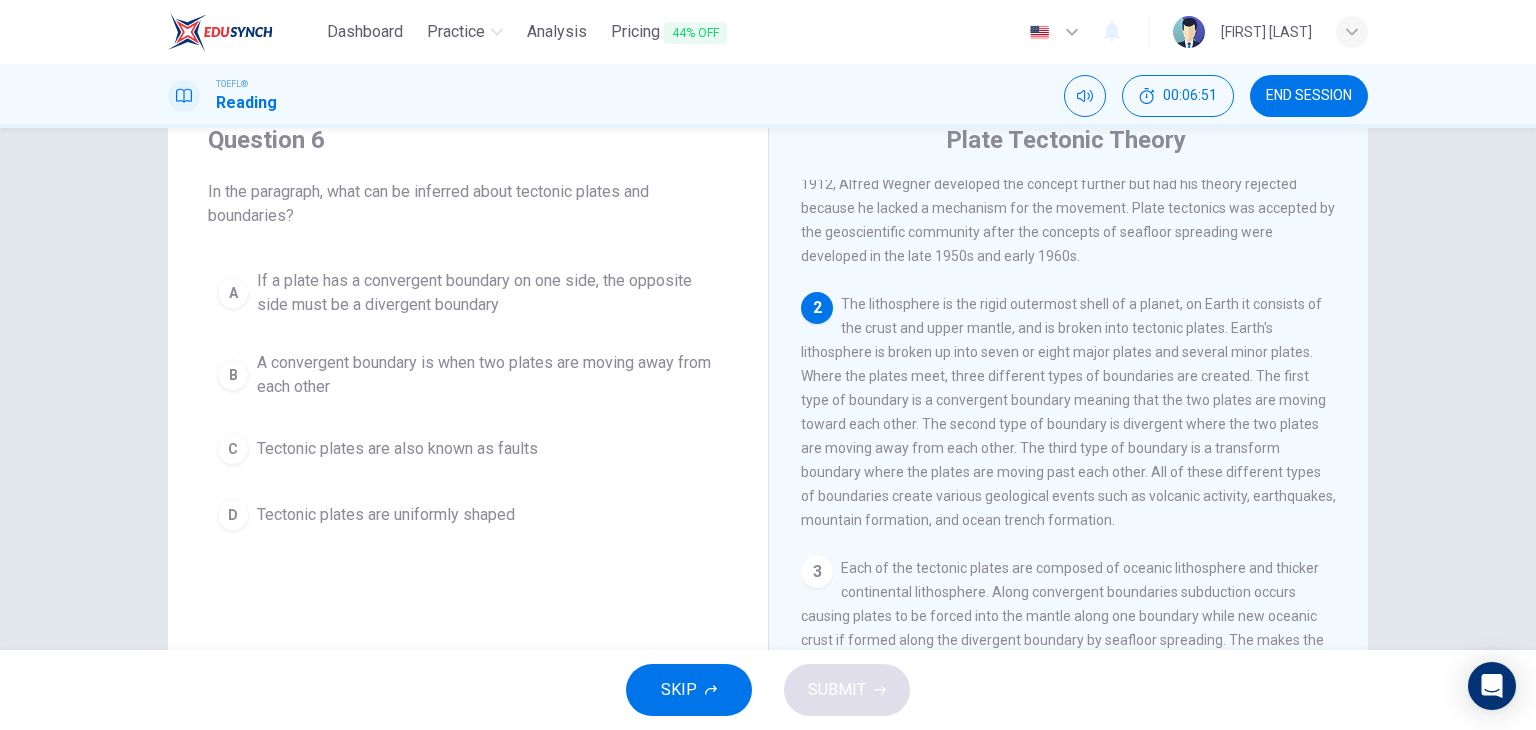 click on "Tectonic plates are uniformly shaped" at bounding box center [488, 293] 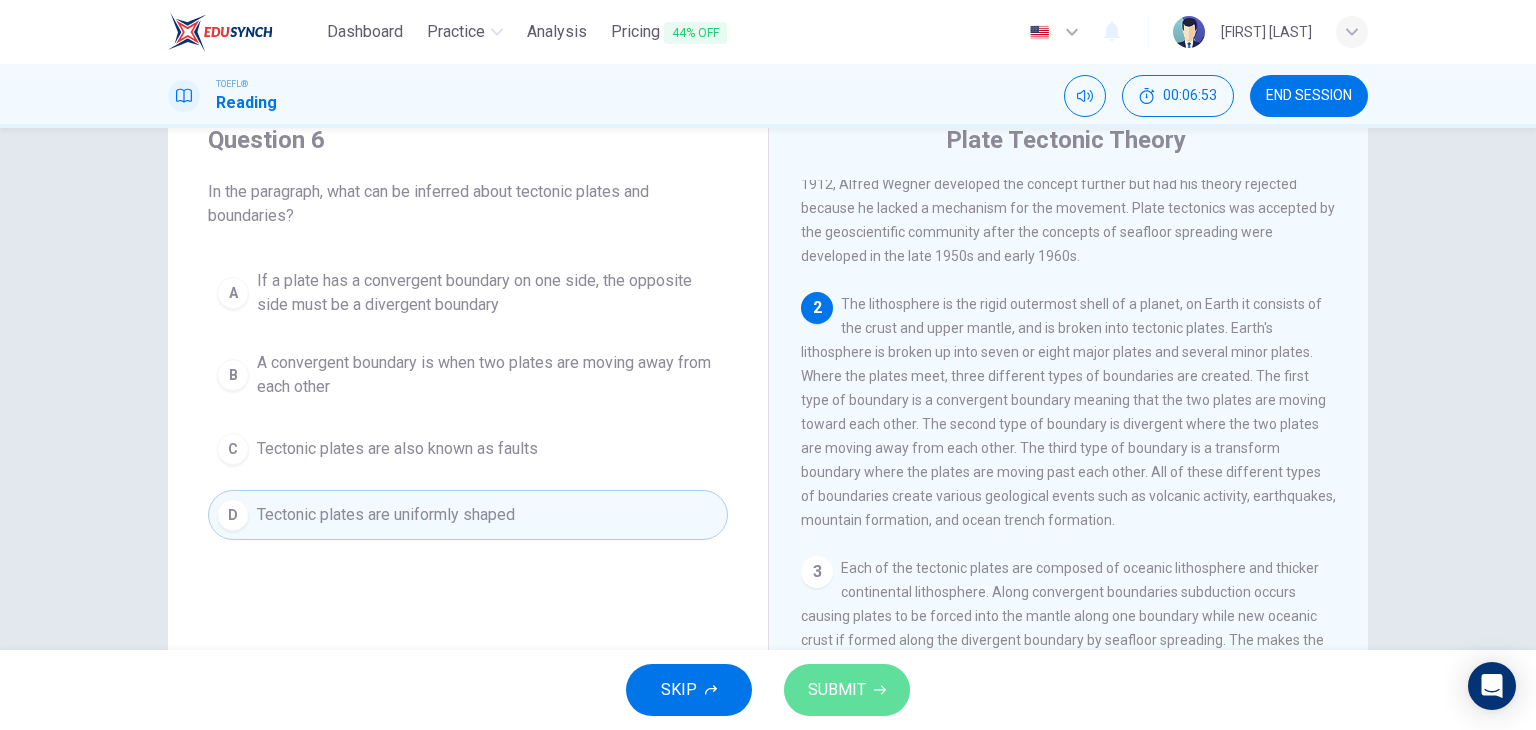 click on "SUBMIT" at bounding box center (847, 690) 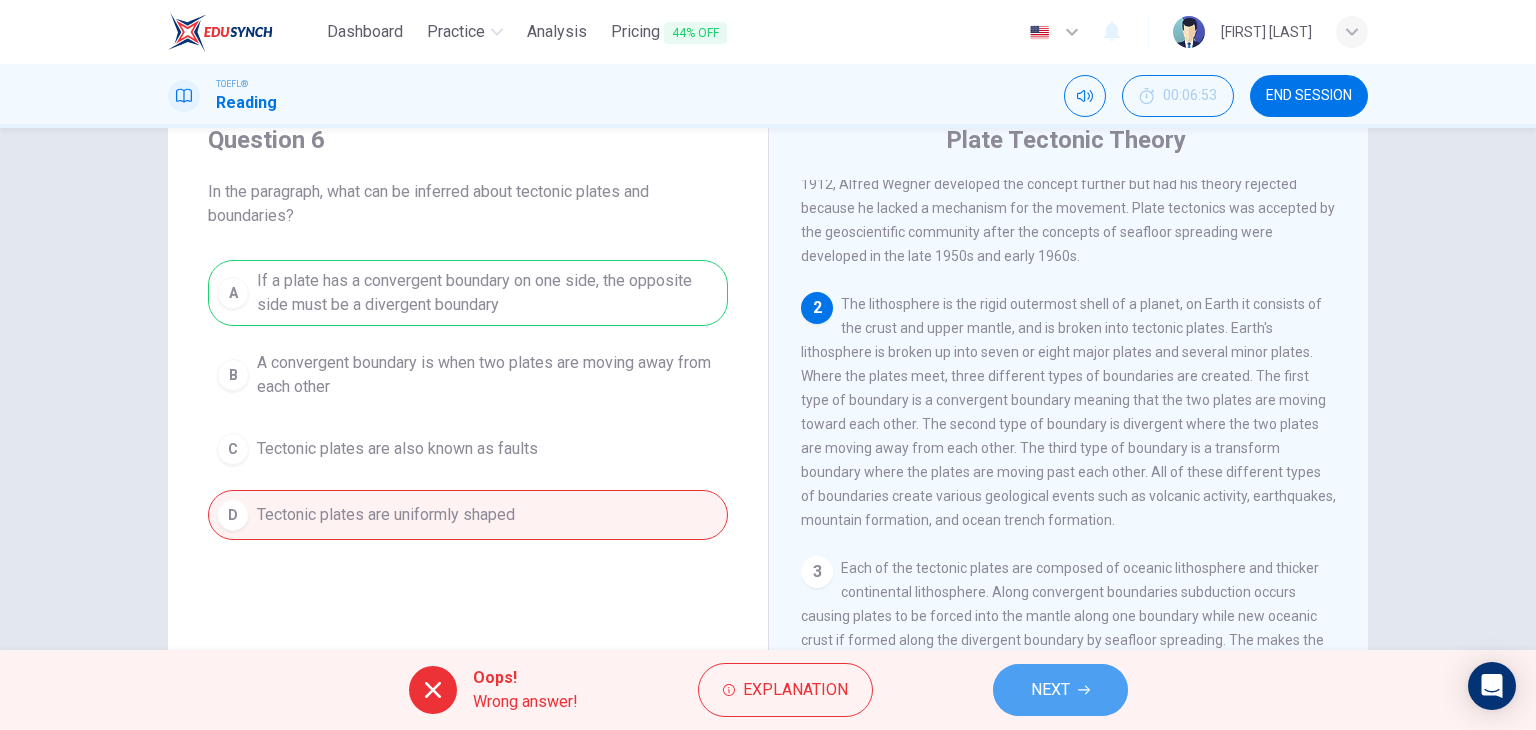 click on "NEXT" at bounding box center (1060, 690) 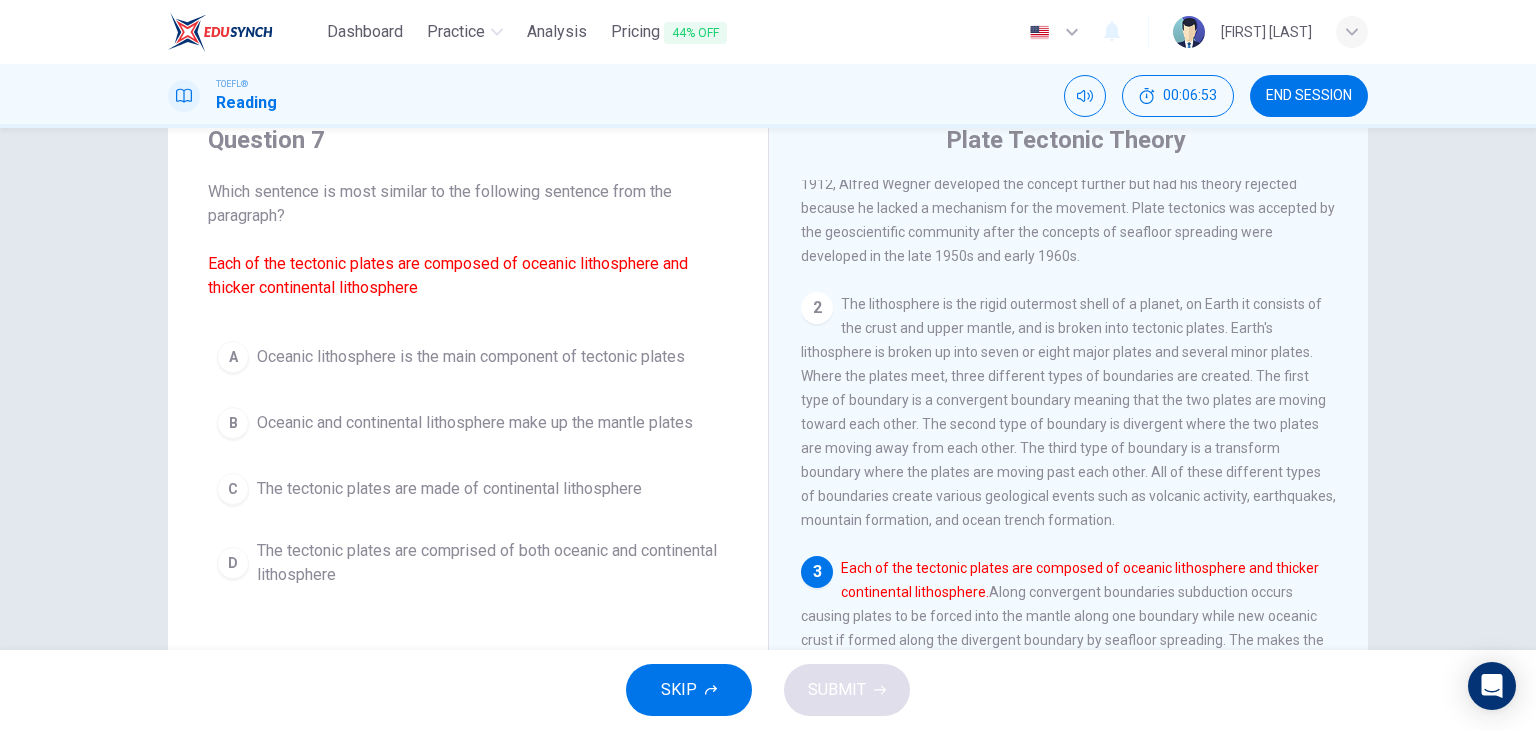 scroll, scrollTop: 243, scrollLeft: 0, axis: vertical 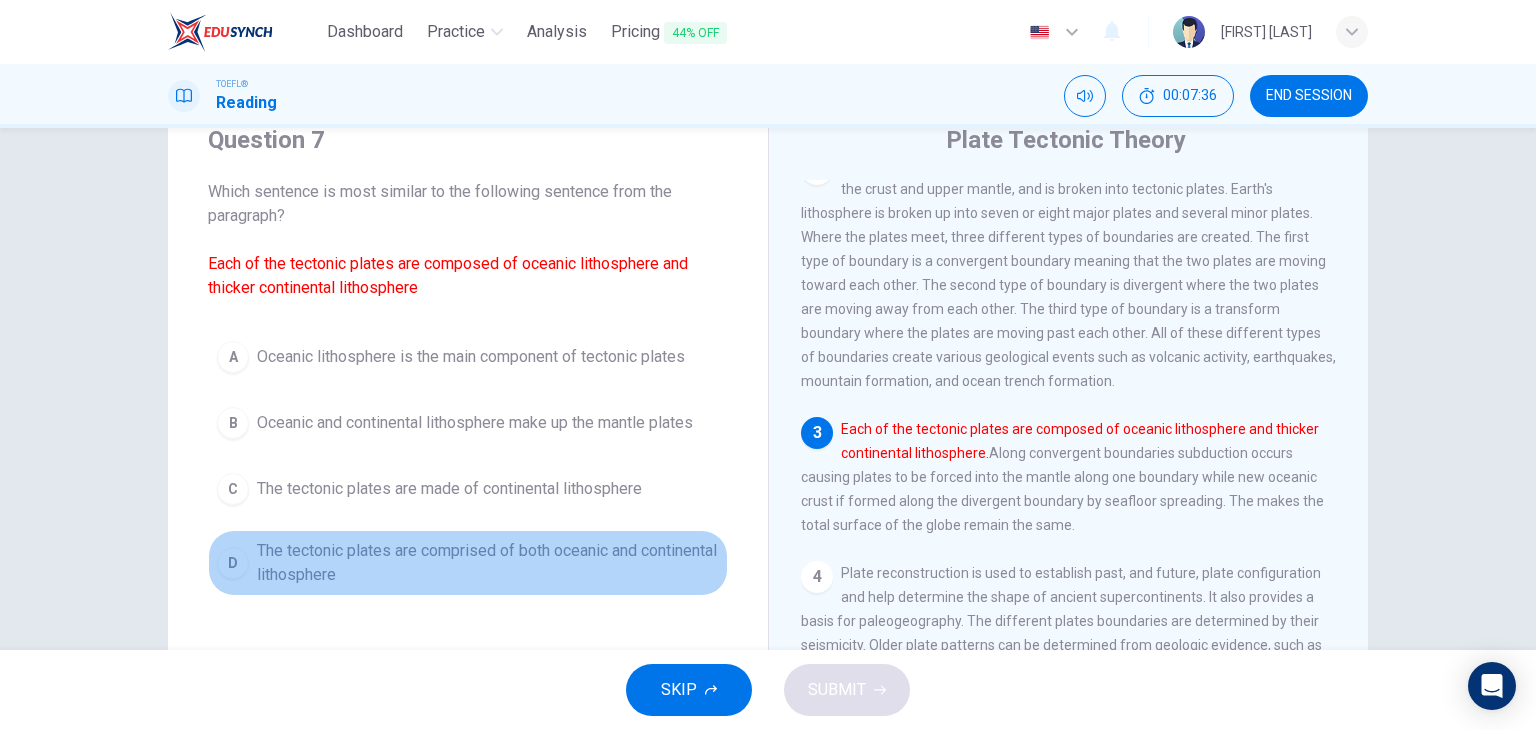 click on "The tectonic plates are comprised of both oceanic and continental lithosphere" at bounding box center (471, 357) 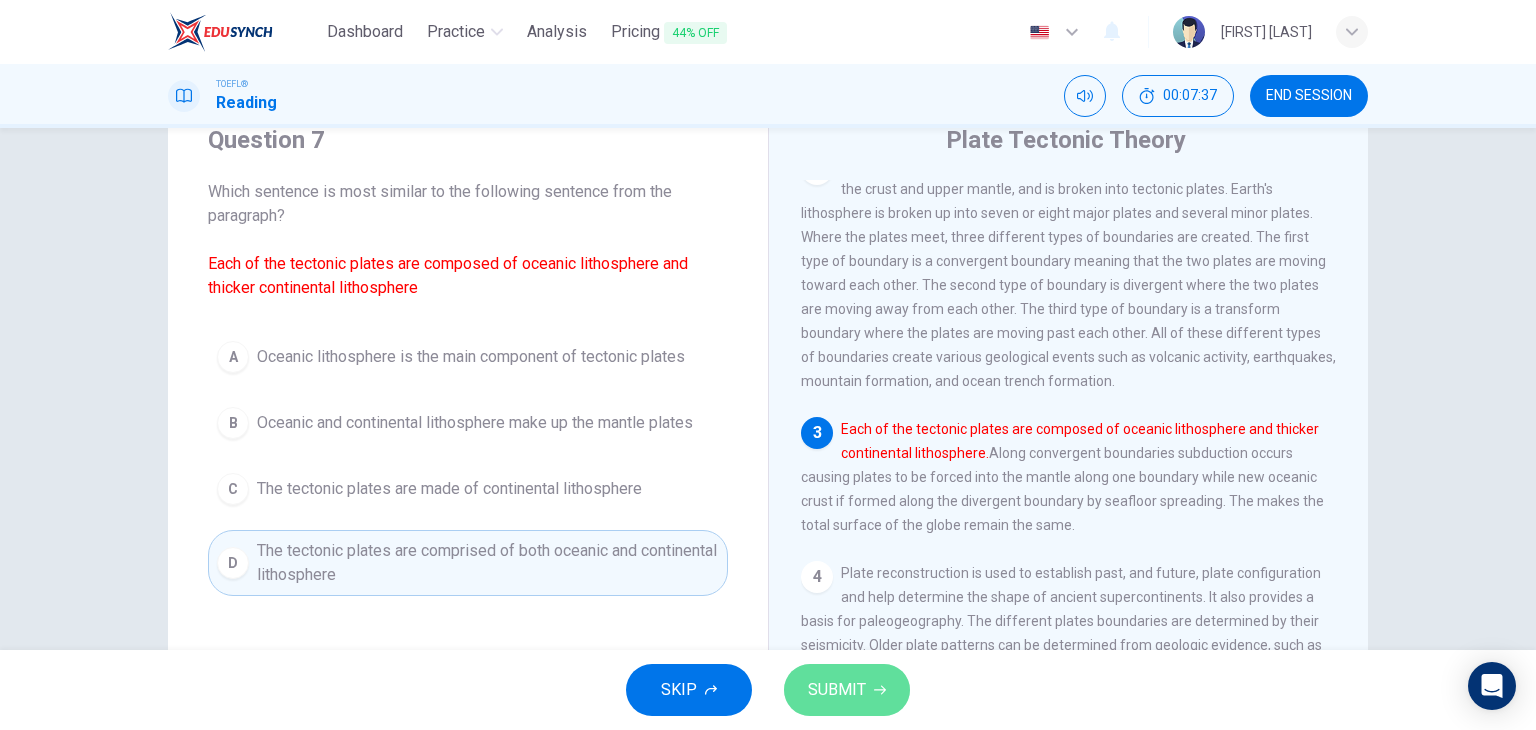 click on "SUBMIT" at bounding box center (837, 690) 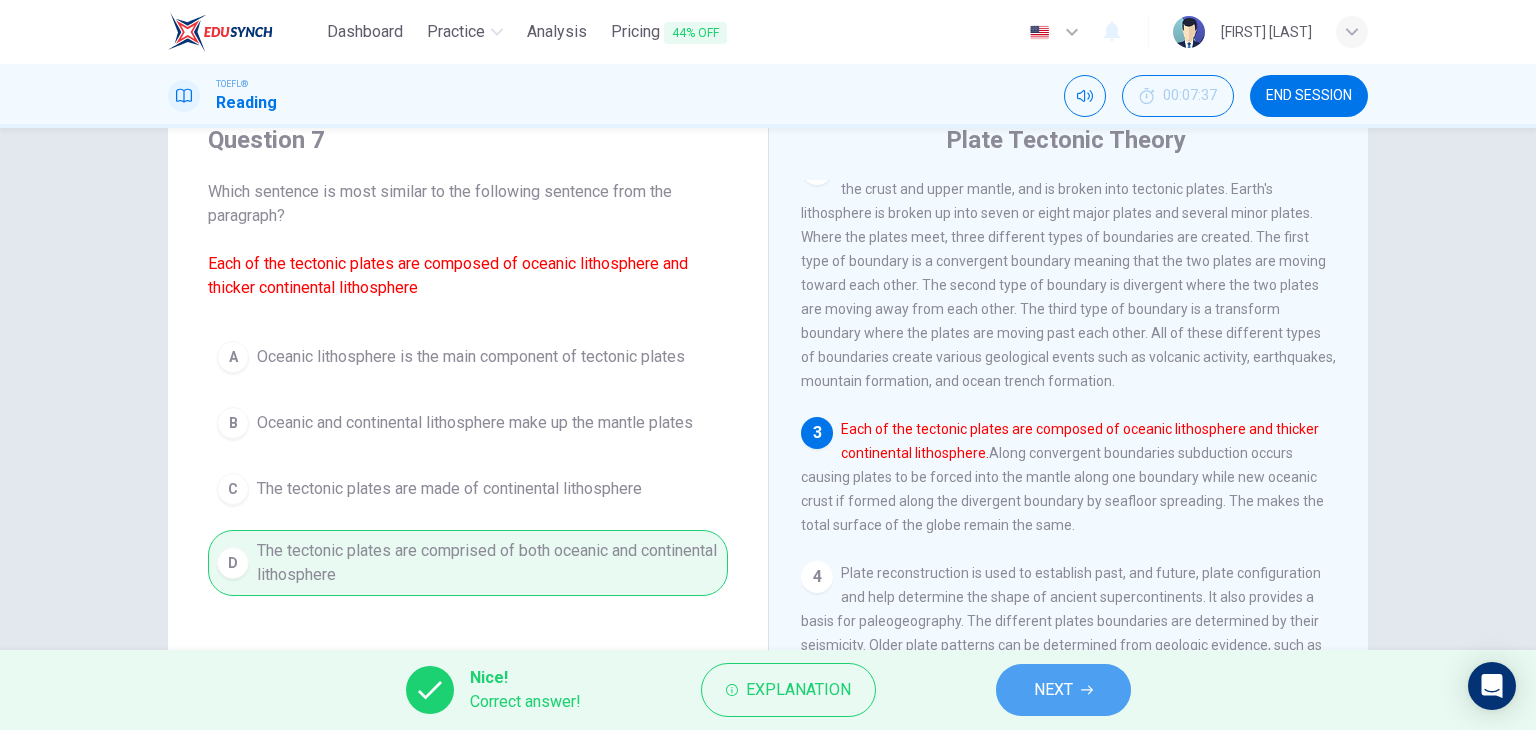 click on "NEXT" at bounding box center [1053, 690] 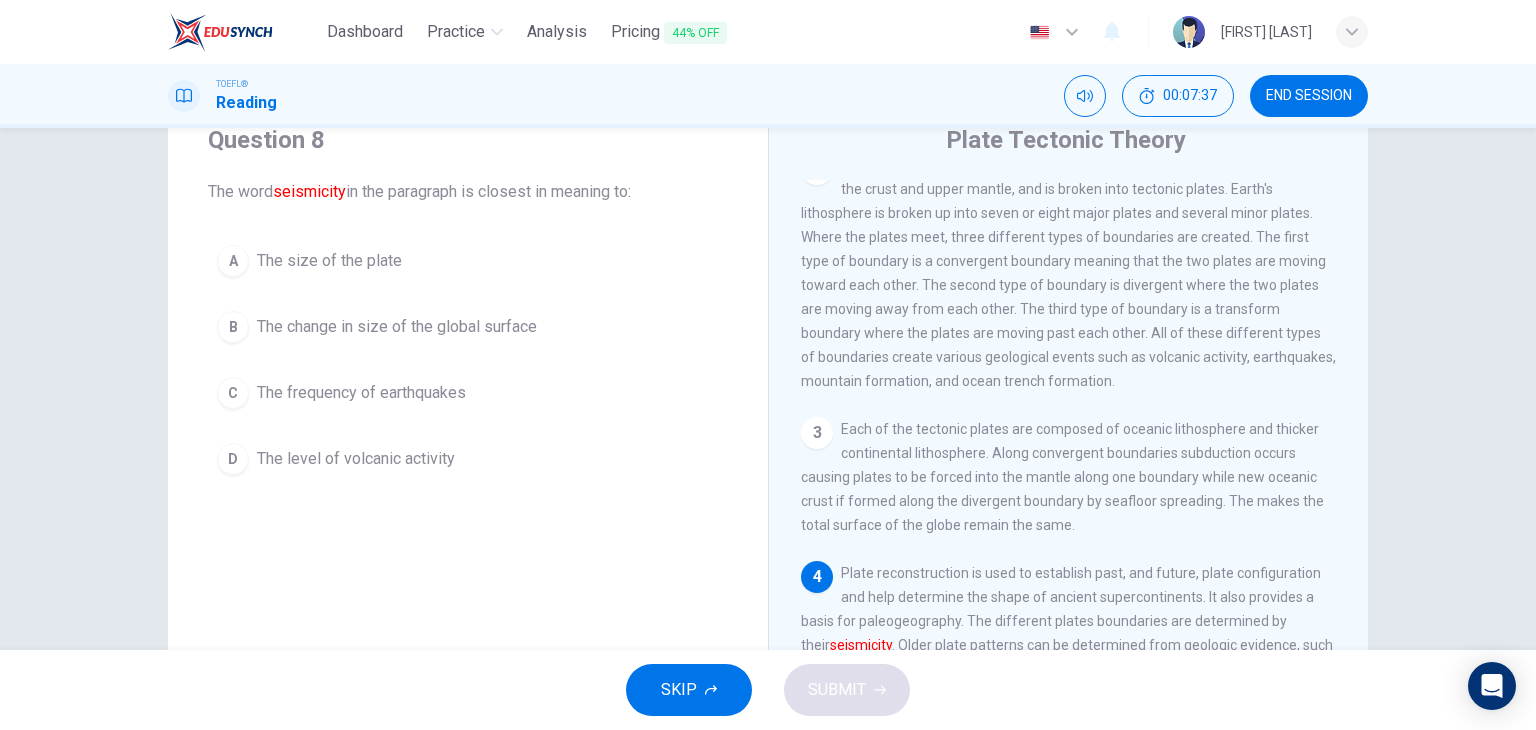 scroll, scrollTop: 388, scrollLeft: 0, axis: vertical 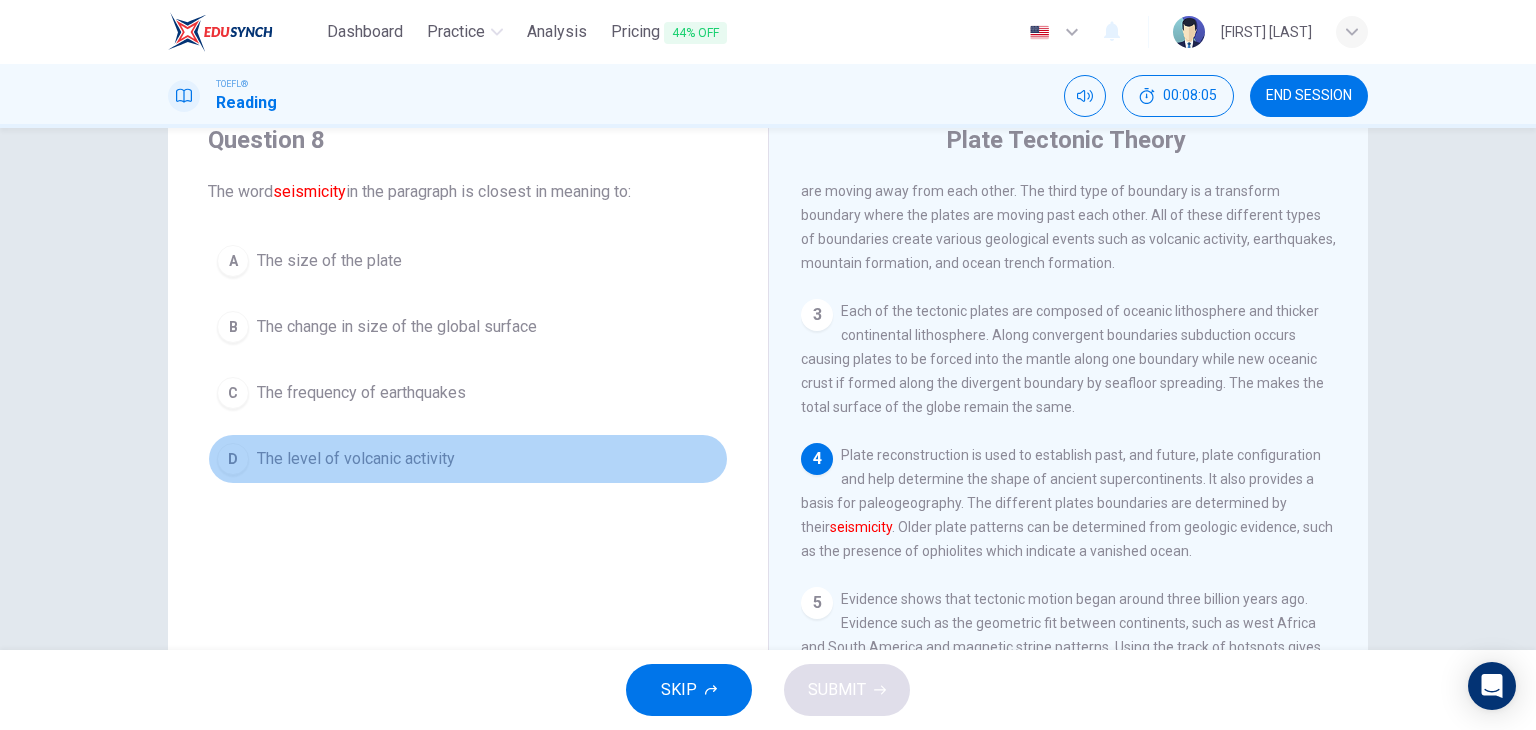 click on "The level of volcanic activity" at bounding box center (329, 261) 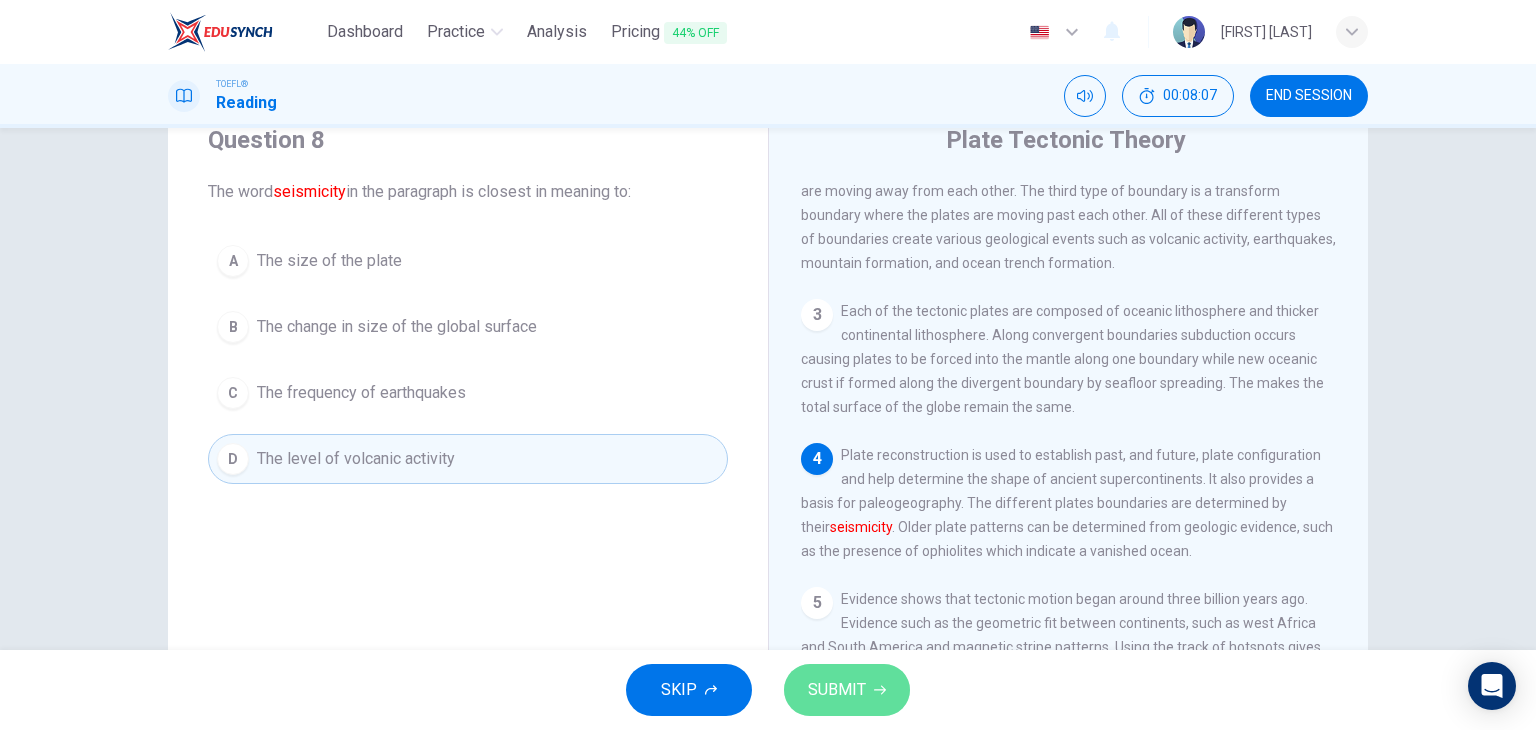 click on "SUBMIT" at bounding box center (837, 690) 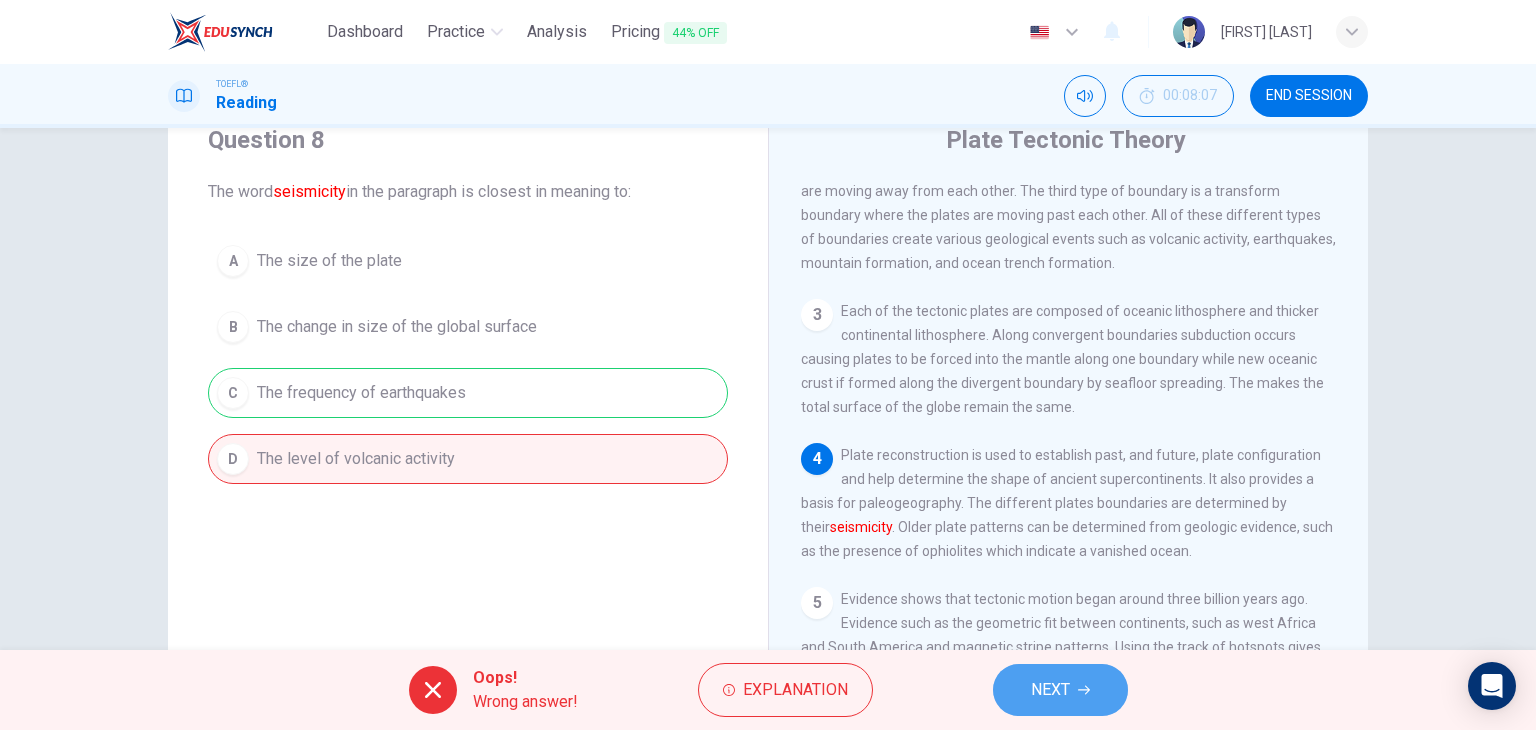 click on "NEXT" at bounding box center [1050, 690] 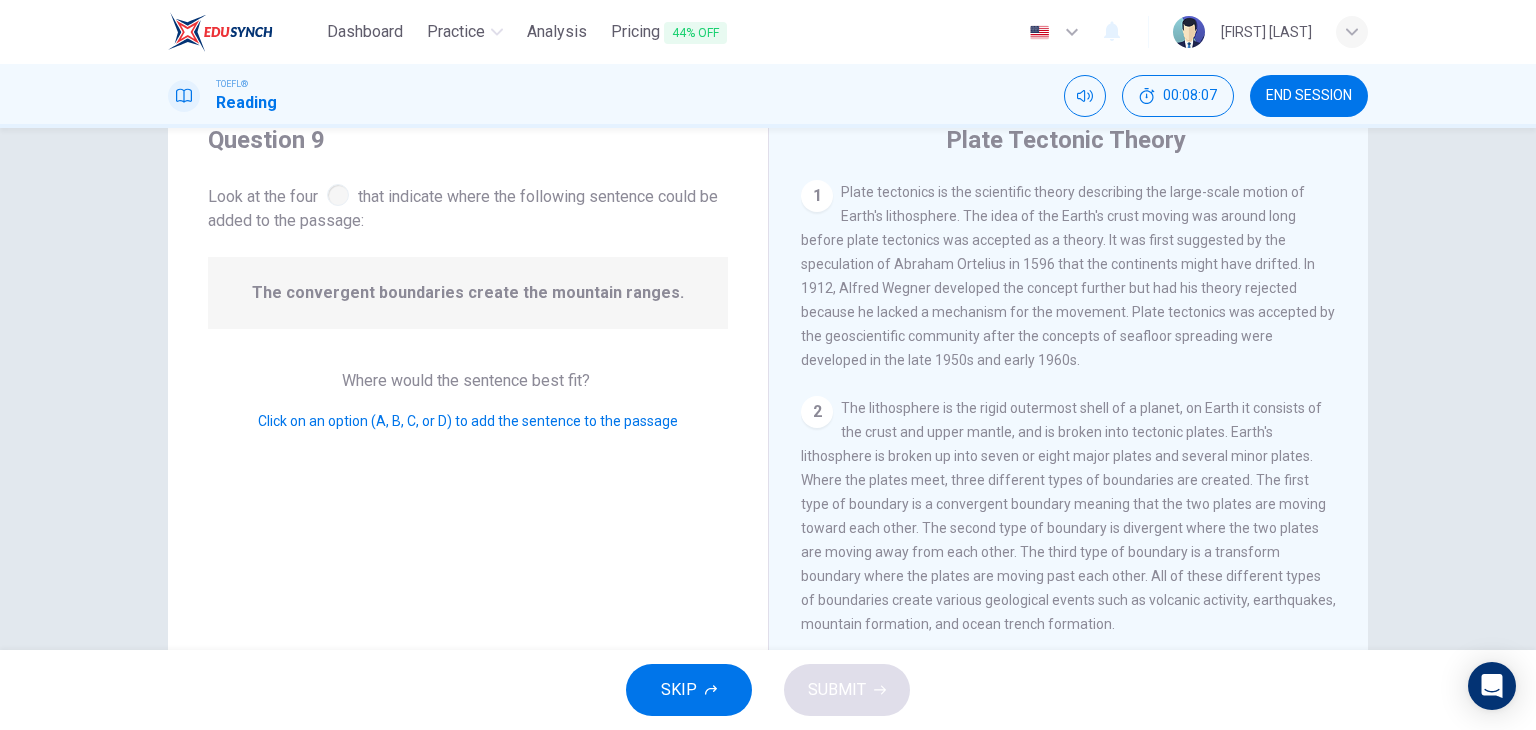scroll, scrollTop: 271, scrollLeft: 0, axis: vertical 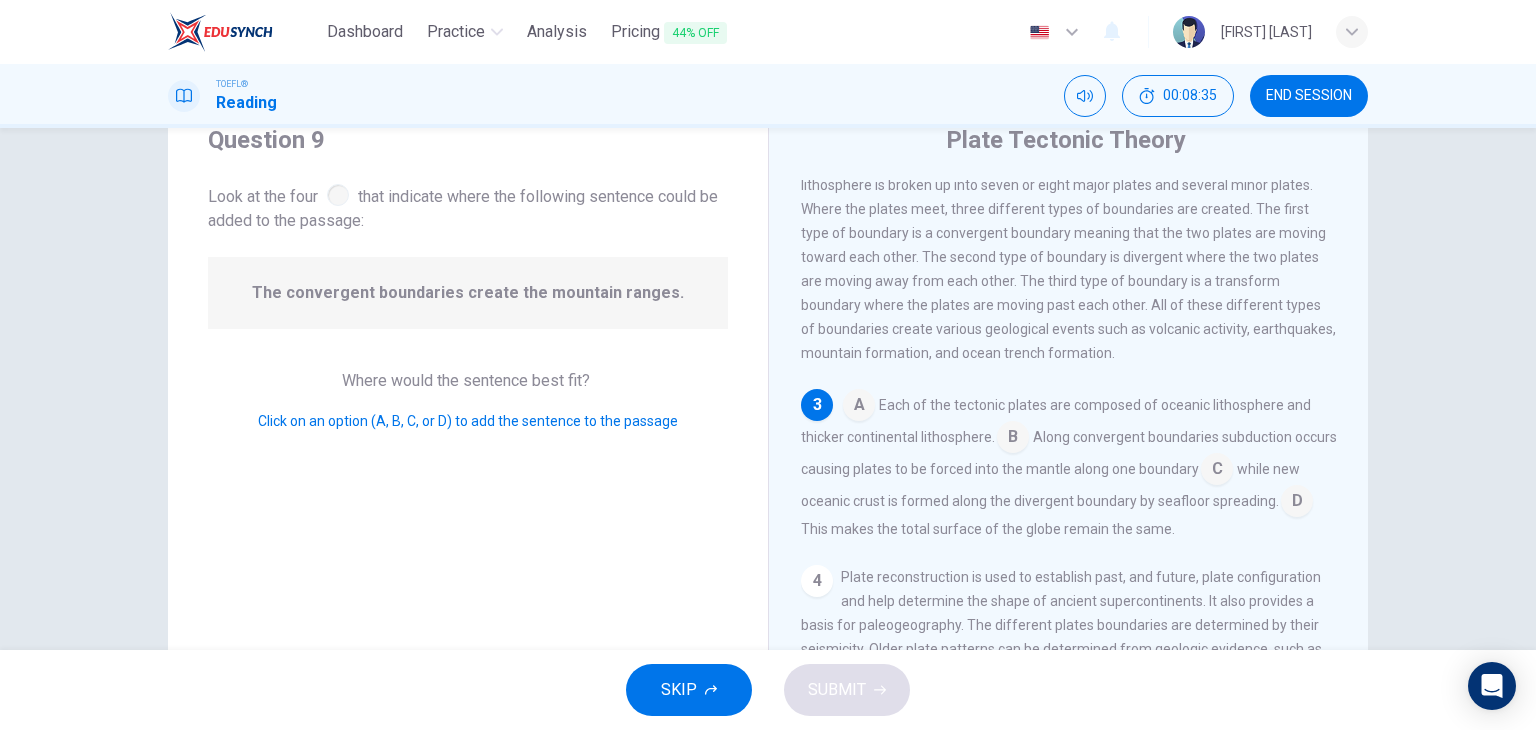click at bounding box center [859, 407] 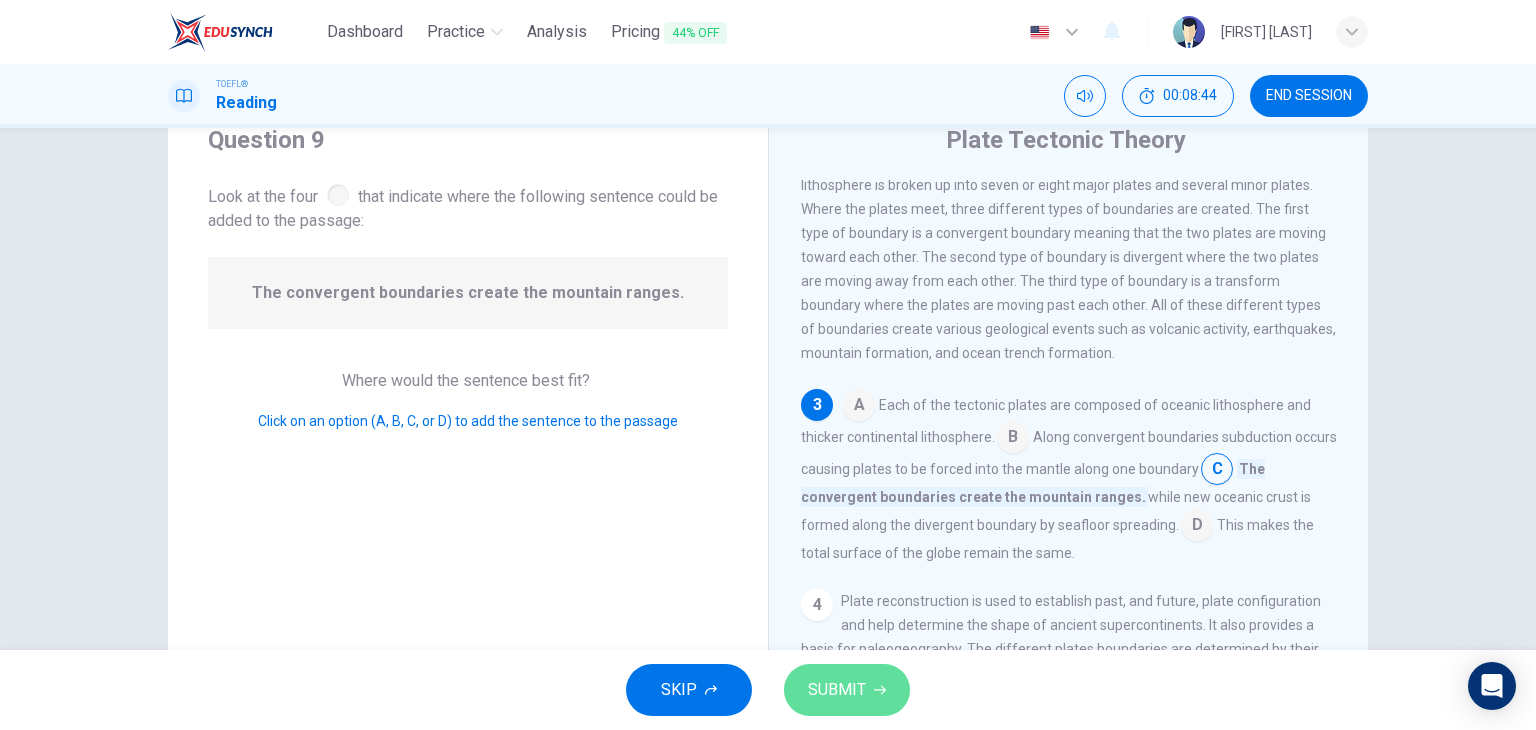 click at bounding box center (880, 690) 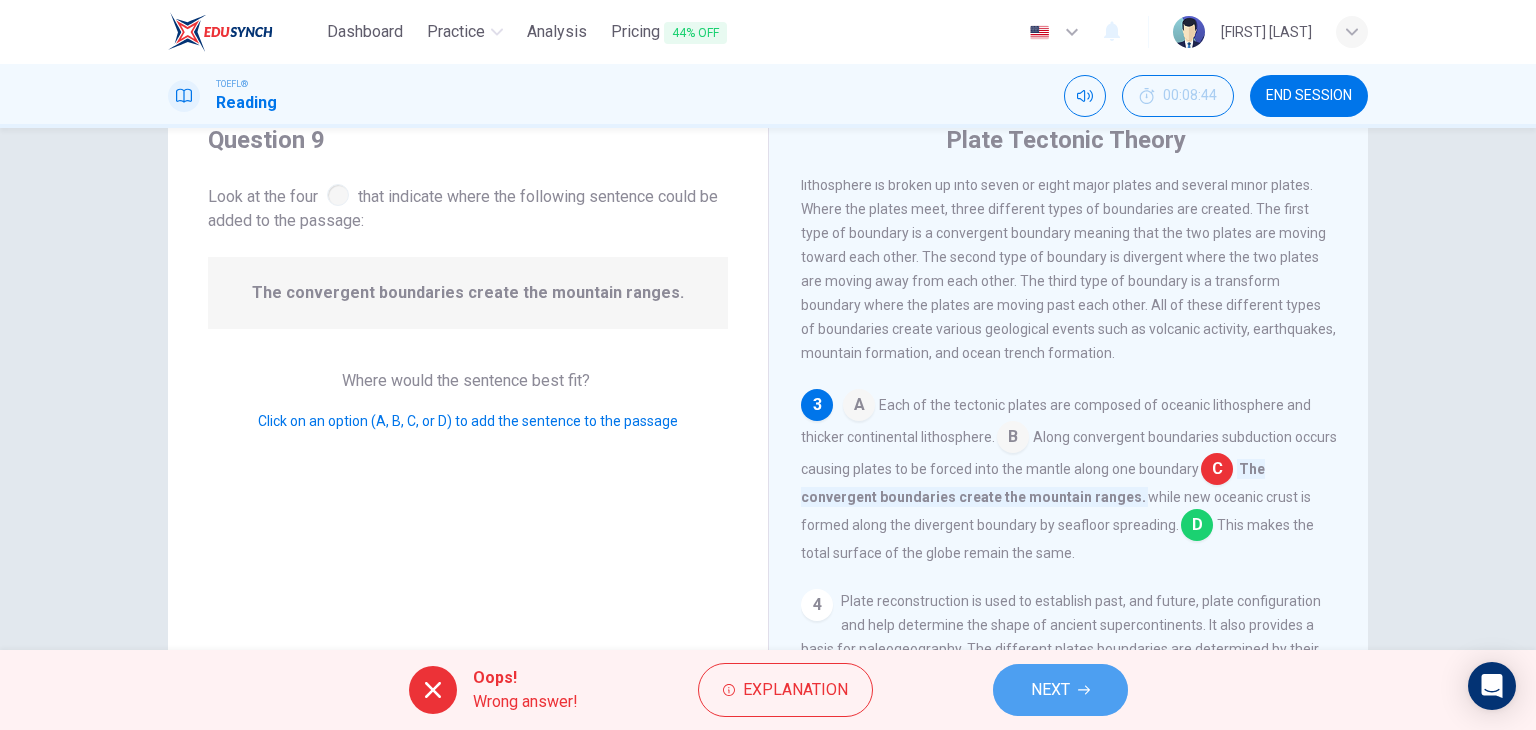 click on "NEXT" at bounding box center (1060, 690) 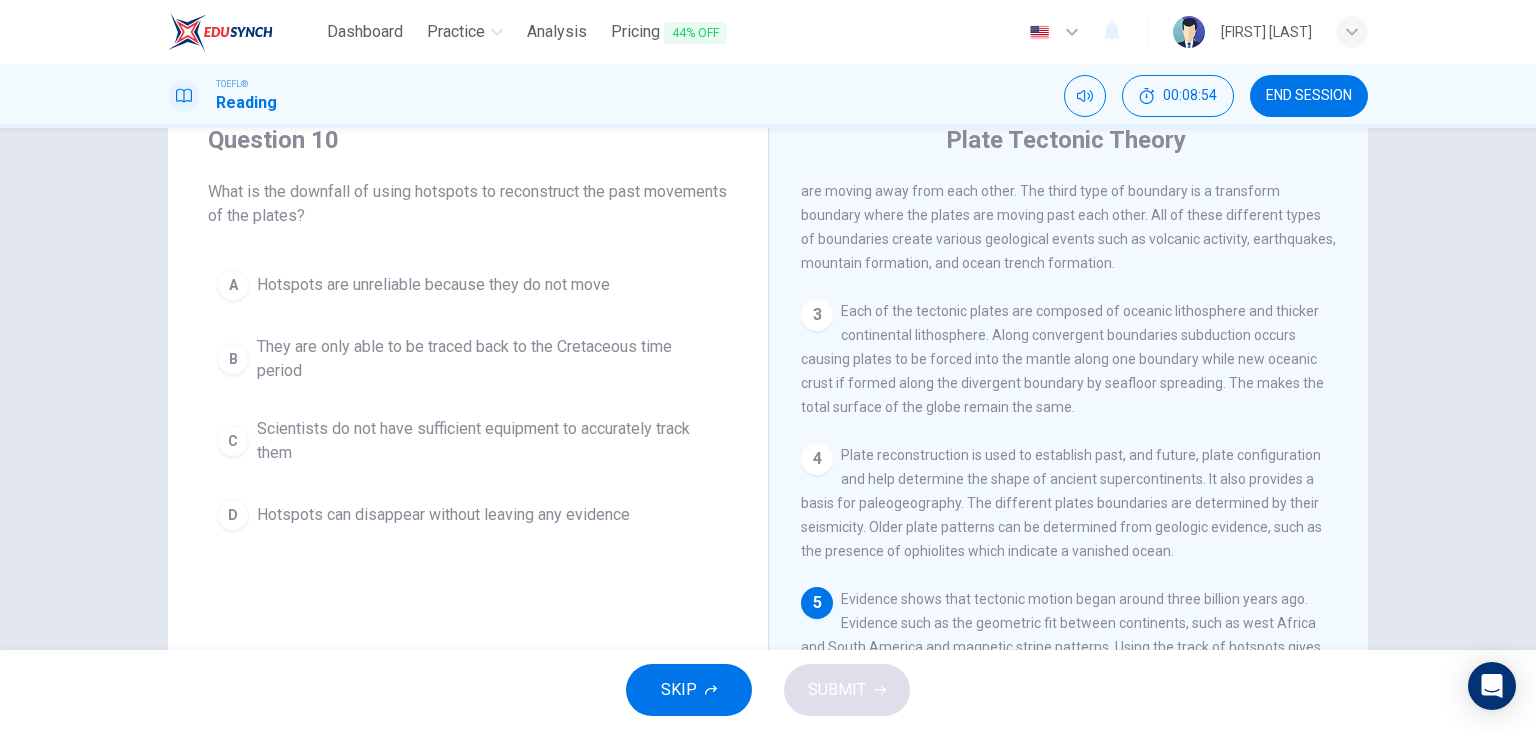 scroll, scrollTop: 388, scrollLeft: 0, axis: vertical 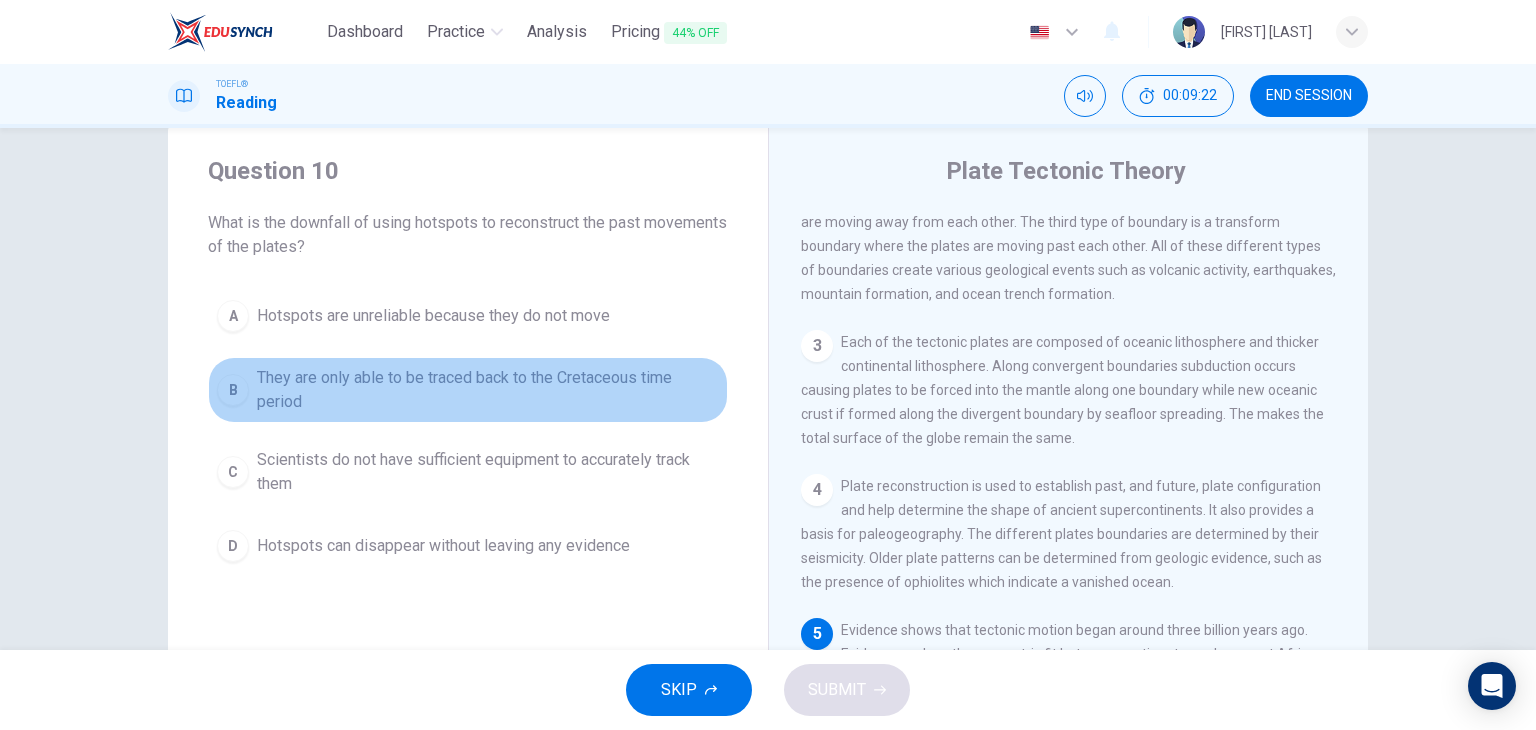 click on "They are only able to be traced back to the Cretaceous time period" at bounding box center (433, 316) 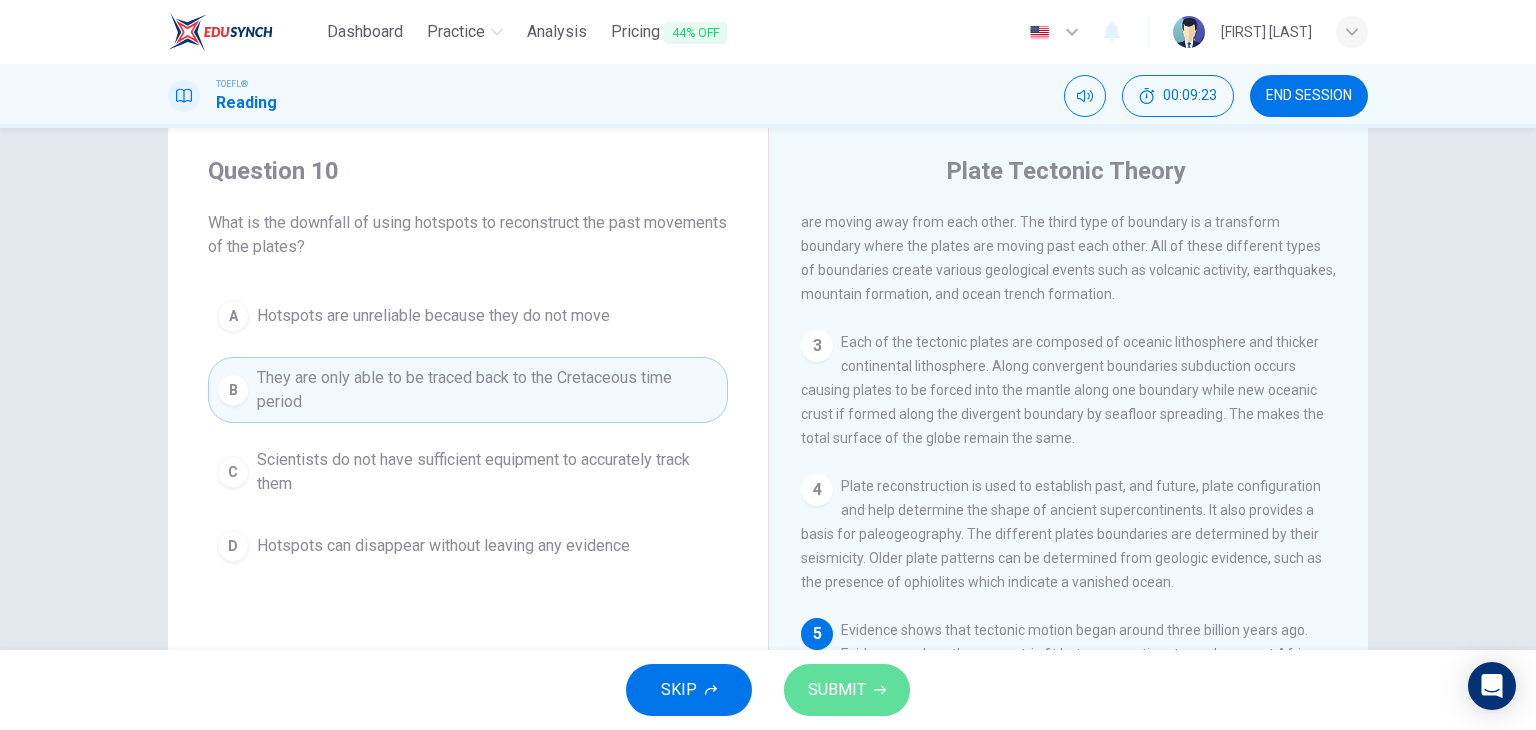 click at bounding box center (880, 690) 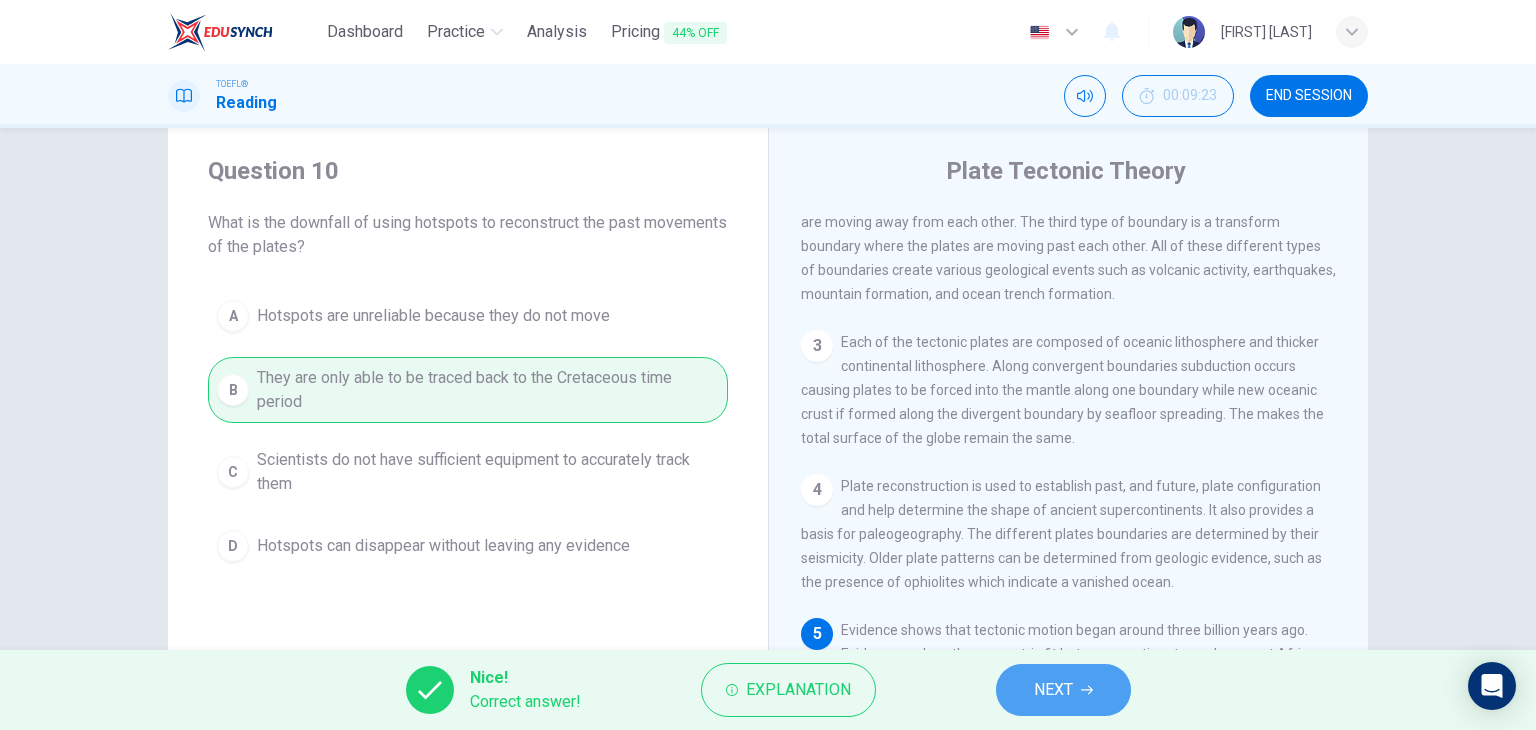 click on "NEXT" at bounding box center [1063, 690] 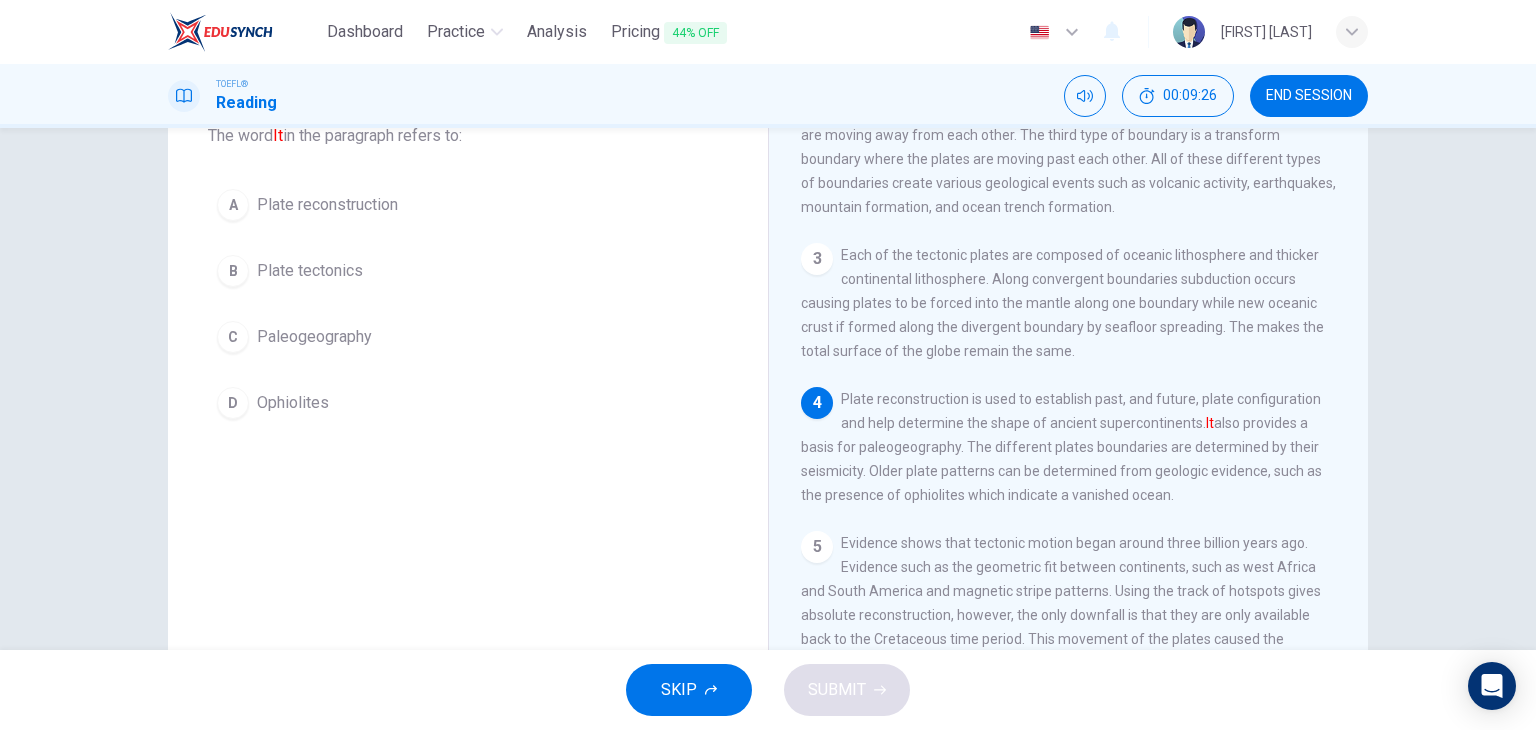scroll, scrollTop: 136, scrollLeft: 0, axis: vertical 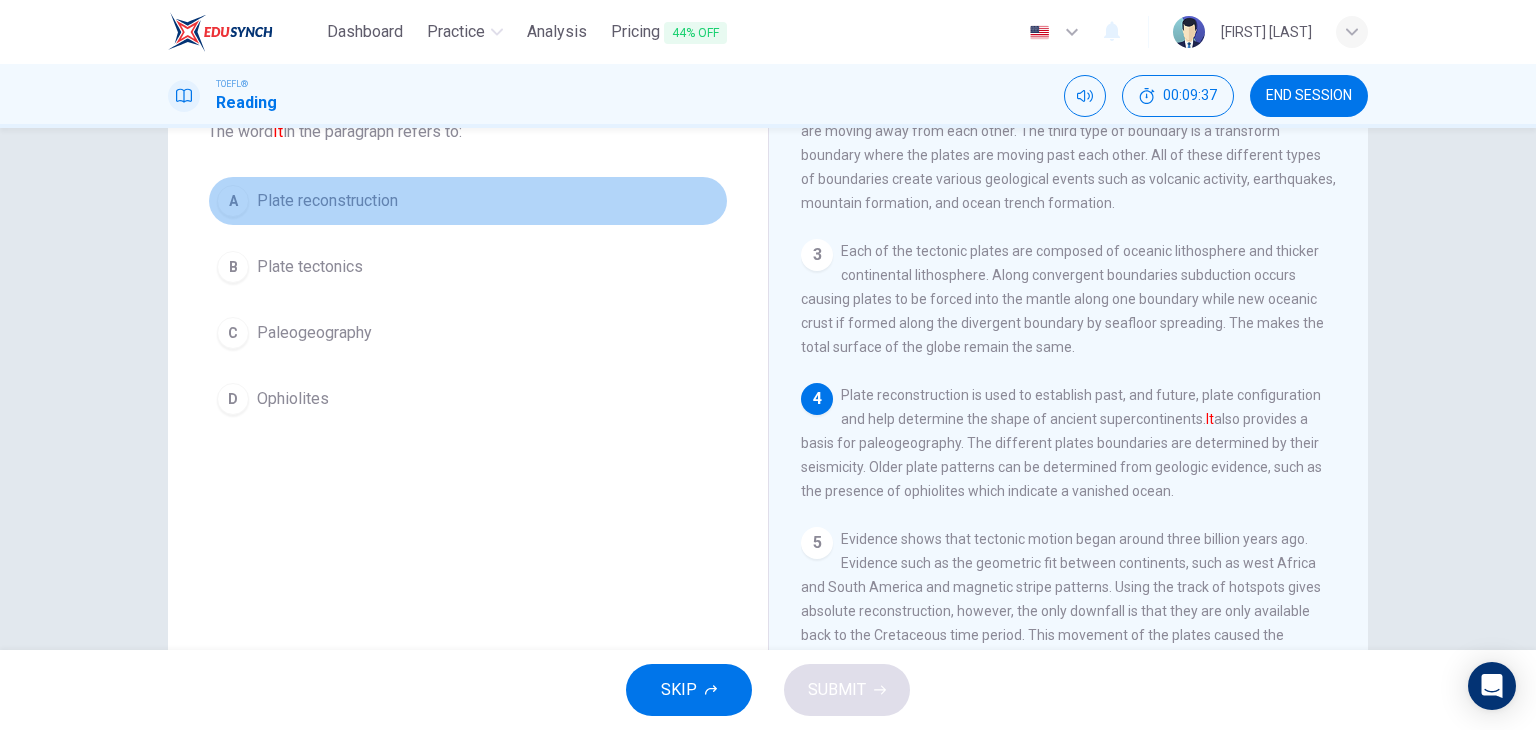 click on "A Plate reconstruction" at bounding box center [468, 201] 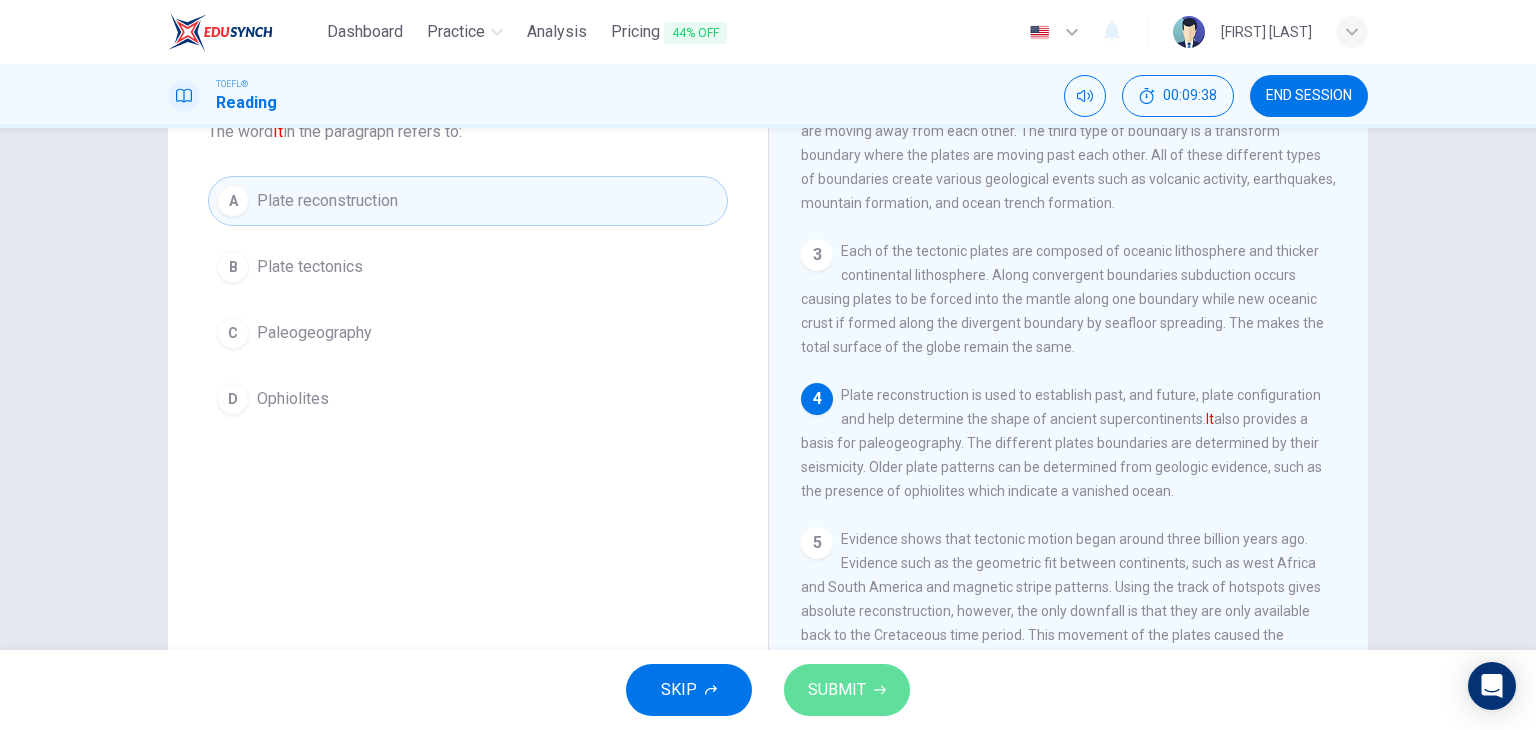 click on "SUBMIT" at bounding box center (837, 690) 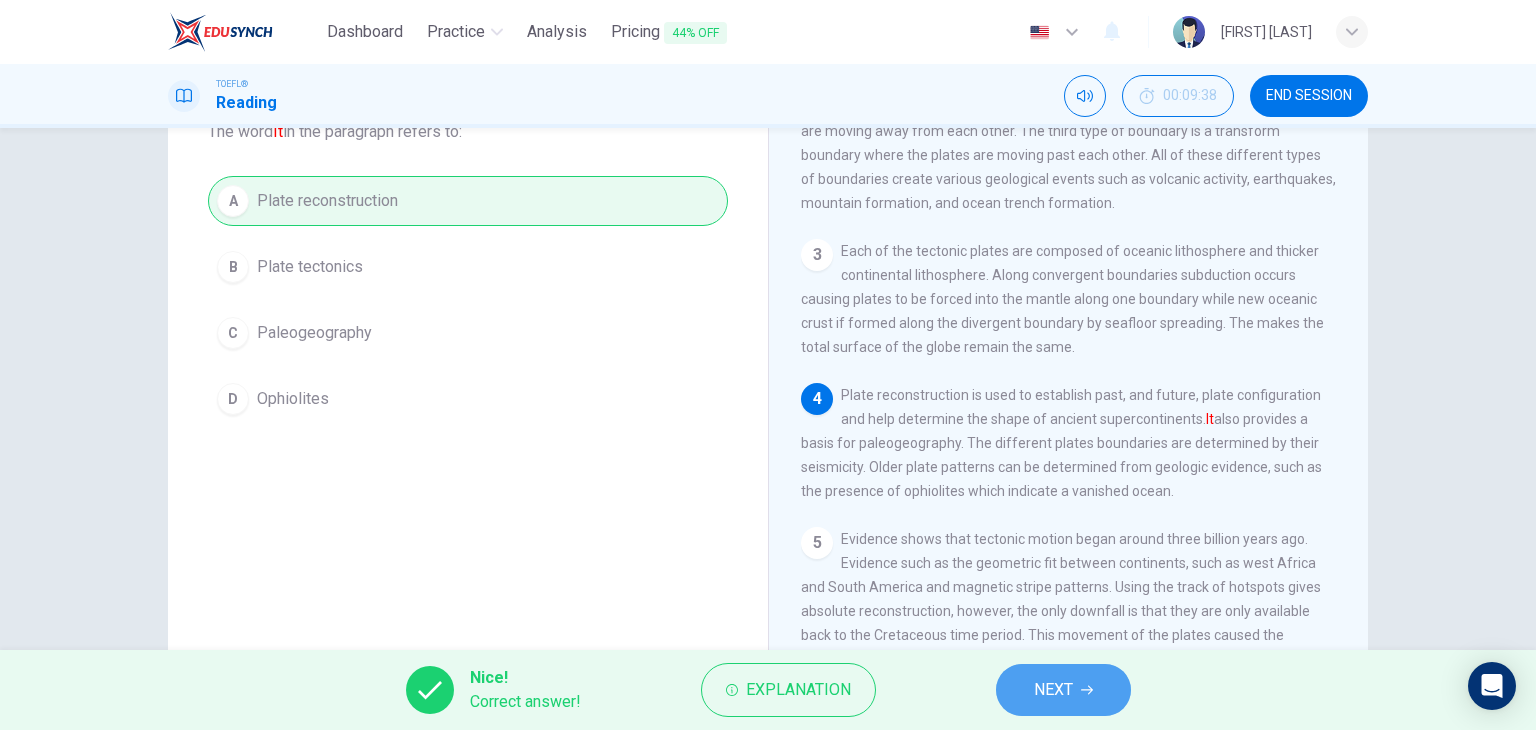 click on "NEXT" at bounding box center [1063, 690] 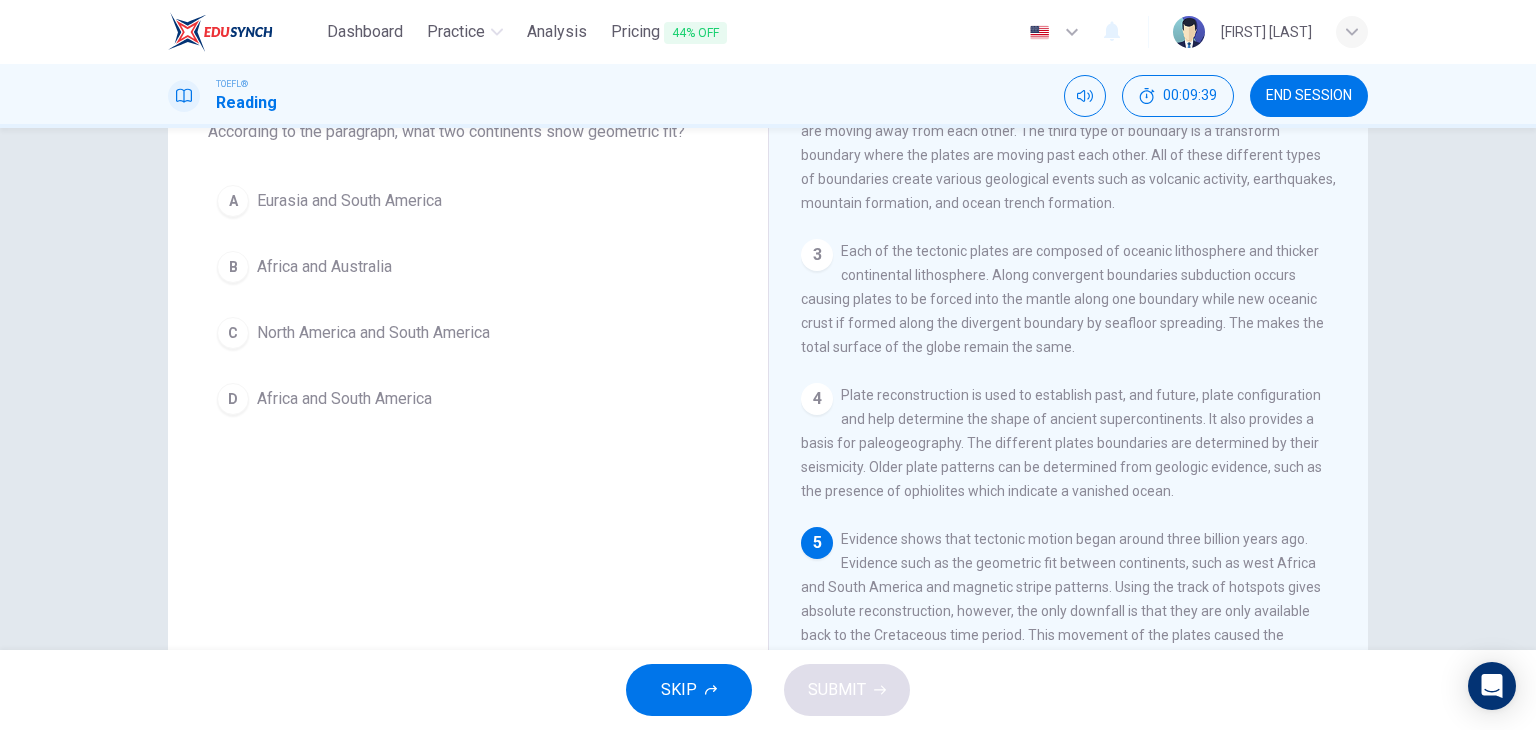 scroll, scrollTop: 388, scrollLeft: 0, axis: vertical 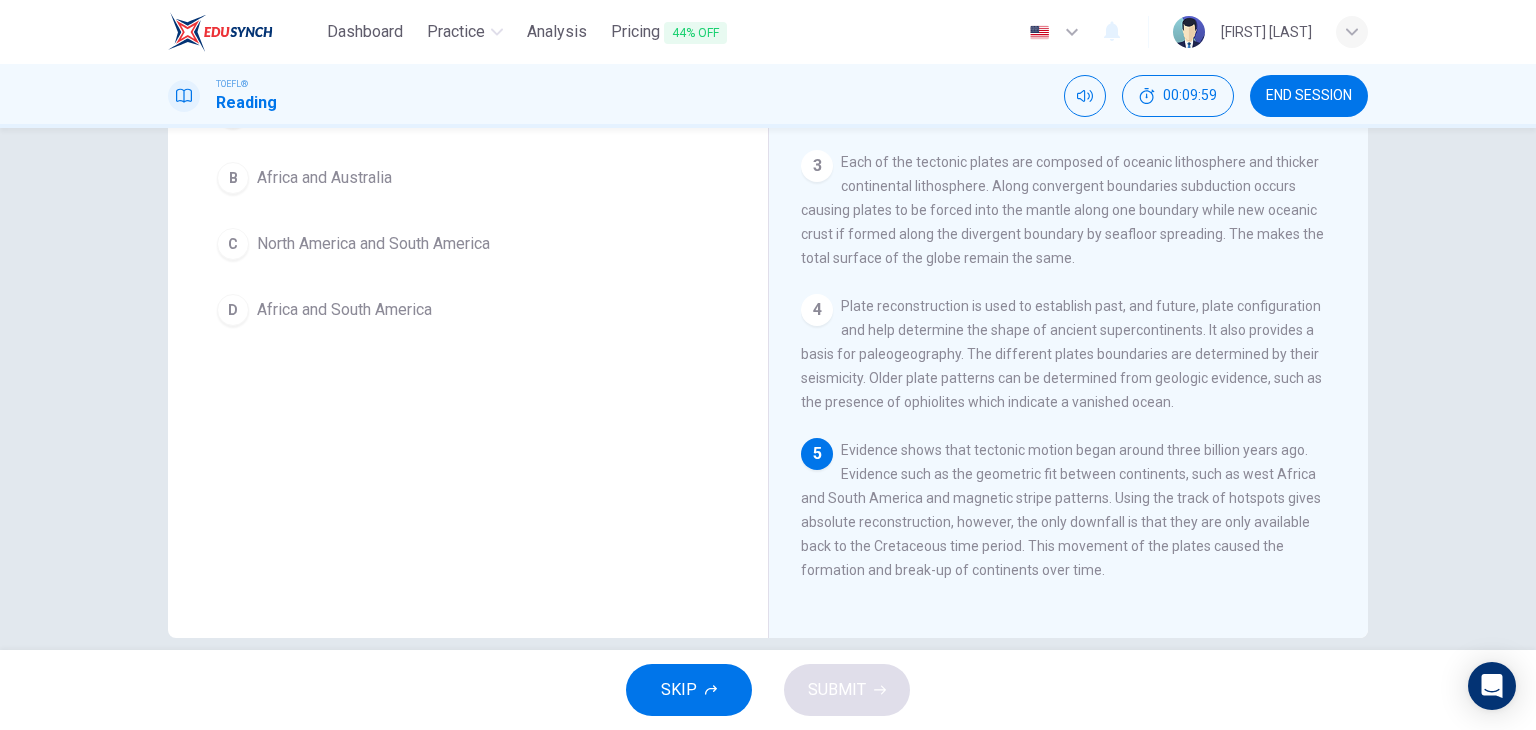click on "Africa and South America" at bounding box center [349, 112] 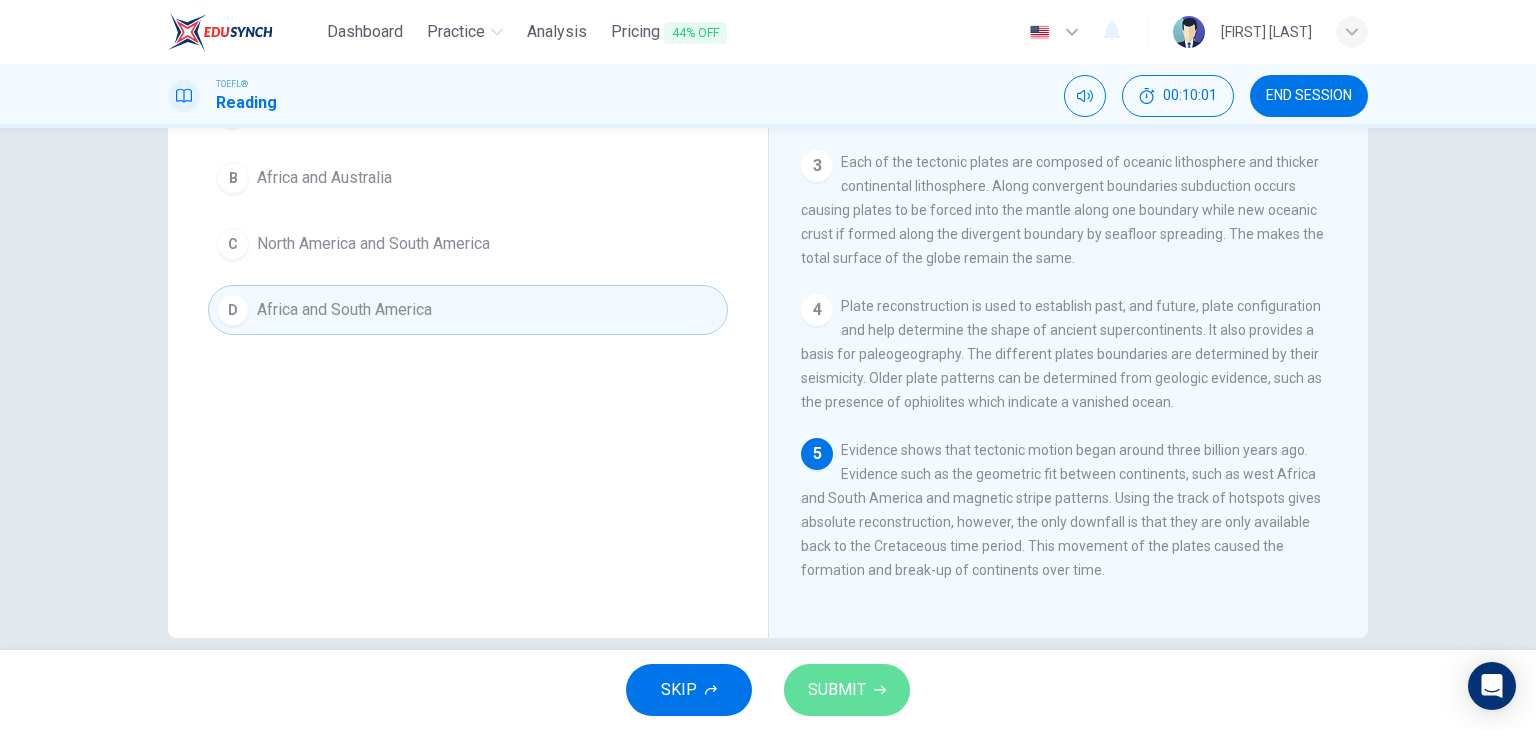 click on "SUBMIT" at bounding box center (837, 690) 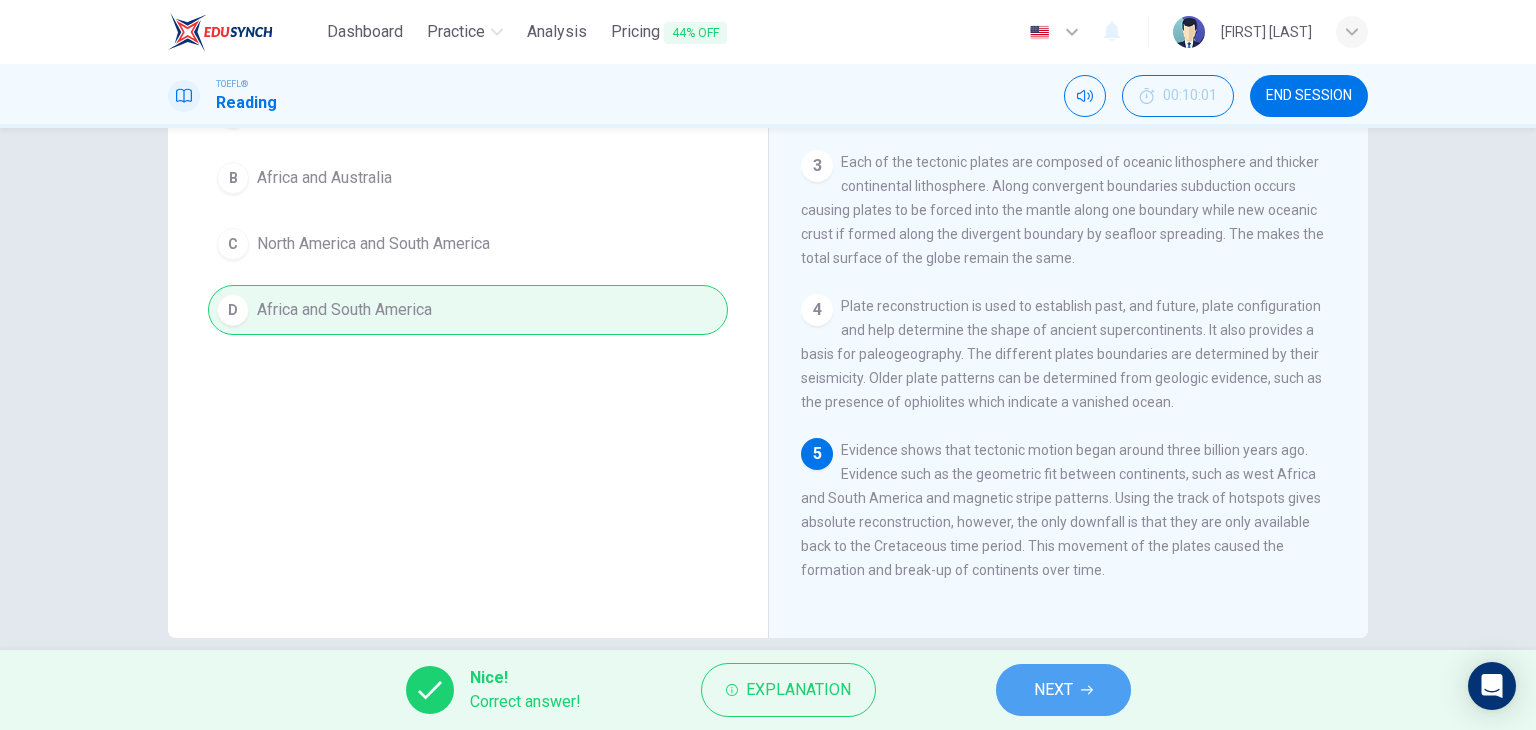 click on "NEXT" at bounding box center [1053, 690] 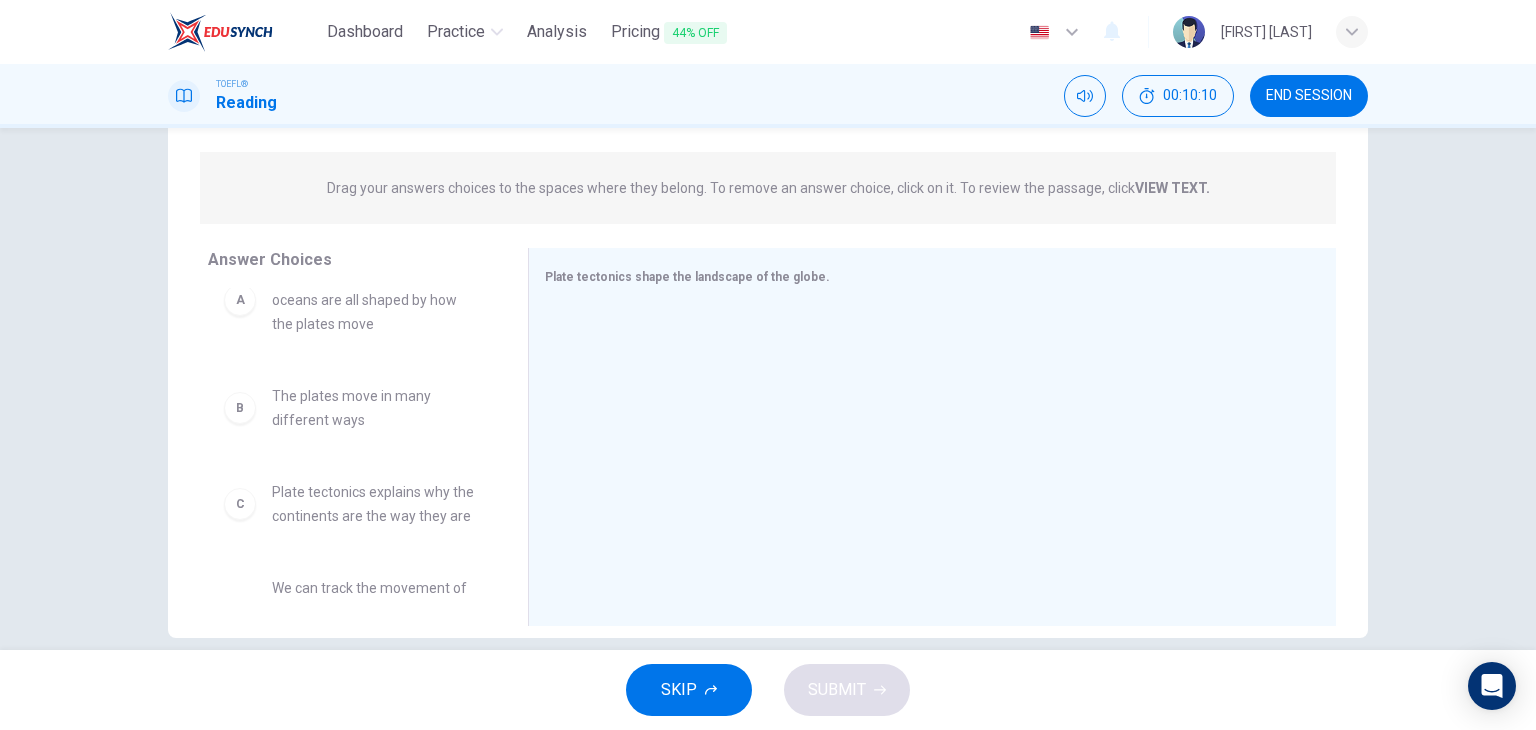 scroll, scrollTop: 43, scrollLeft: 0, axis: vertical 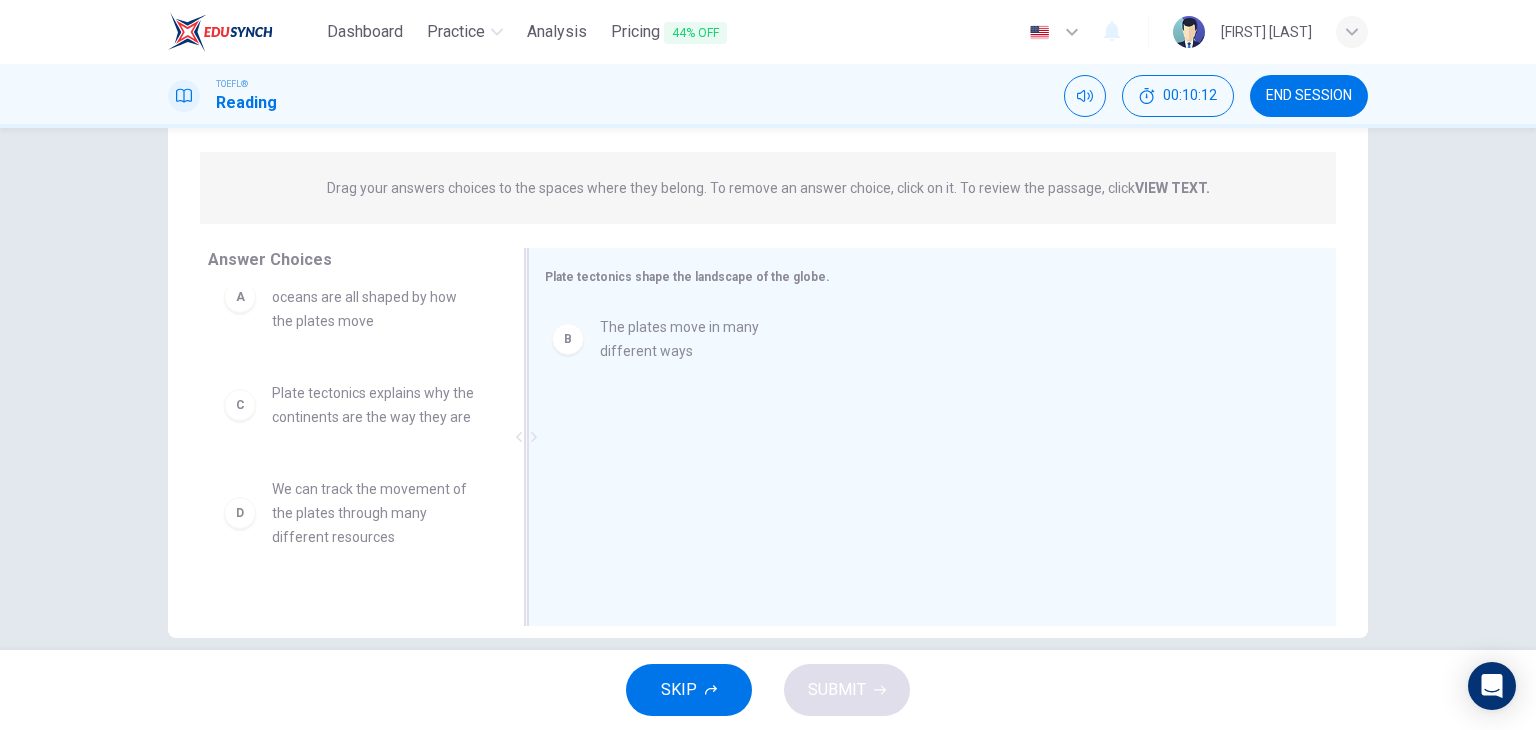 drag, startPoint x: 351, startPoint y: 404, endPoint x: 692, endPoint y: 339, distance: 347.13974 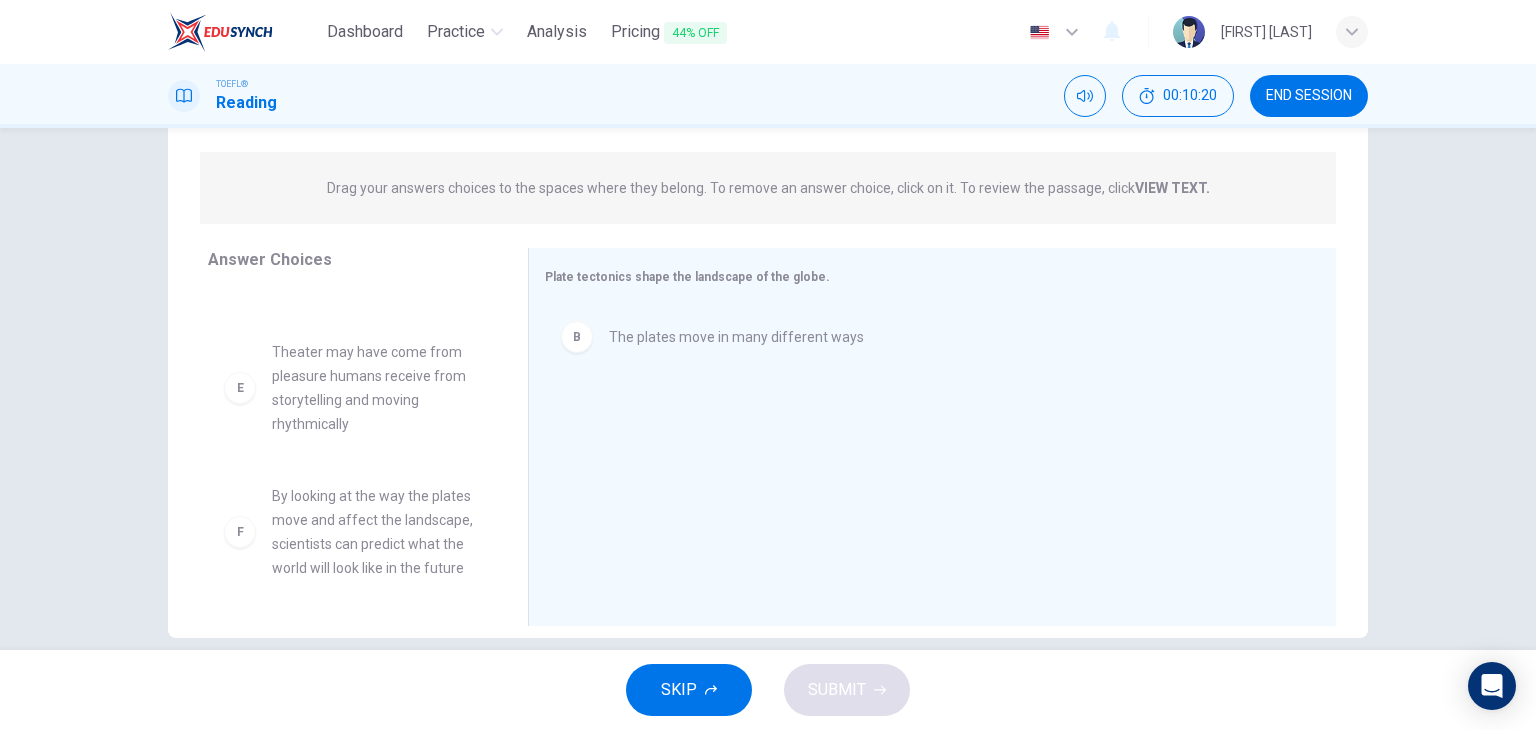 scroll, scrollTop: 324, scrollLeft: 0, axis: vertical 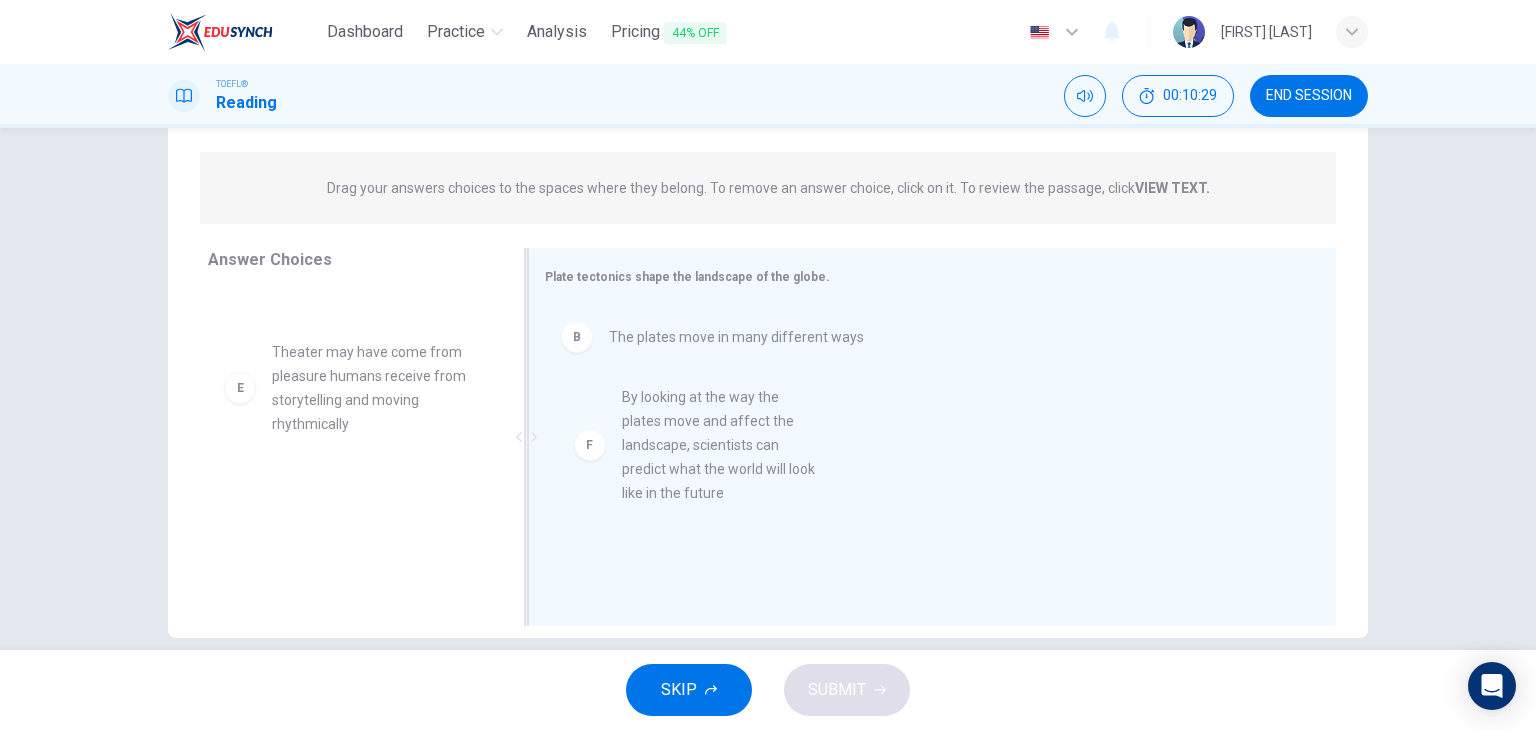 drag, startPoint x: 344, startPoint y: 521, endPoint x: 719, endPoint y: 422, distance: 387.8479 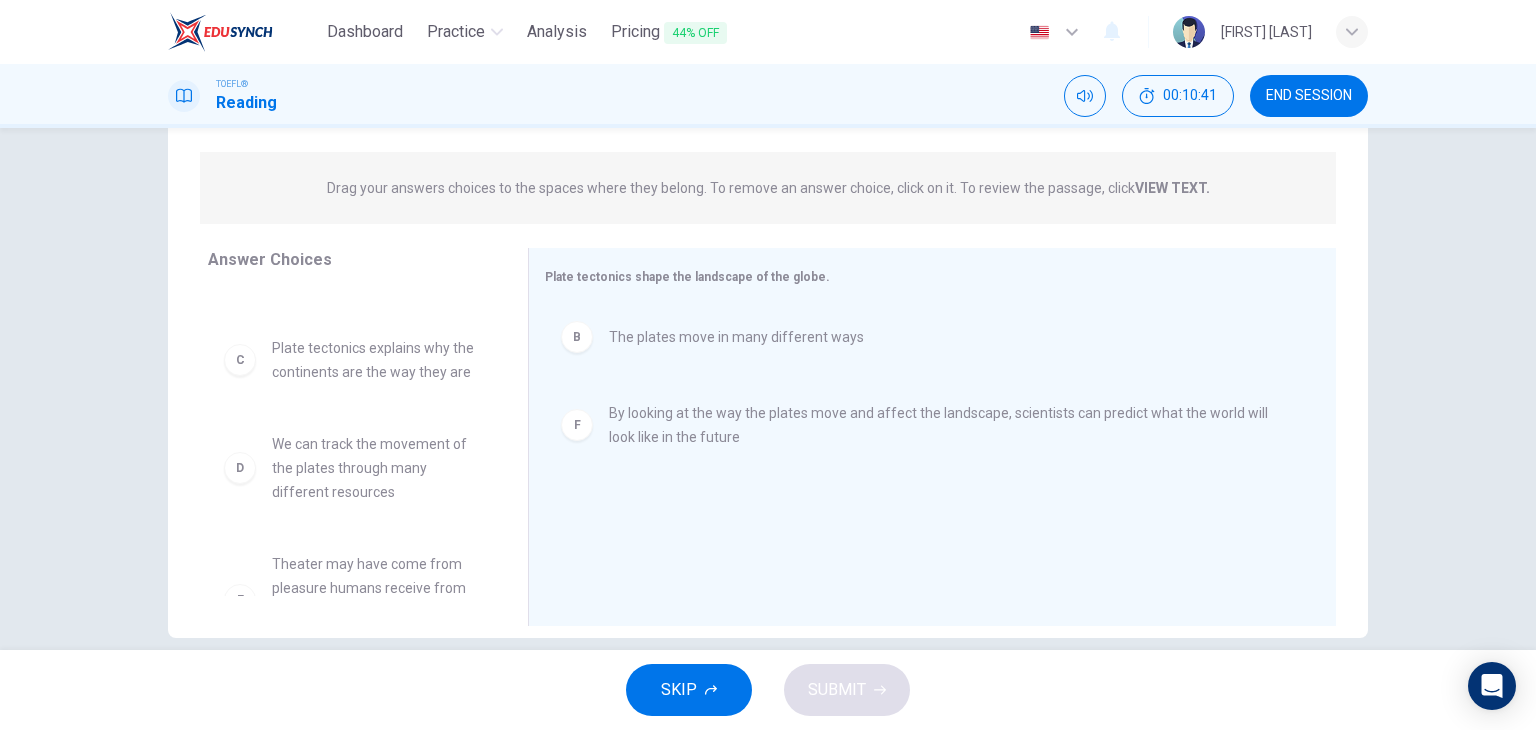 scroll, scrollTop: 0, scrollLeft: 0, axis: both 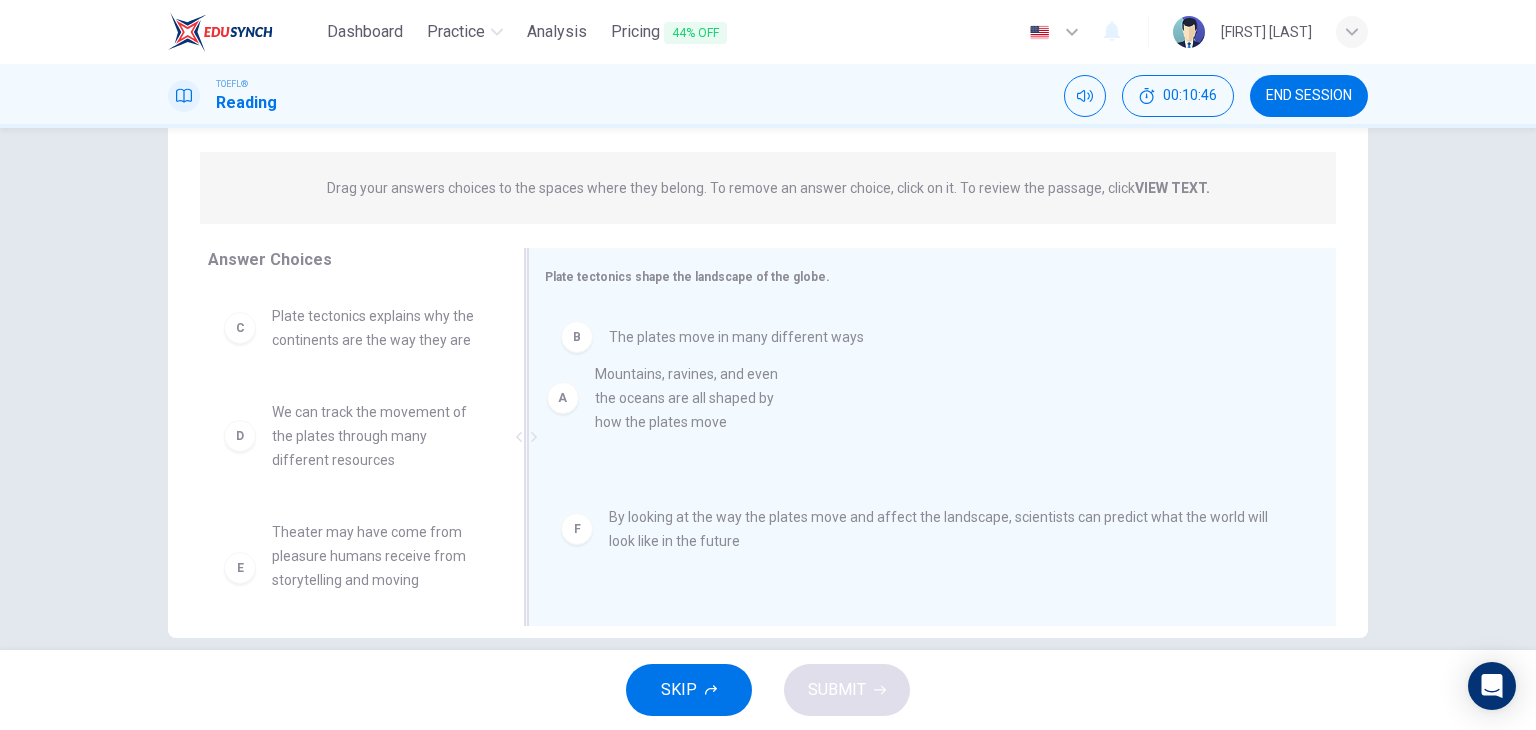 drag, startPoint x: 312, startPoint y: 321, endPoint x: 652, endPoint y: 383, distance: 345.60672 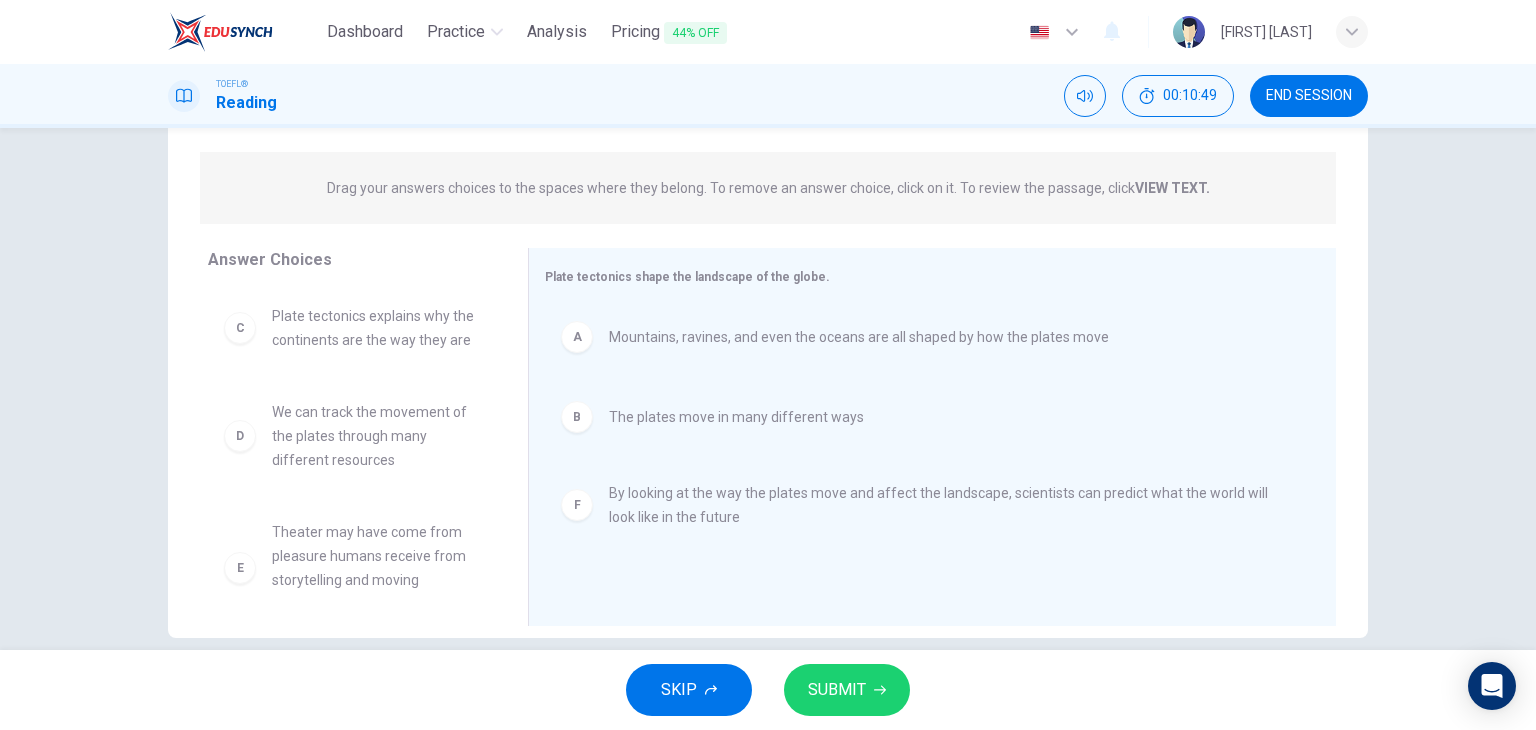 scroll, scrollTop: 60, scrollLeft: 0, axis: vertical 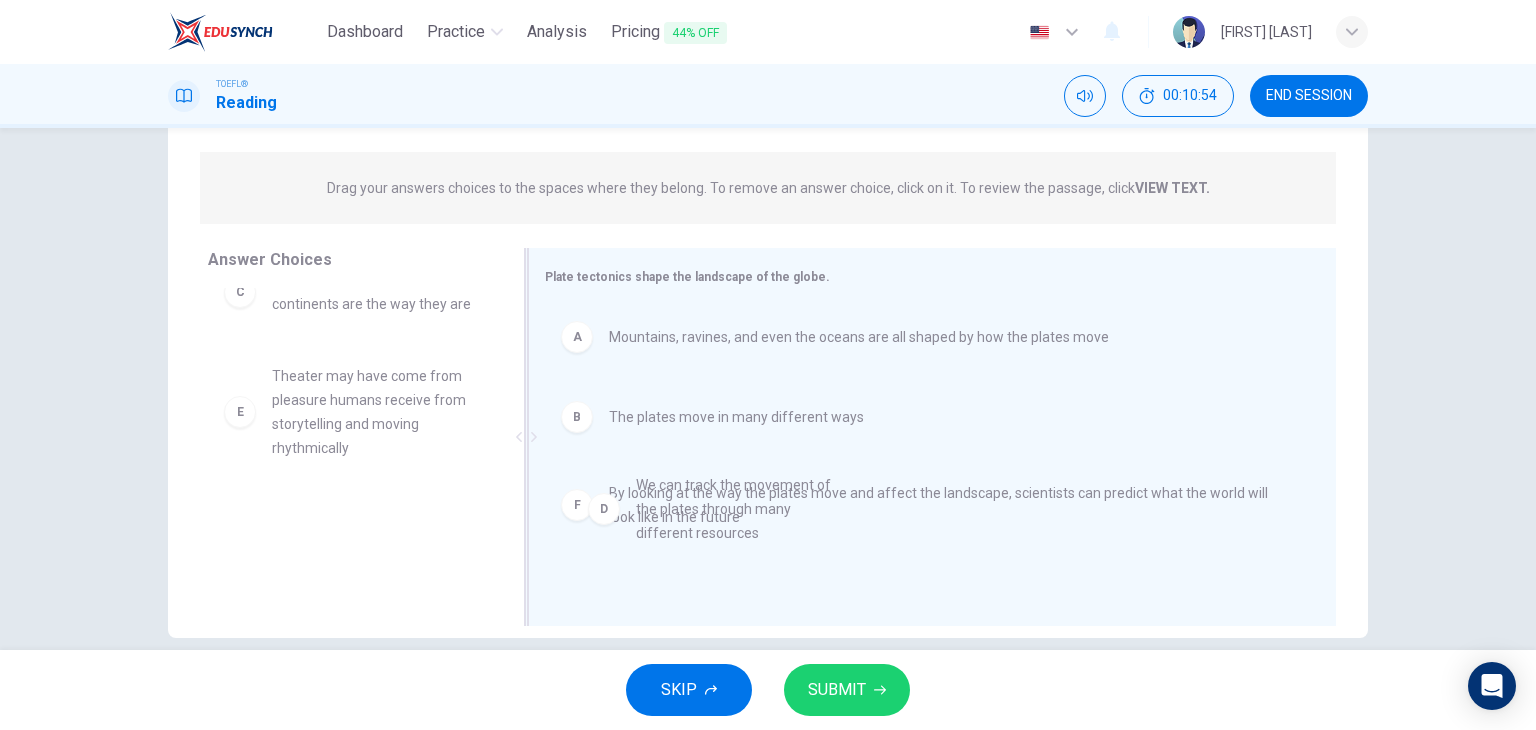 drag, startPoint x: 357, startPoint y: 414, endPoint x: 745, endPoint y: 530, distance: 404.96915 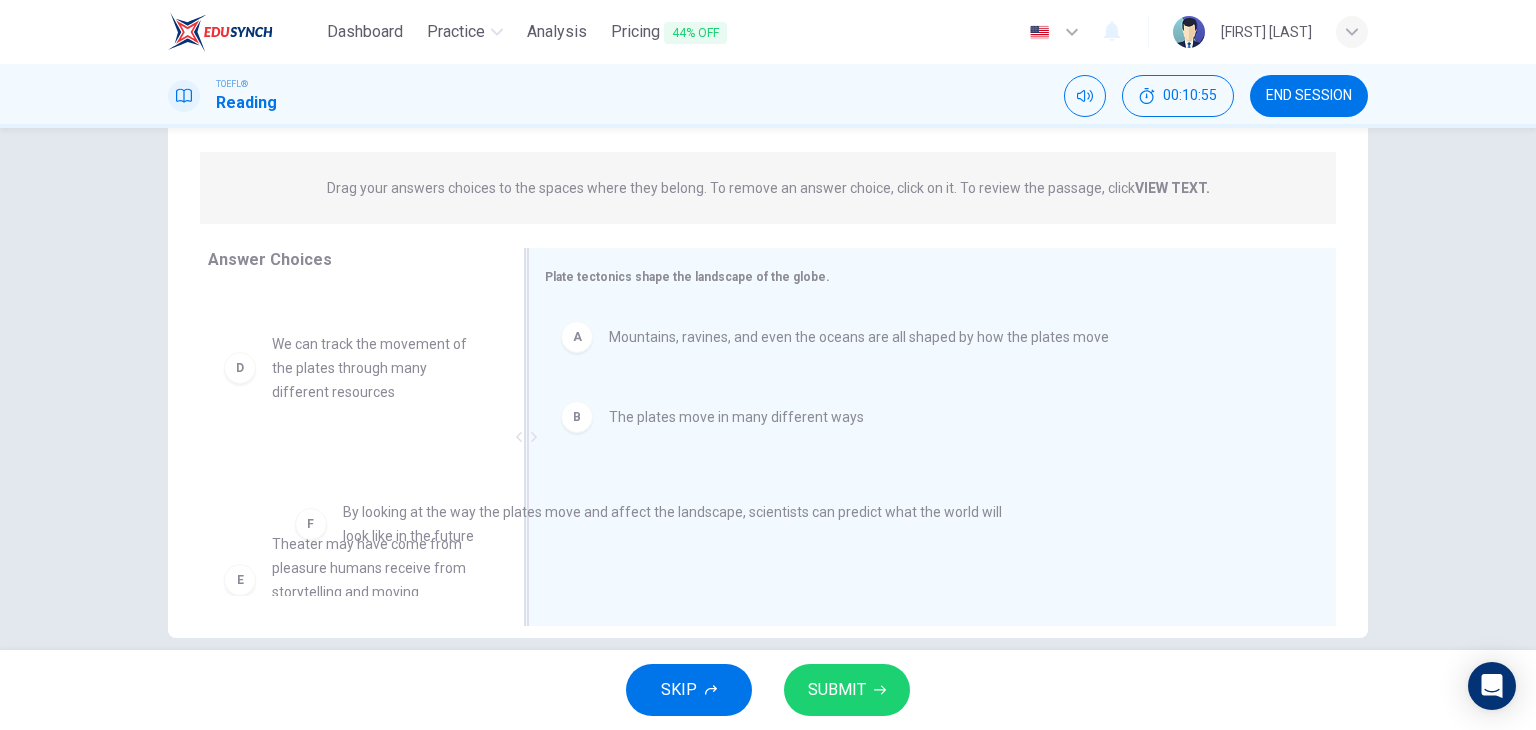 scroll, scrollTop: 70, scrollLeft: 0, axis: vertical 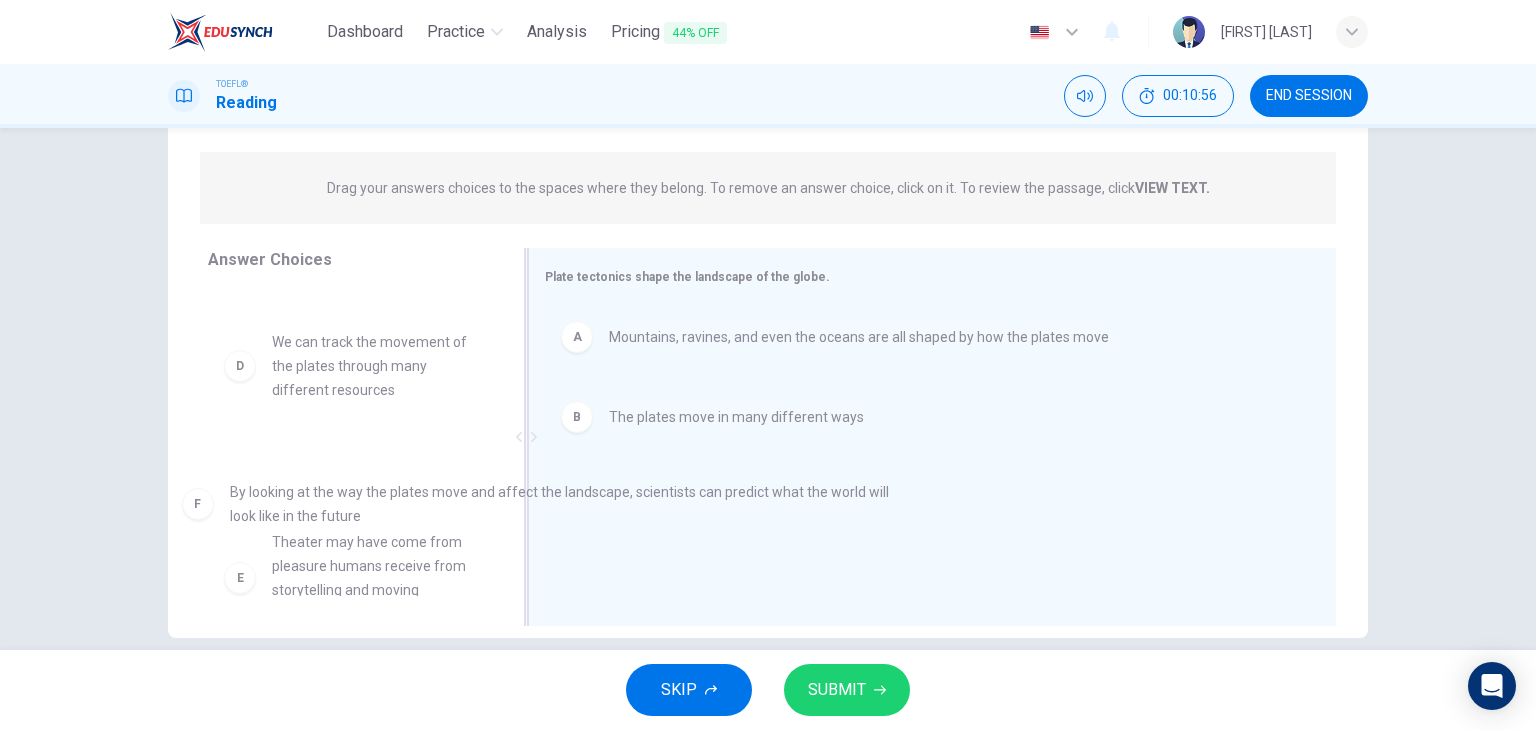 drag, startPoint x: 679, startPoint y: 522, endPoint x: 254, endPoint y: 525, distance: 425.0106 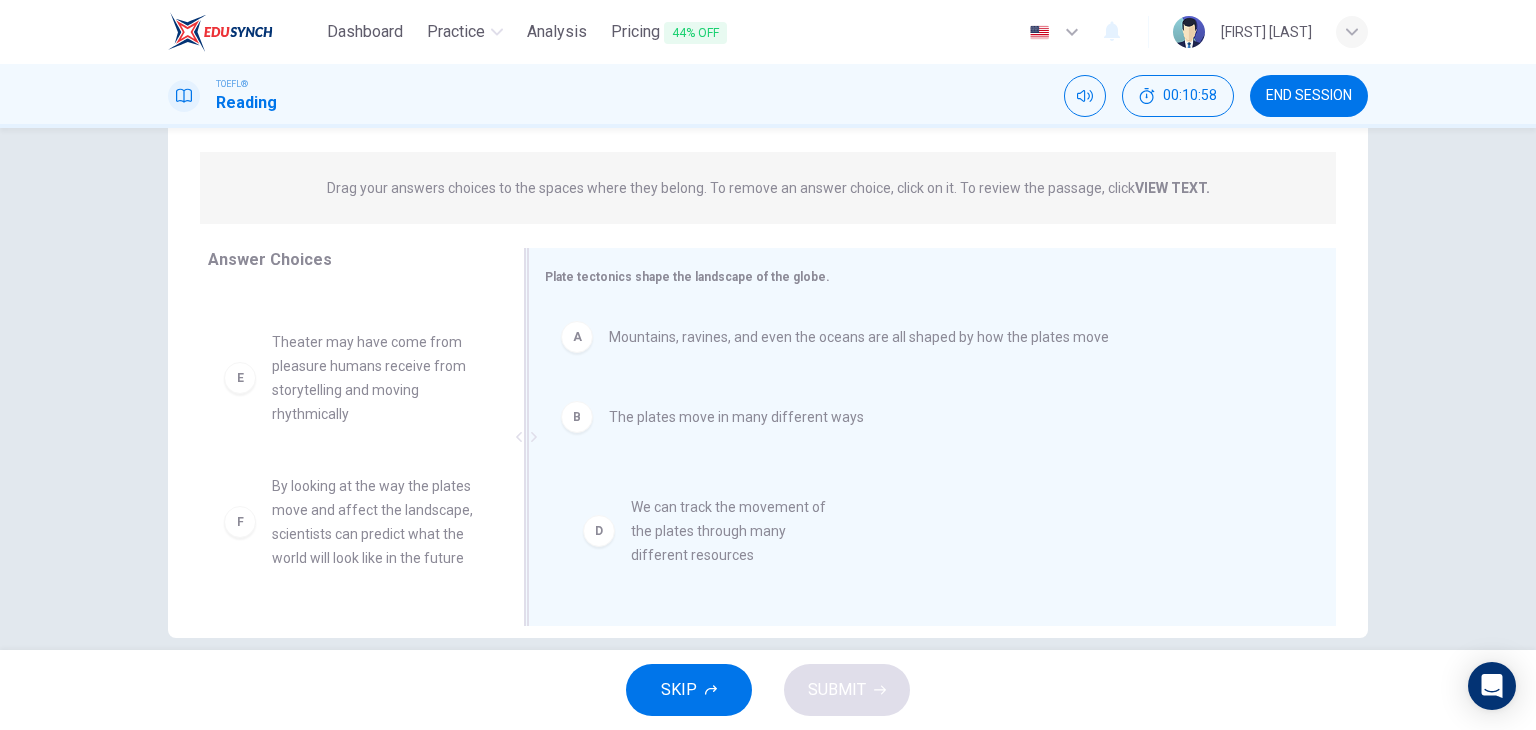 drag, startPoint x: 308, startPoint y: 381, endPoint x: 700, endPoint y: 535, distance: 421.16504 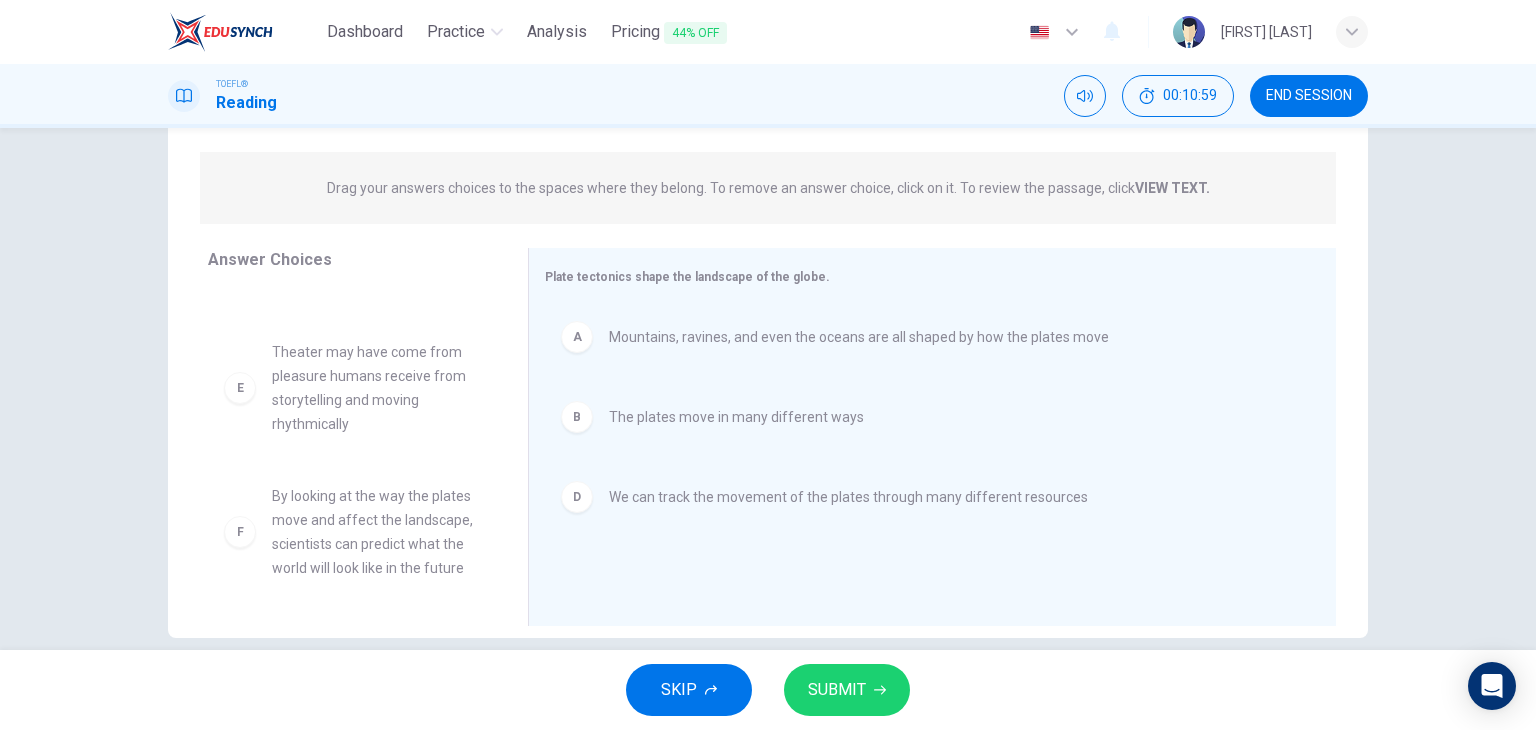 scroll, scrollTop: 84, scrollLeft: 0, axis: vertical 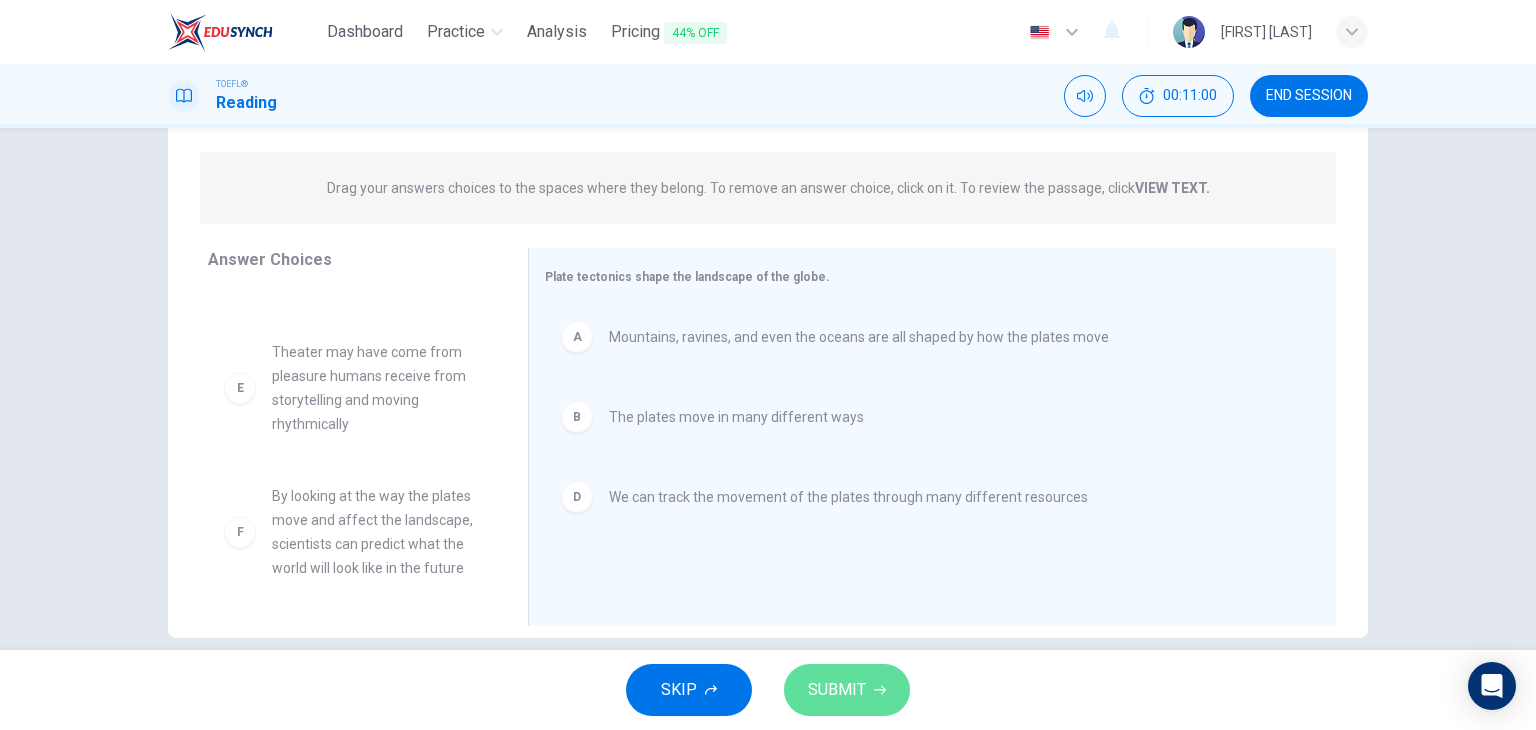 click at bounding box center (880, 690) 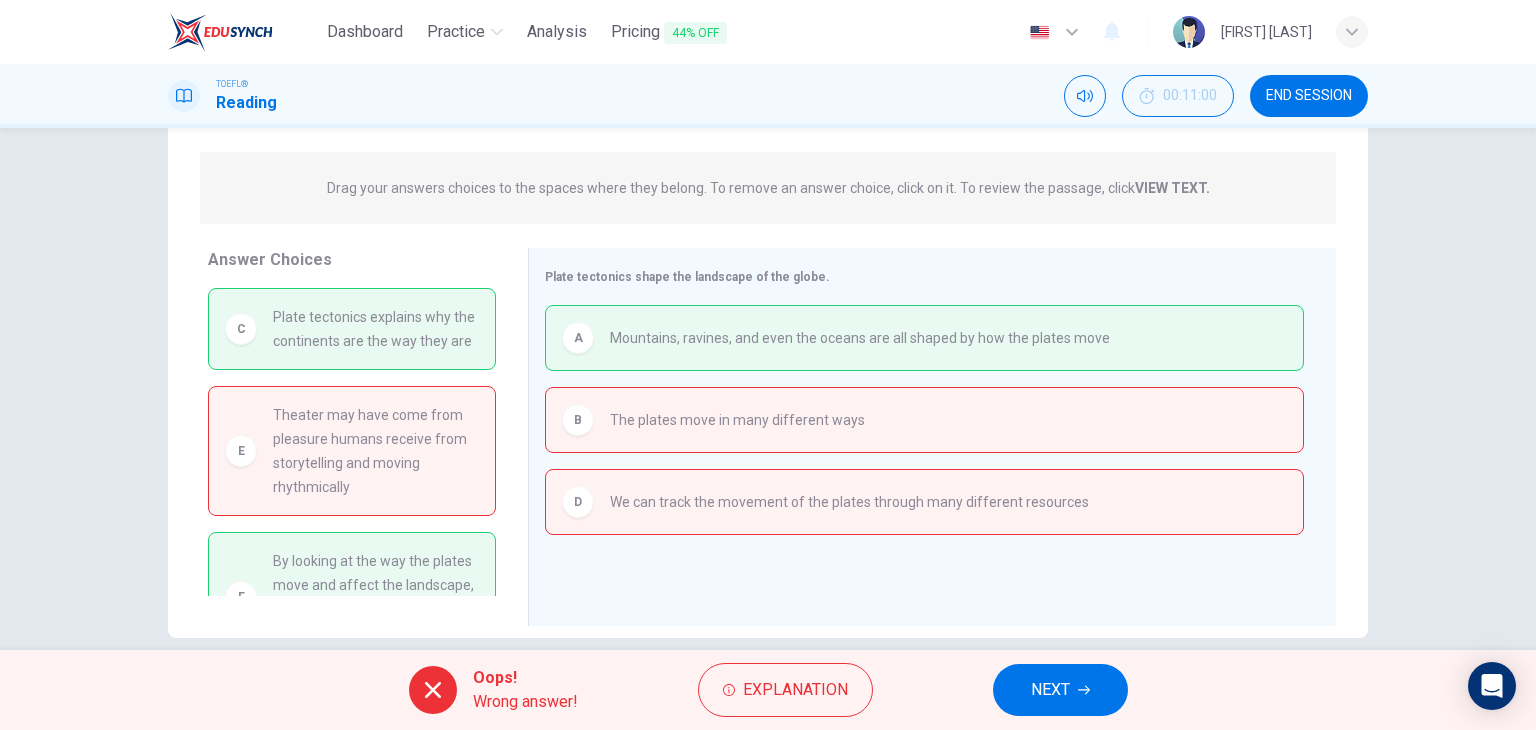 scroll, scrollTop: 112, scrollLeft: 0, axis: vertical 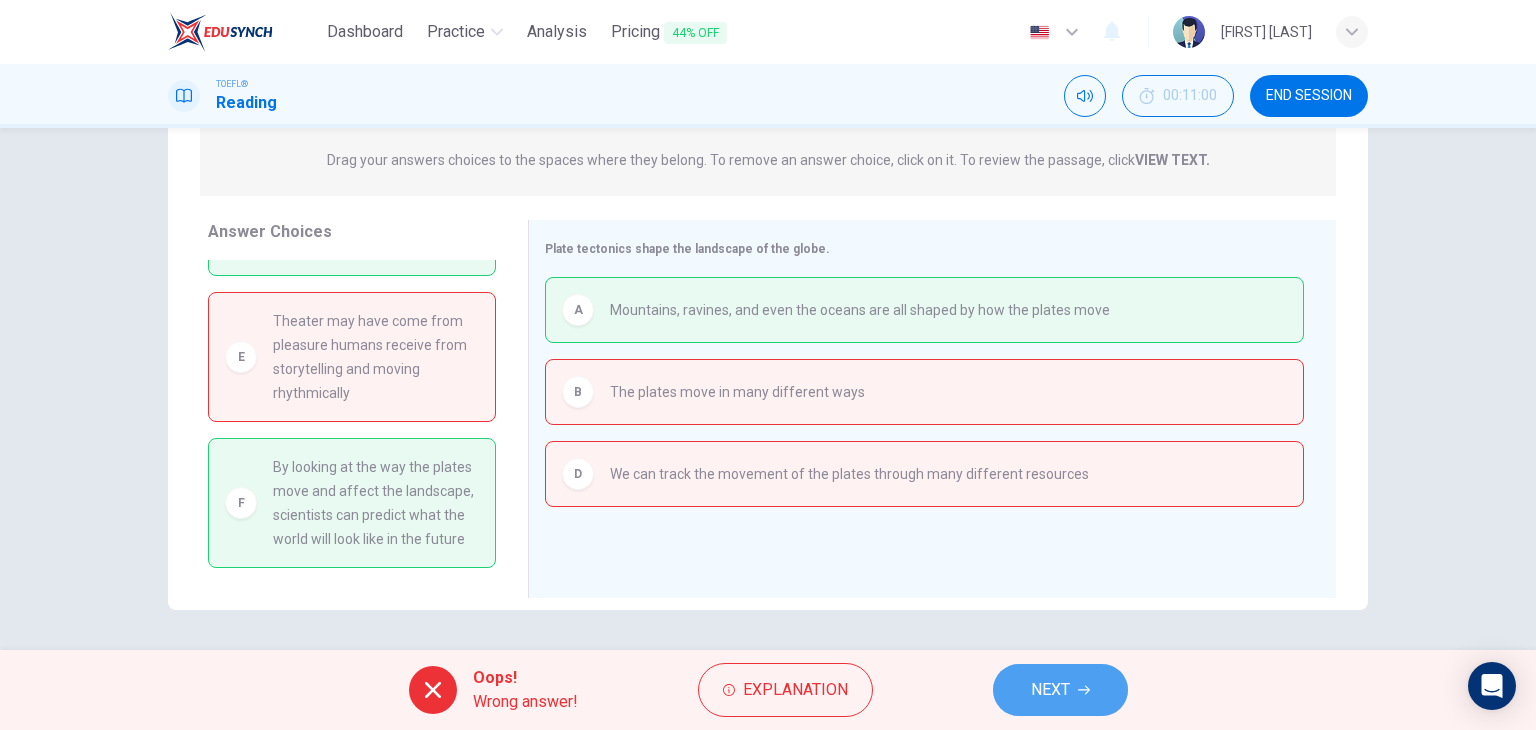 click on "NEXT" at bounding box center [1060, 690] 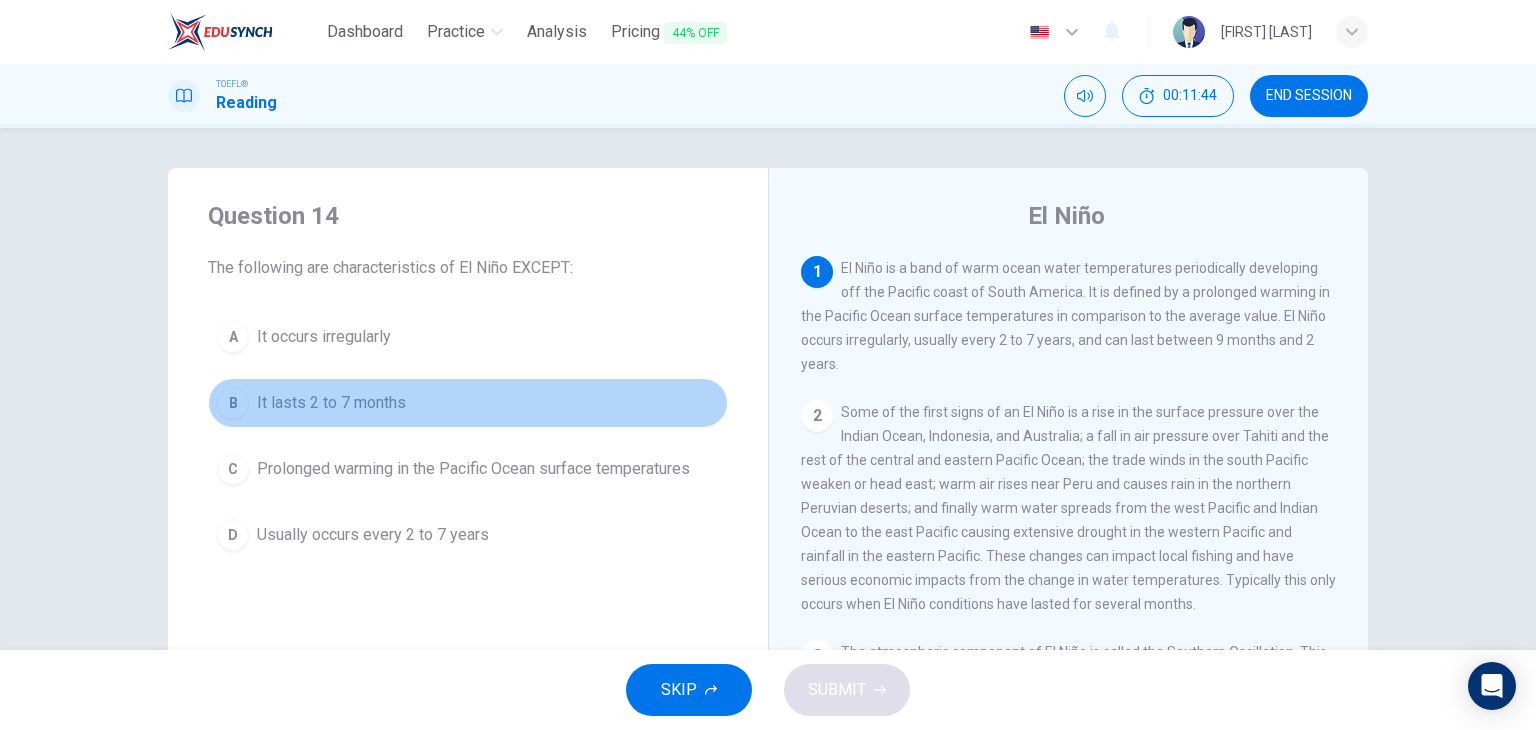 click on "It lasts 2 to 7 months" at bounding box center [324, 337] 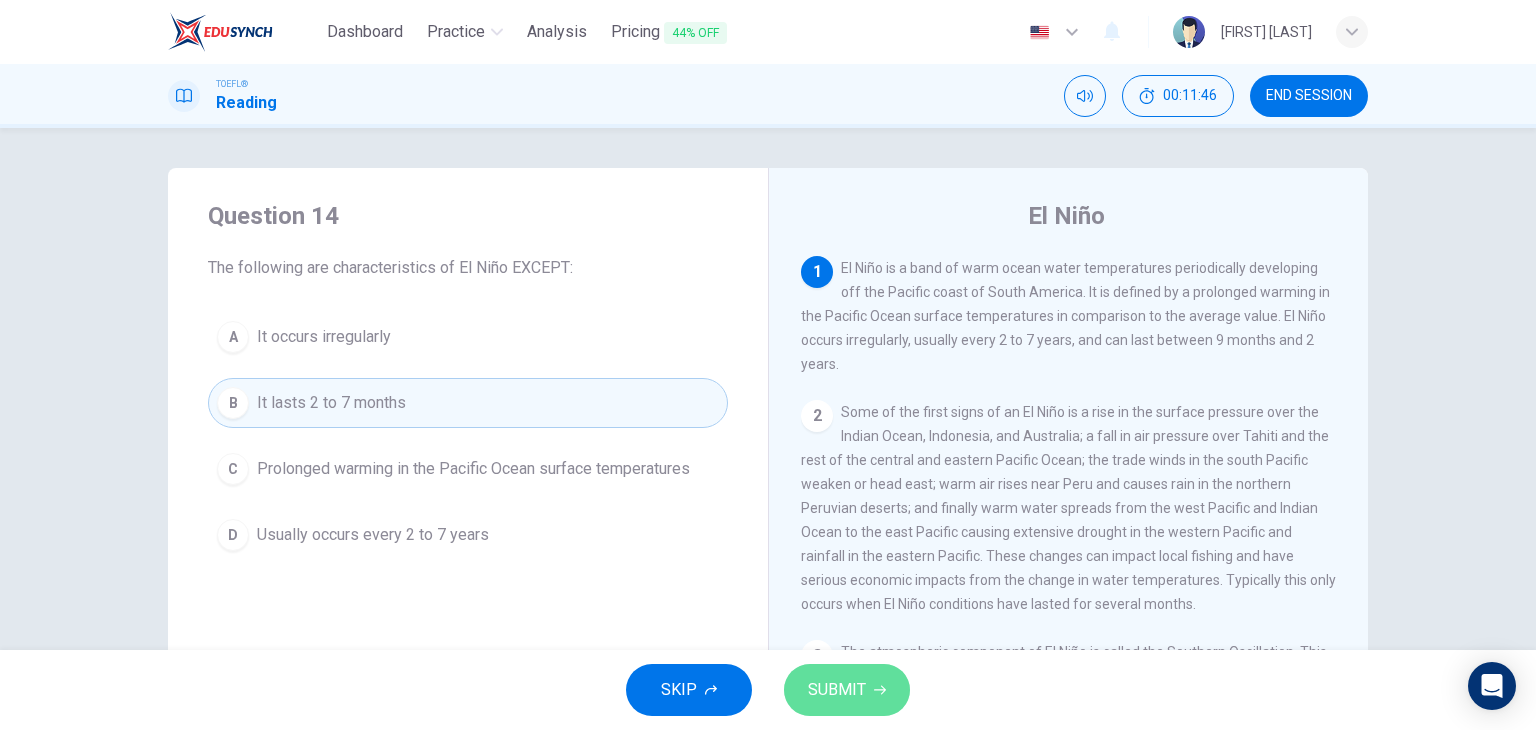 click on "SUBMIT" at bounding box center (837, 690) 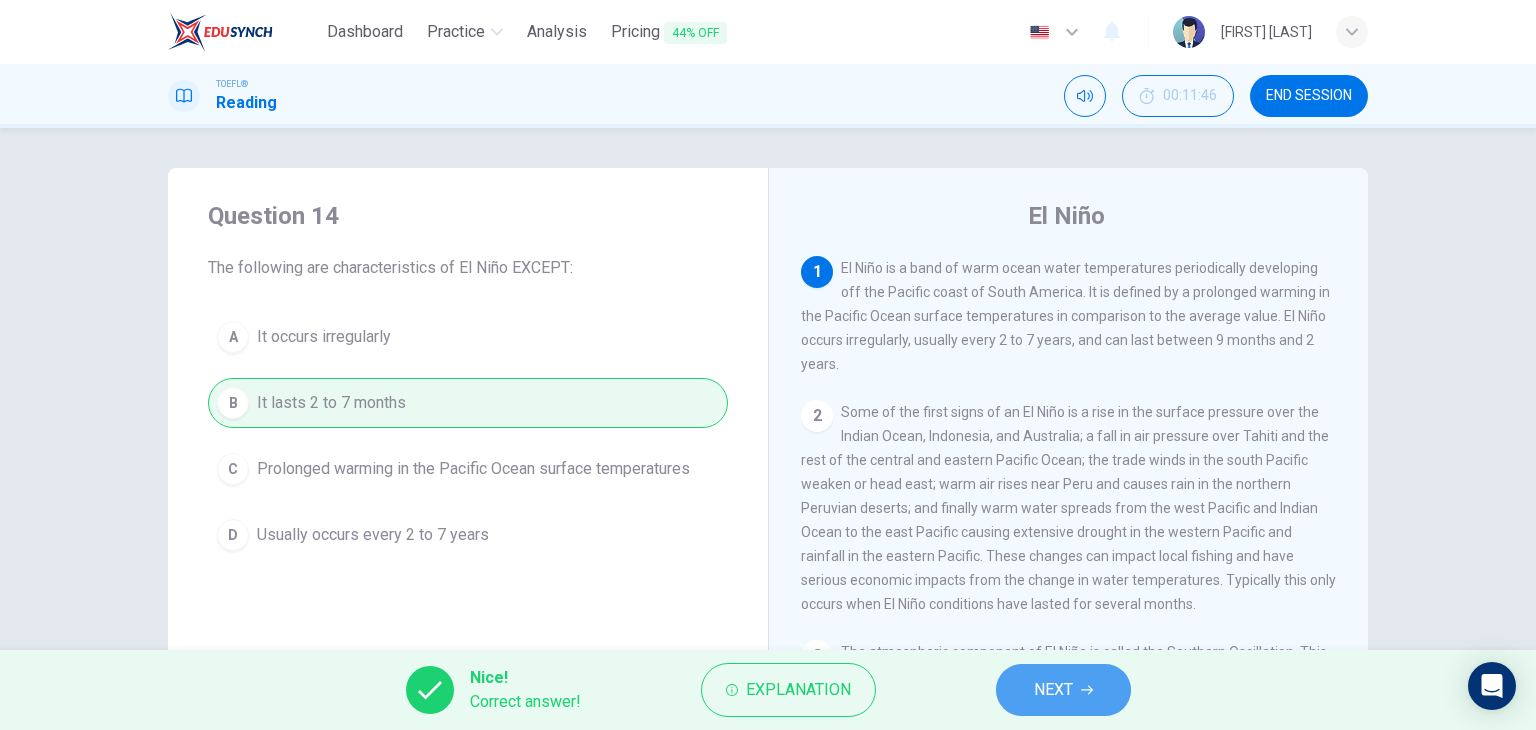 click on "NEXT" at bounding box center (1063, 690) 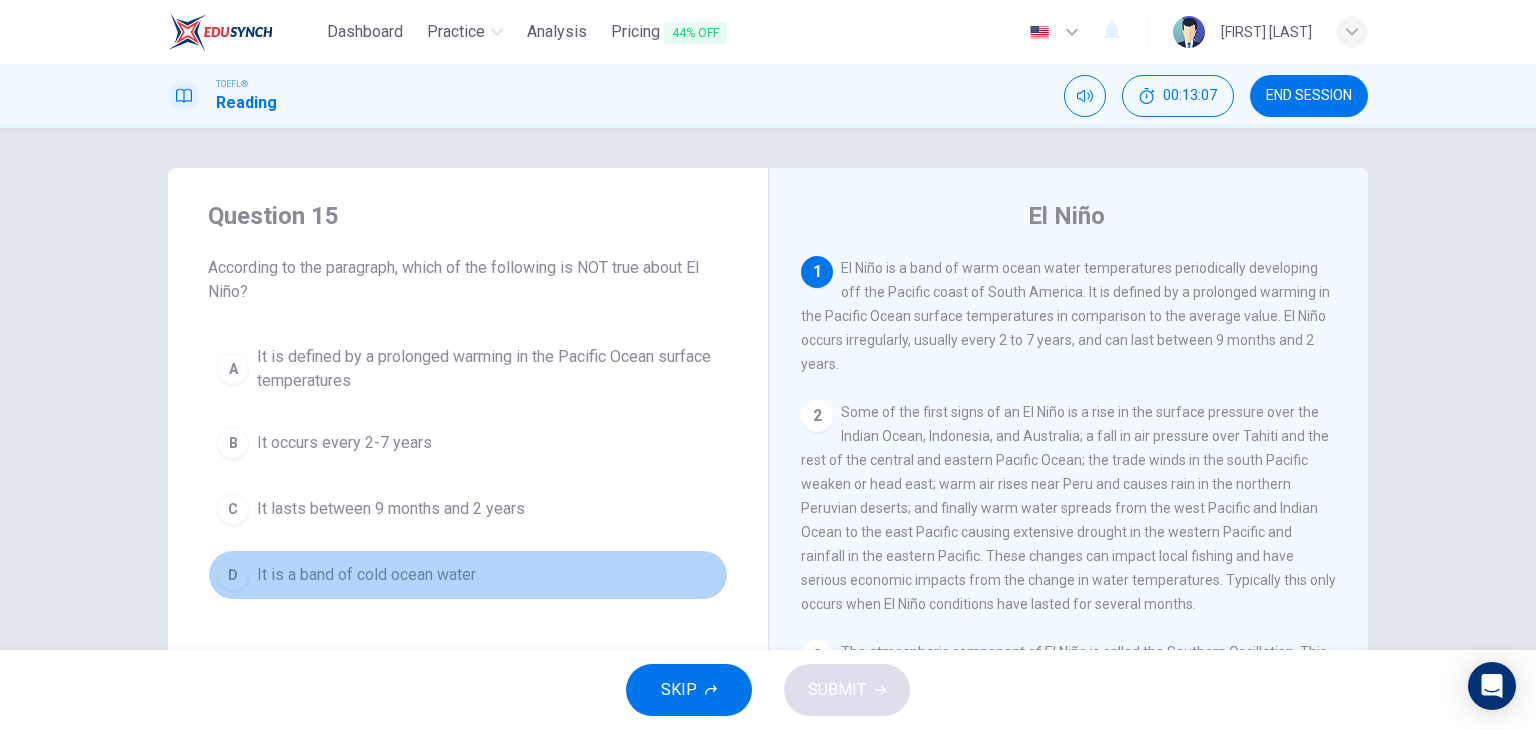 click on "It is a band of cold ocean water" at bounding box center [488, 369] 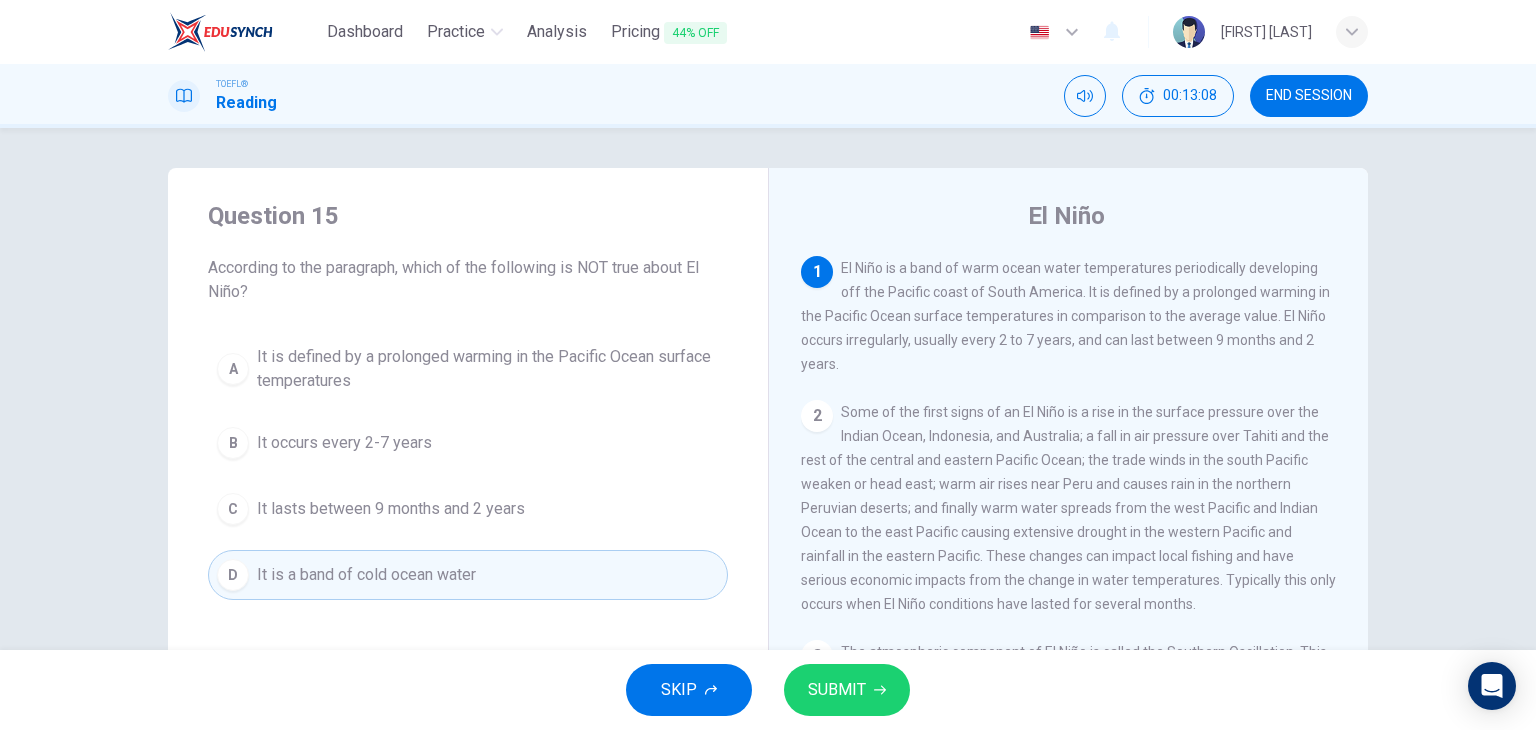 click on "SUBMIT" at bounding box center (847, 690) 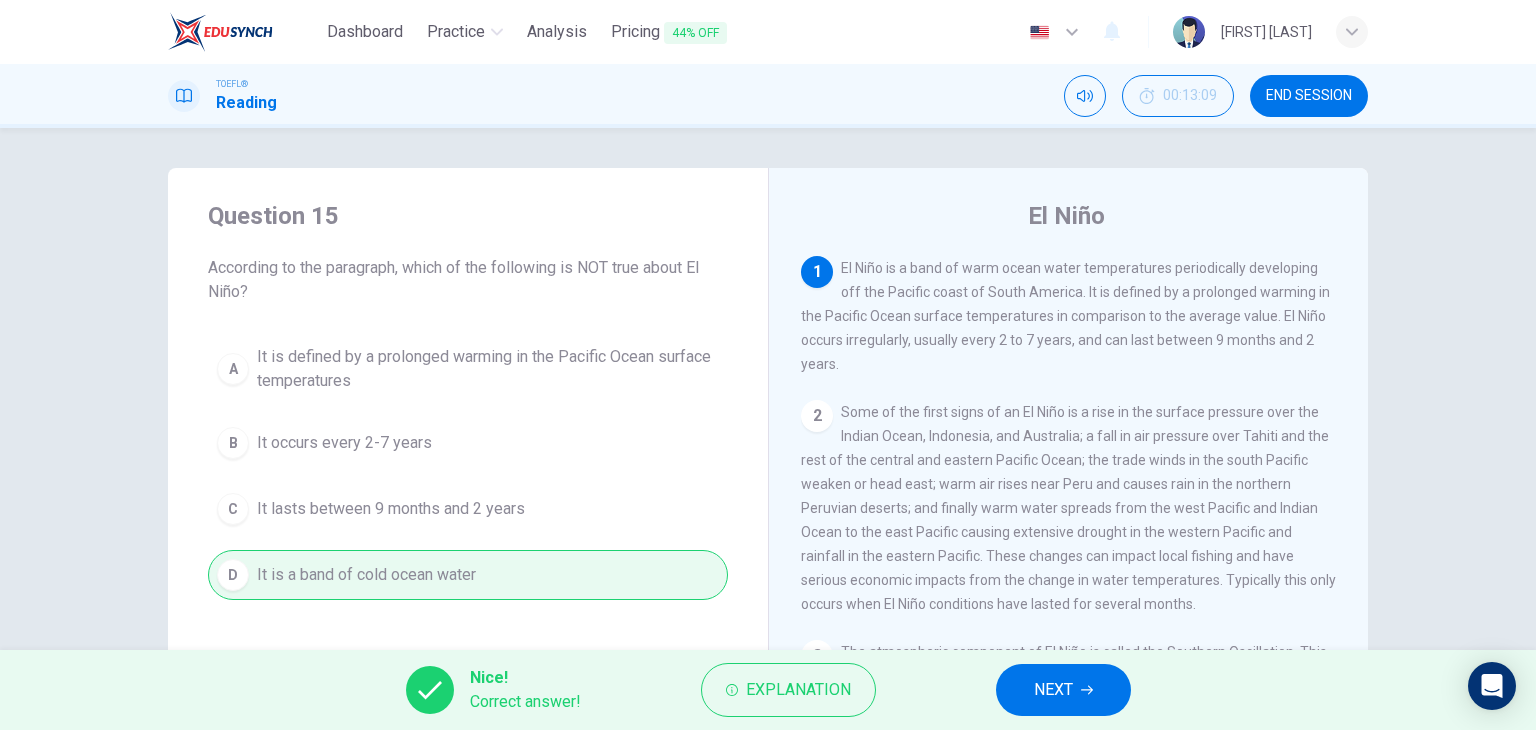 click on "Nice! Correct answer! Explanation NEXT" at bounding box center [768, 690] 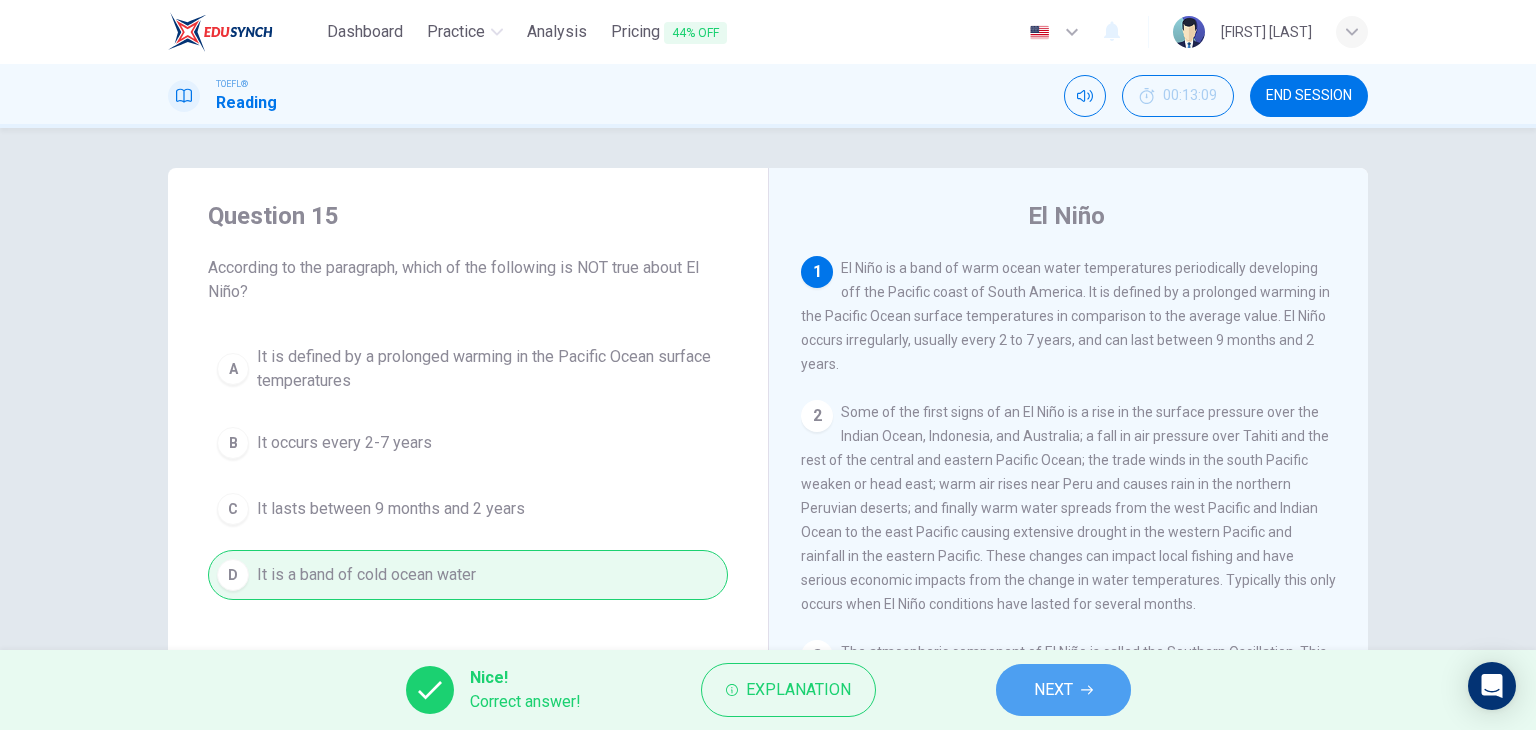 click on "NEXT" at bounding box center (1063, 690) 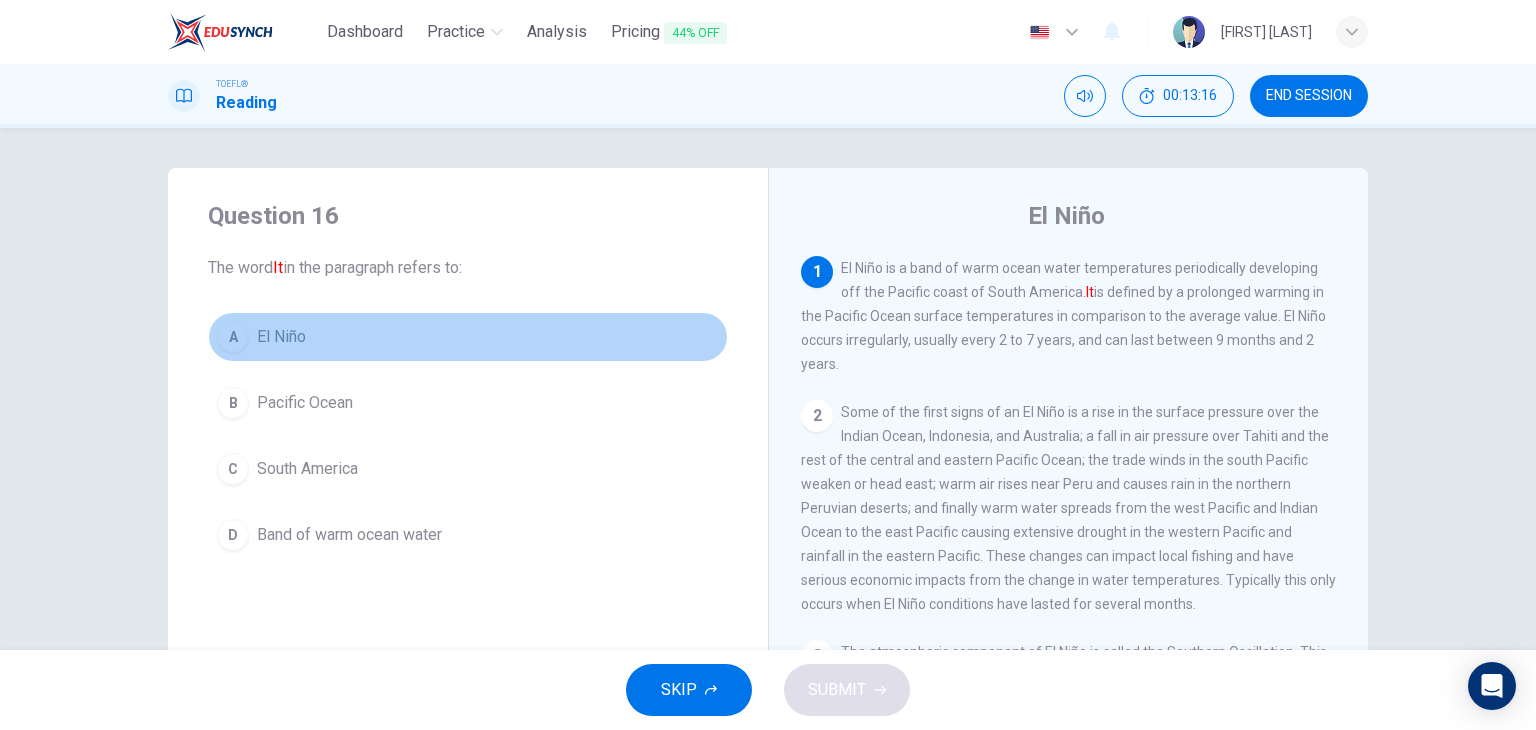 click on "El Niño" at bounding box center (281, 337) 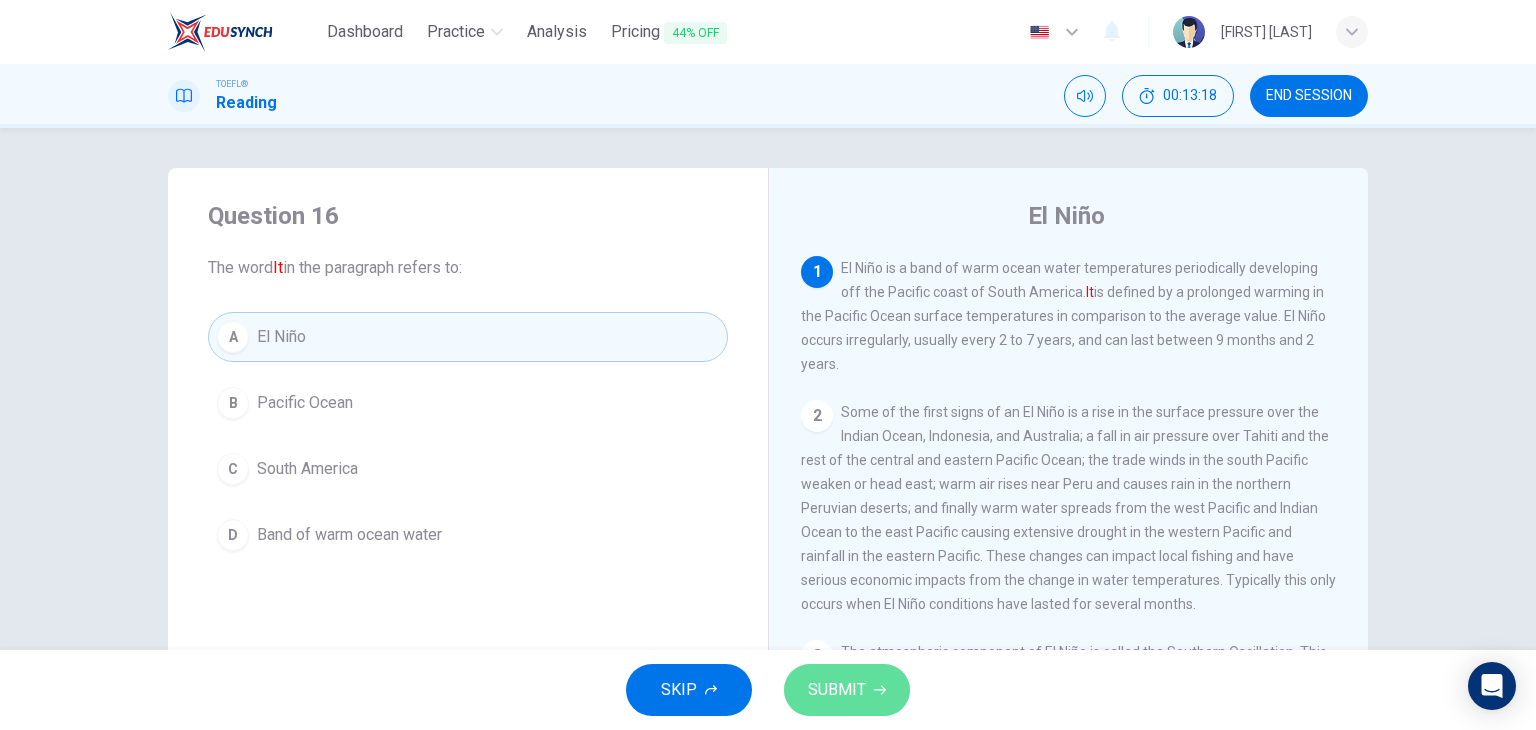 click on "SUBMIT" at bounding box center [847, 690] 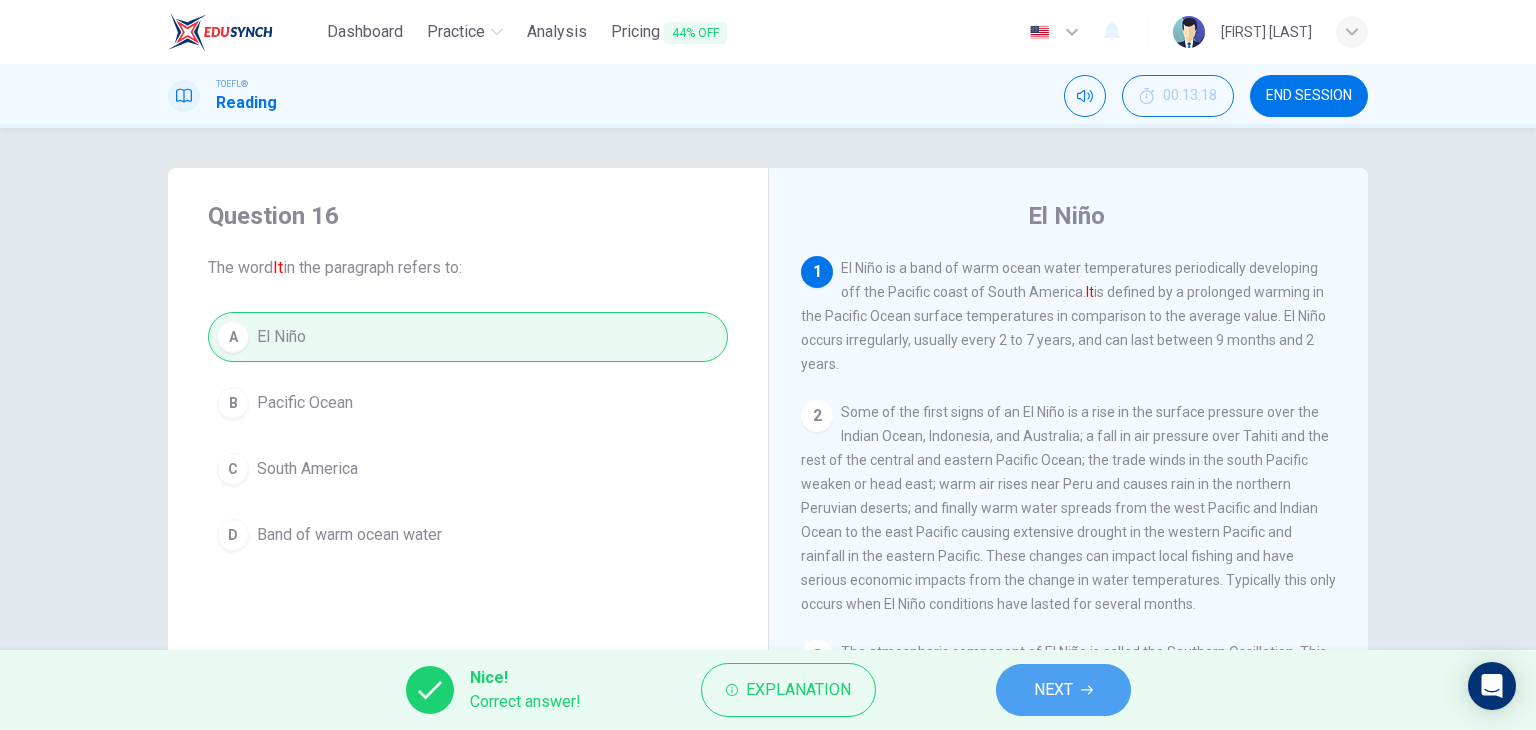 click on "NEXT" at bounding box center [1053, 690] 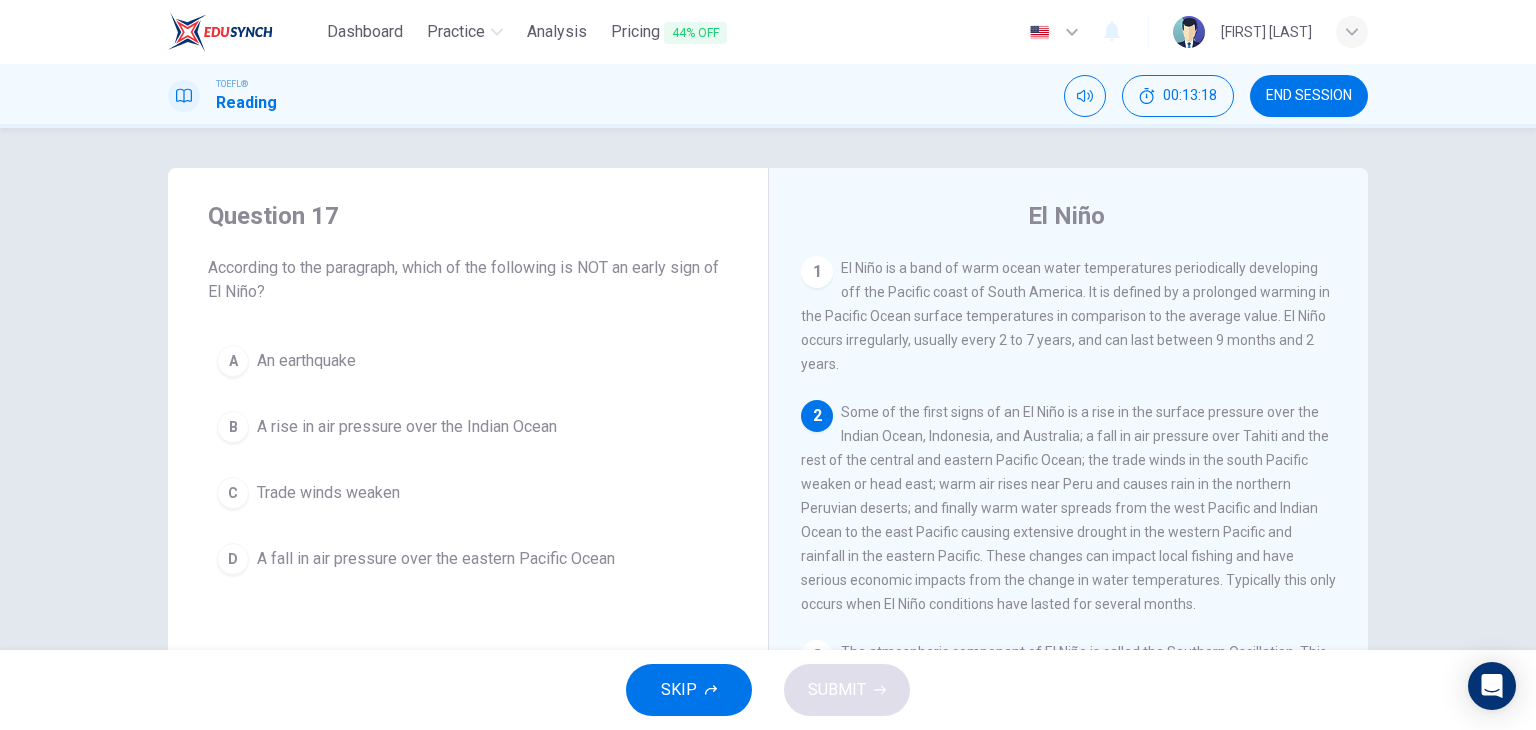 scroll, scrollTop: 148, scrollLeft: 0, axis: vertical 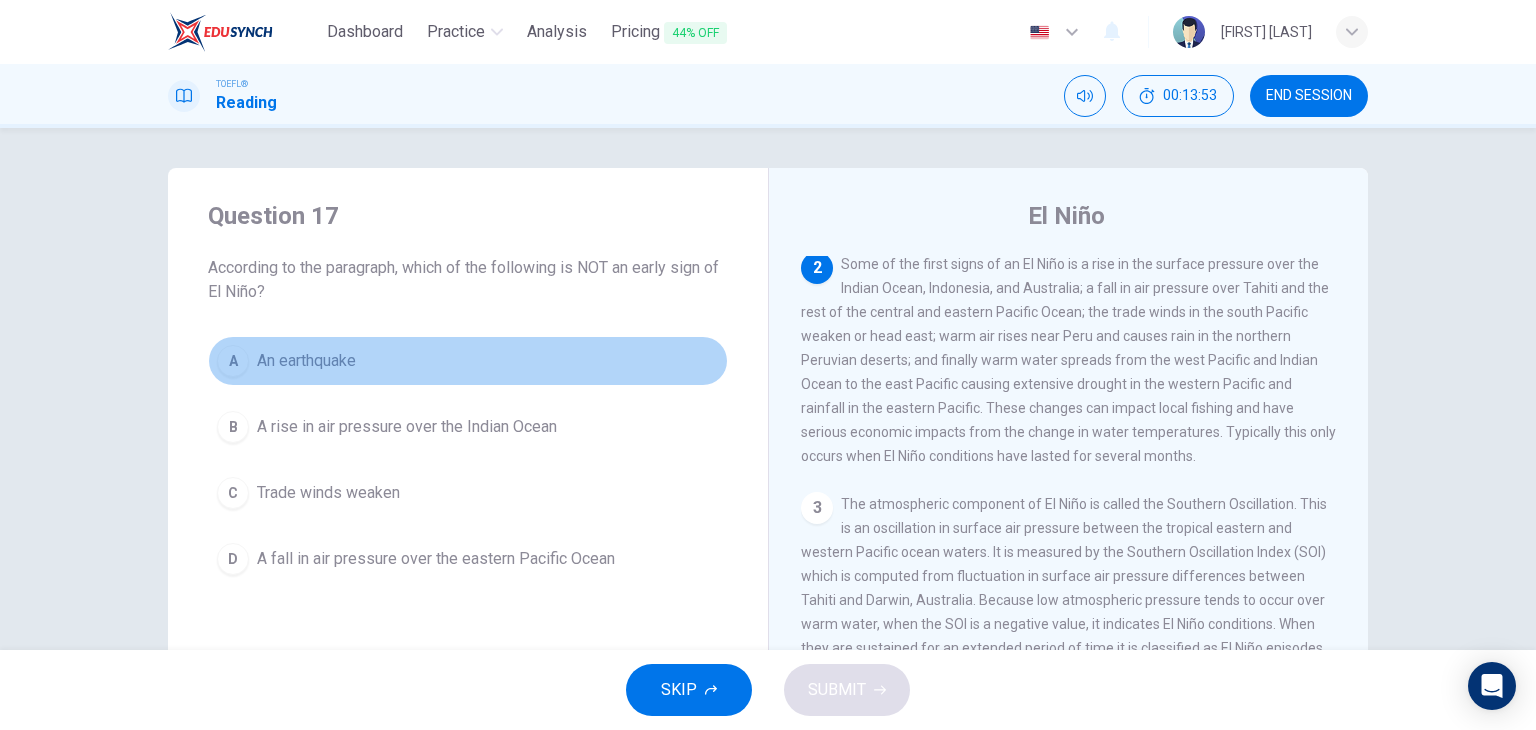 click on "A An earthquake" at bounding box center (468, 361) 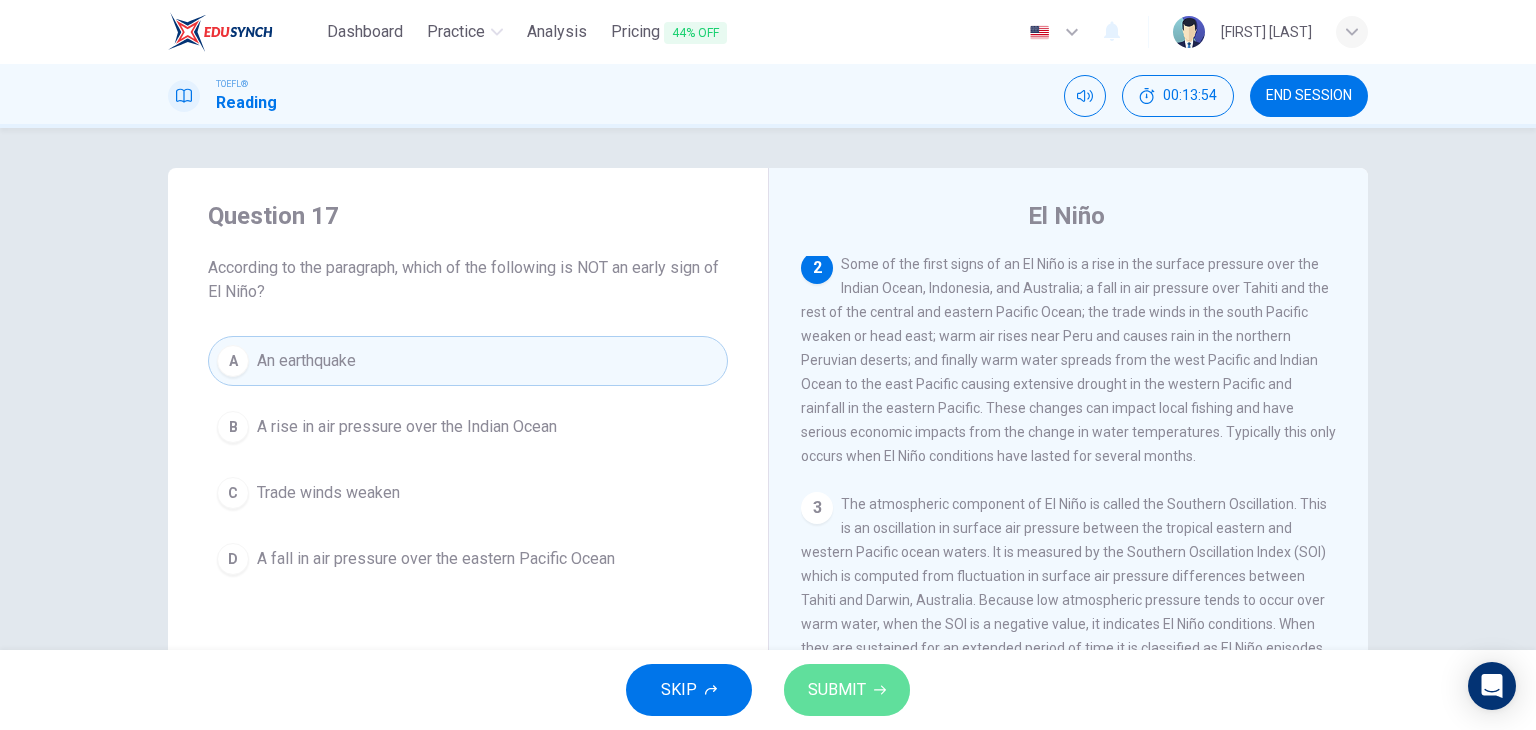 click on "SUBMIT" at bounding box center [837, 690] 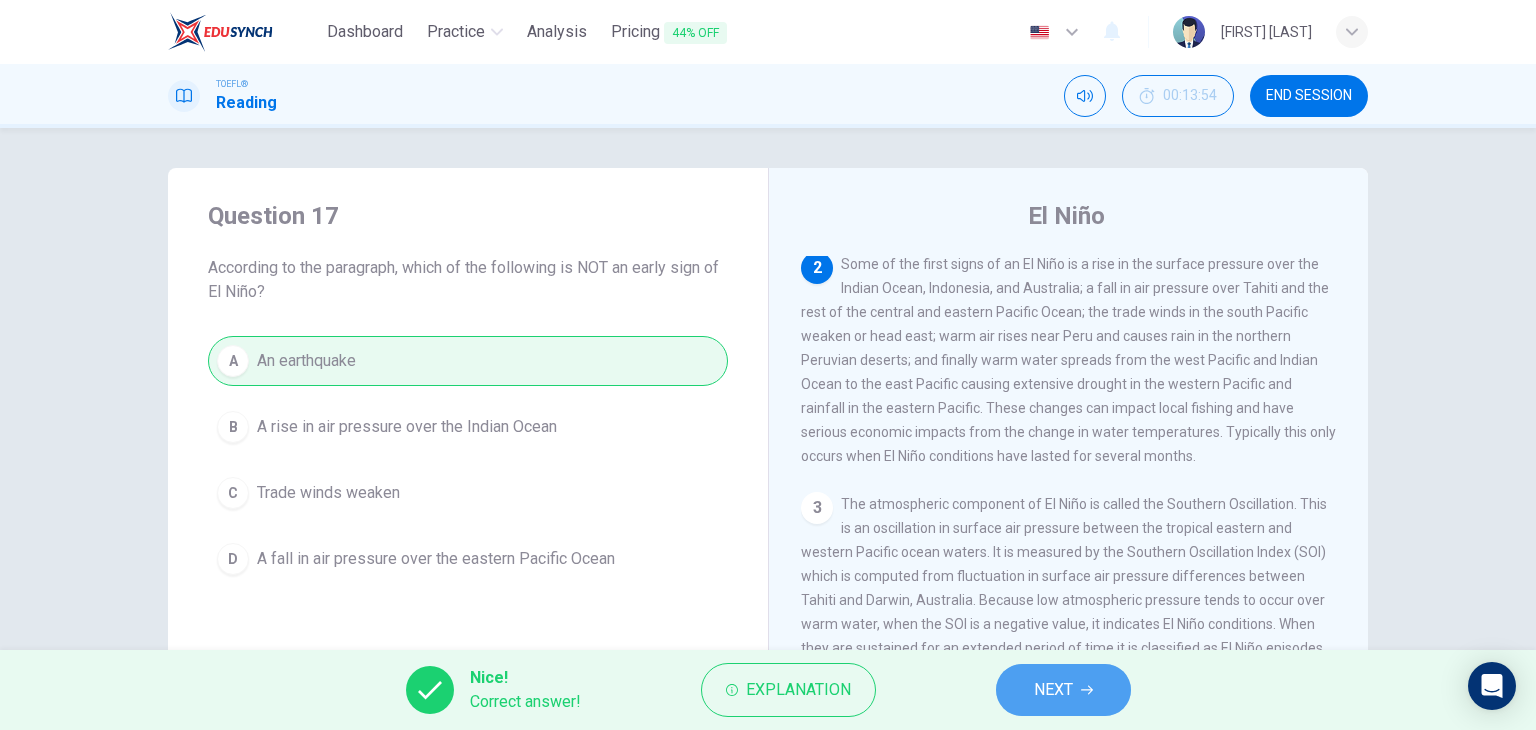 click on "NEXT" at bounding box center [1053, 690] 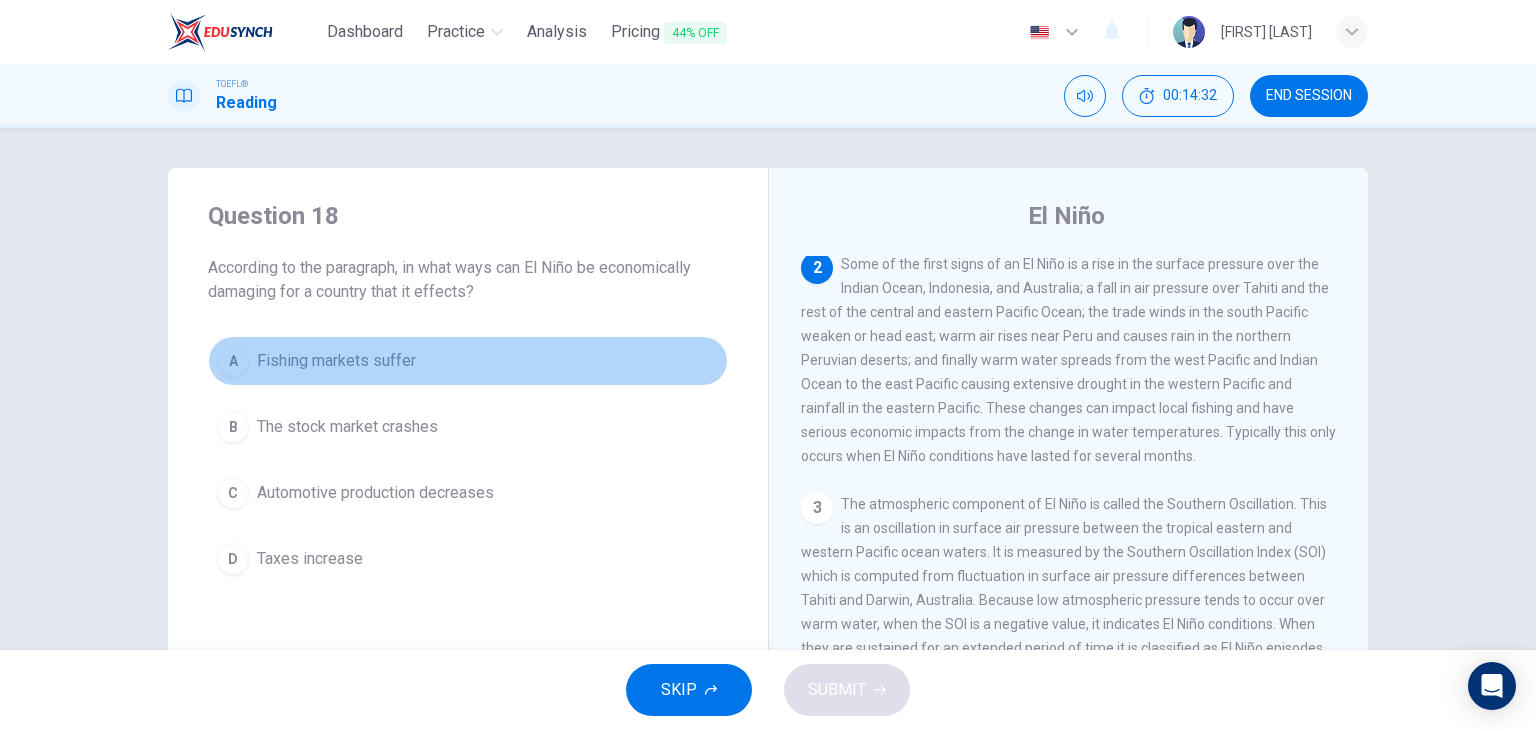 click on "Fishing markets suffer" at bounding box center [336, 361] 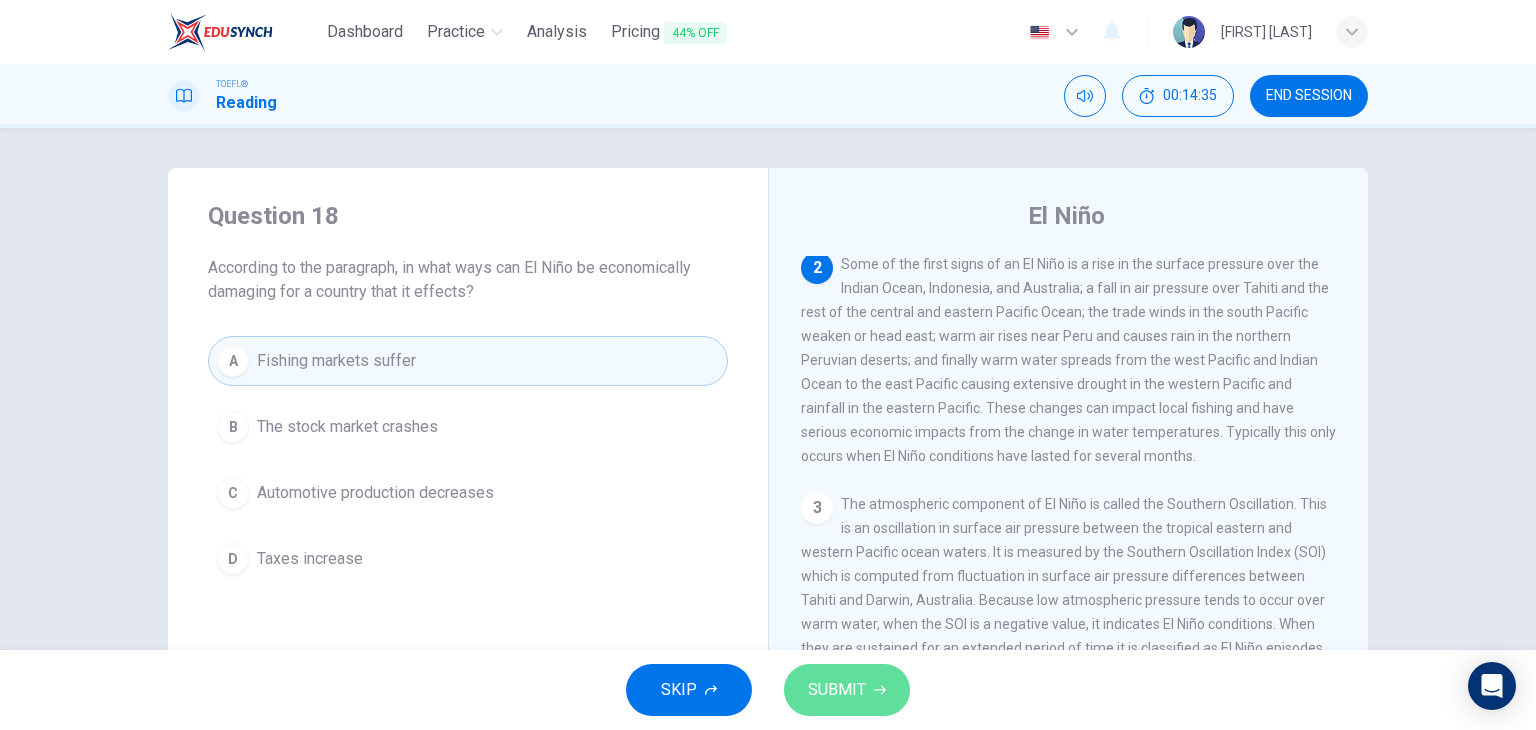 click on "SUBMIT" at bounding box center [847, 690] 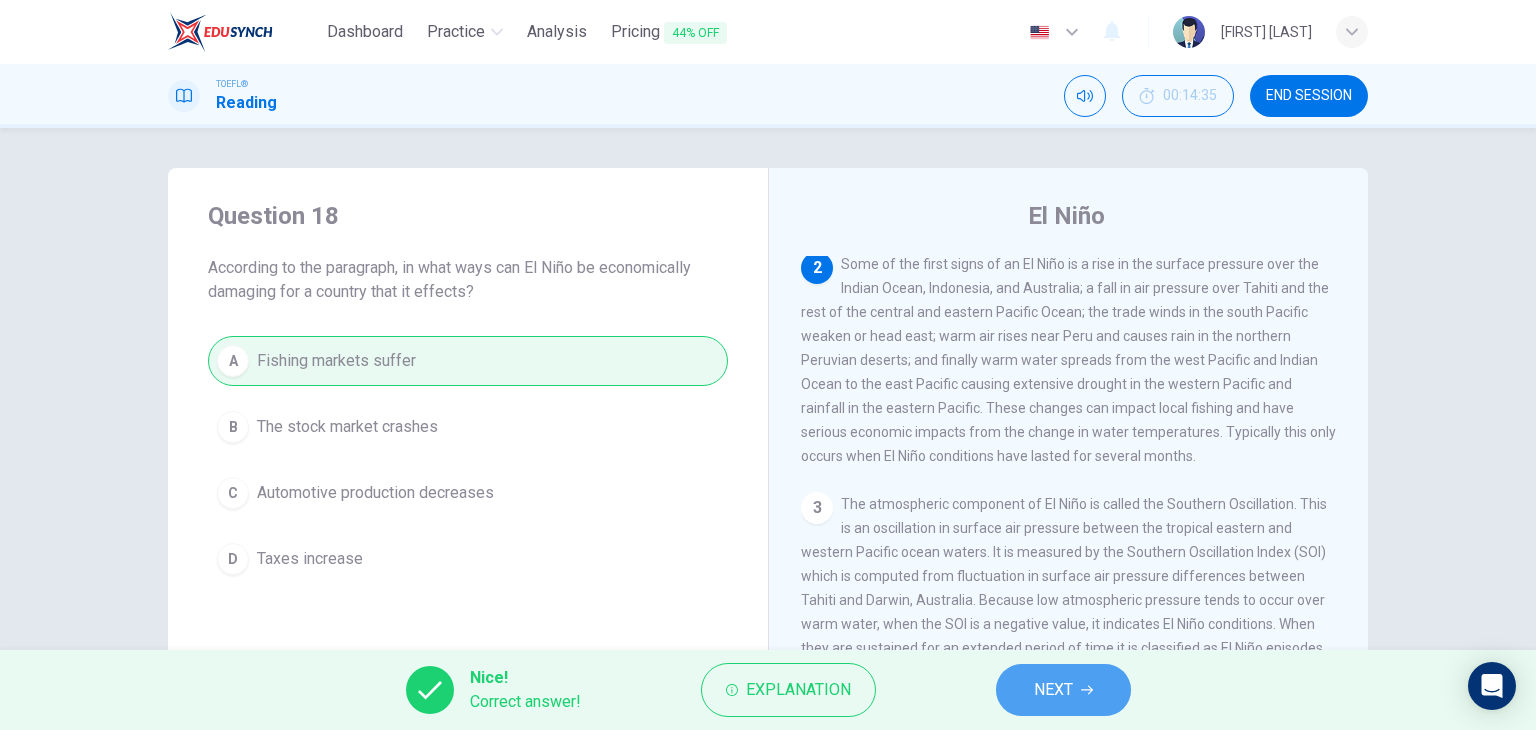 click on "NEXT" at bounding box center [1063, 690] 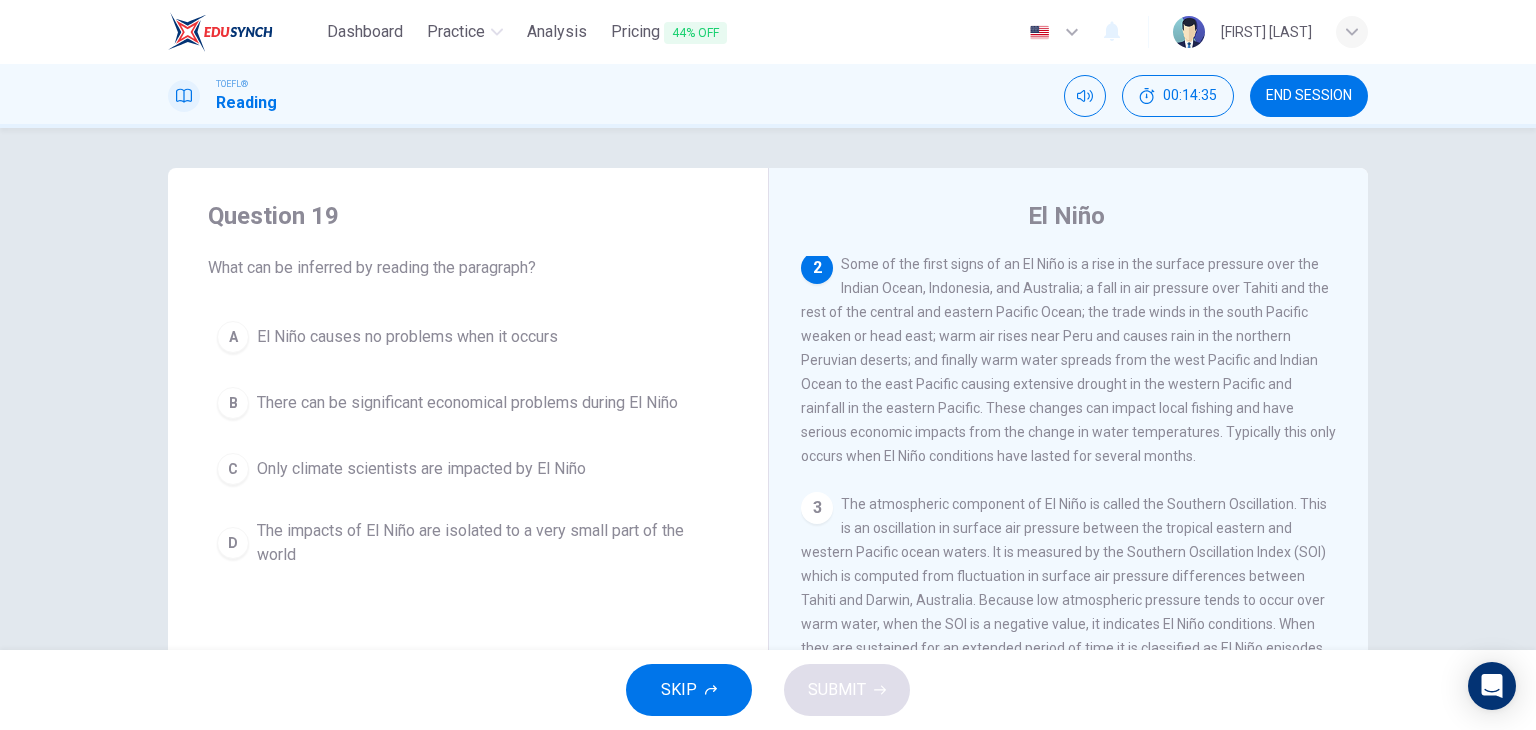 scroll, scrollTop: 0, scrollLeft: 0, axis: both 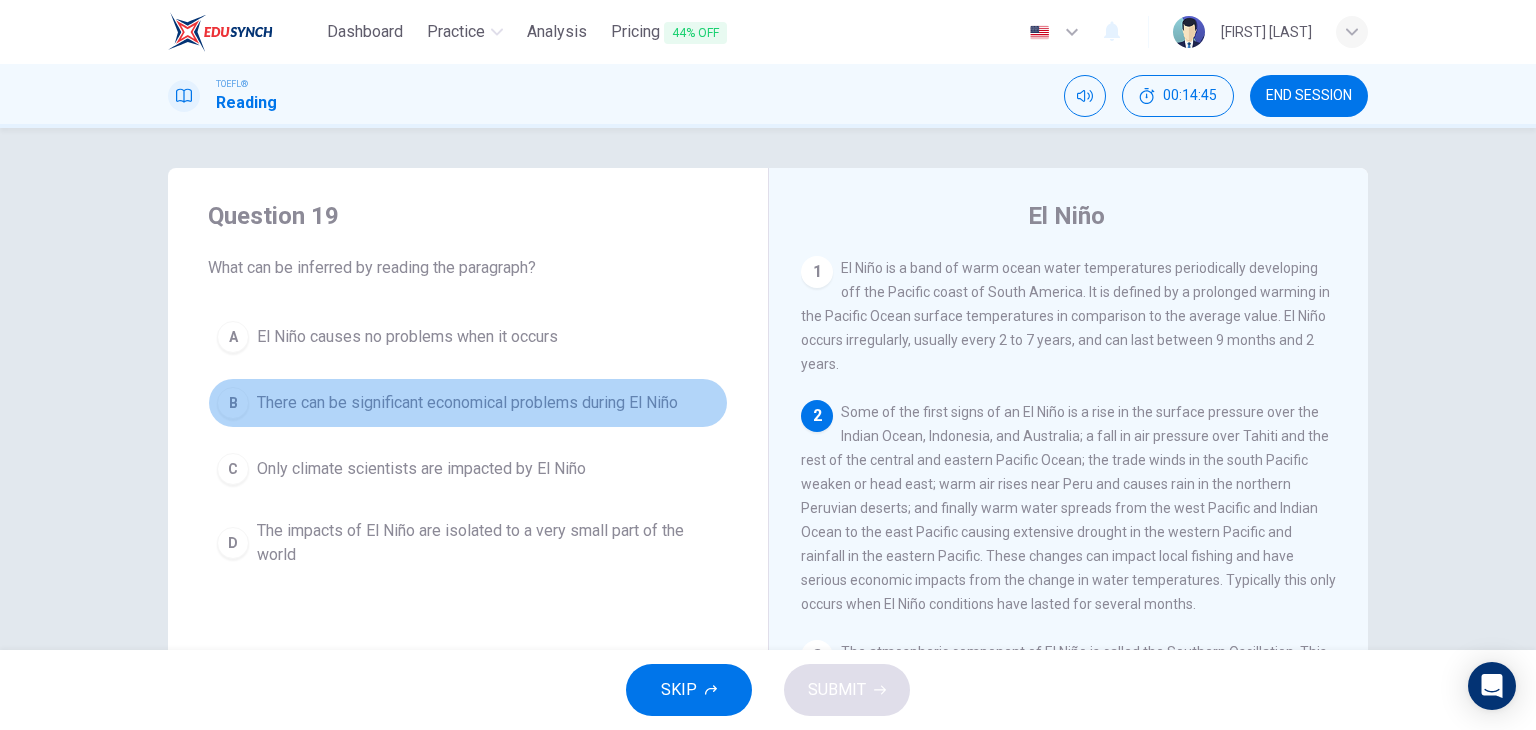 click on "There can be significant economical problems during El Niño" at bounding box center [407, 337] 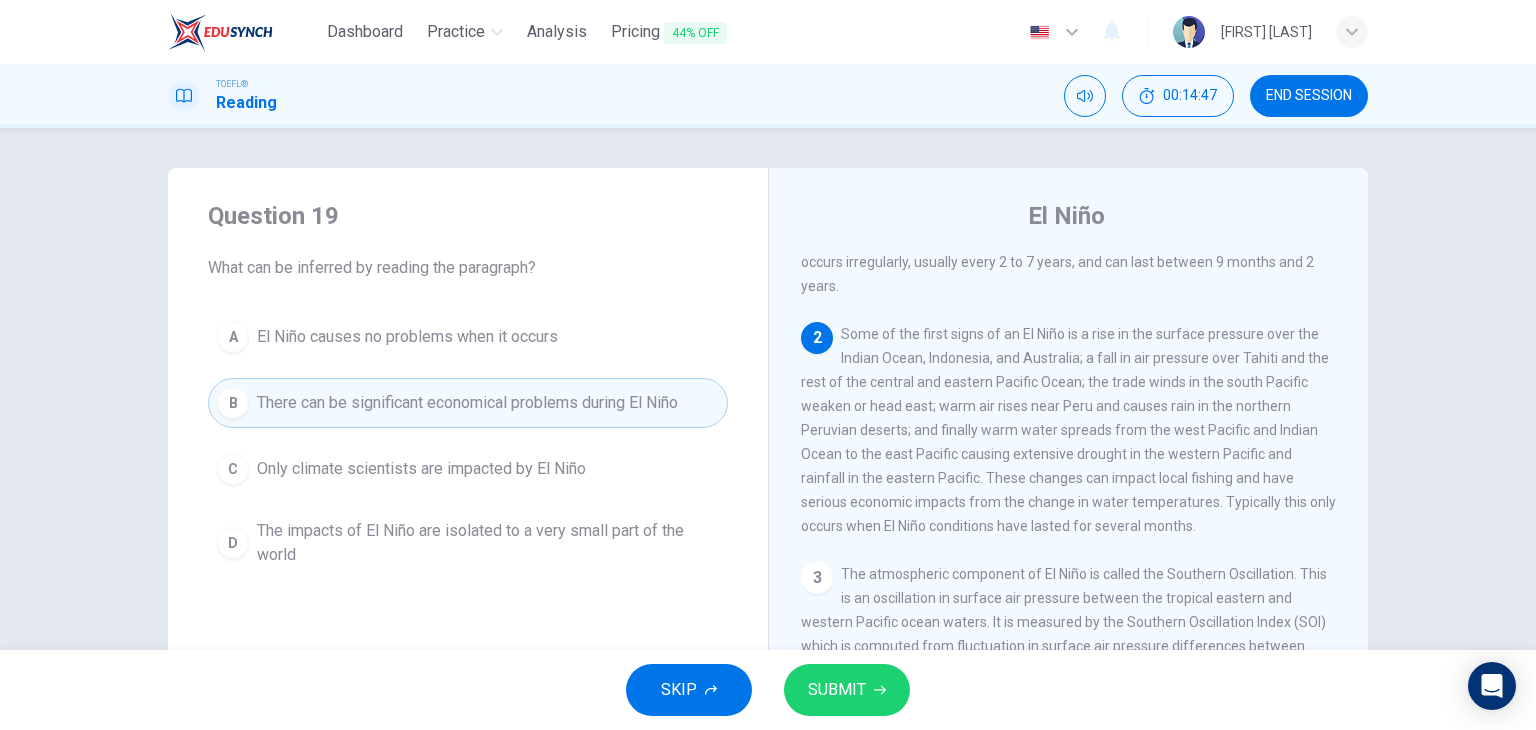 scroll, scrollTop: 91, scrollLeft: 0, axis: vertical 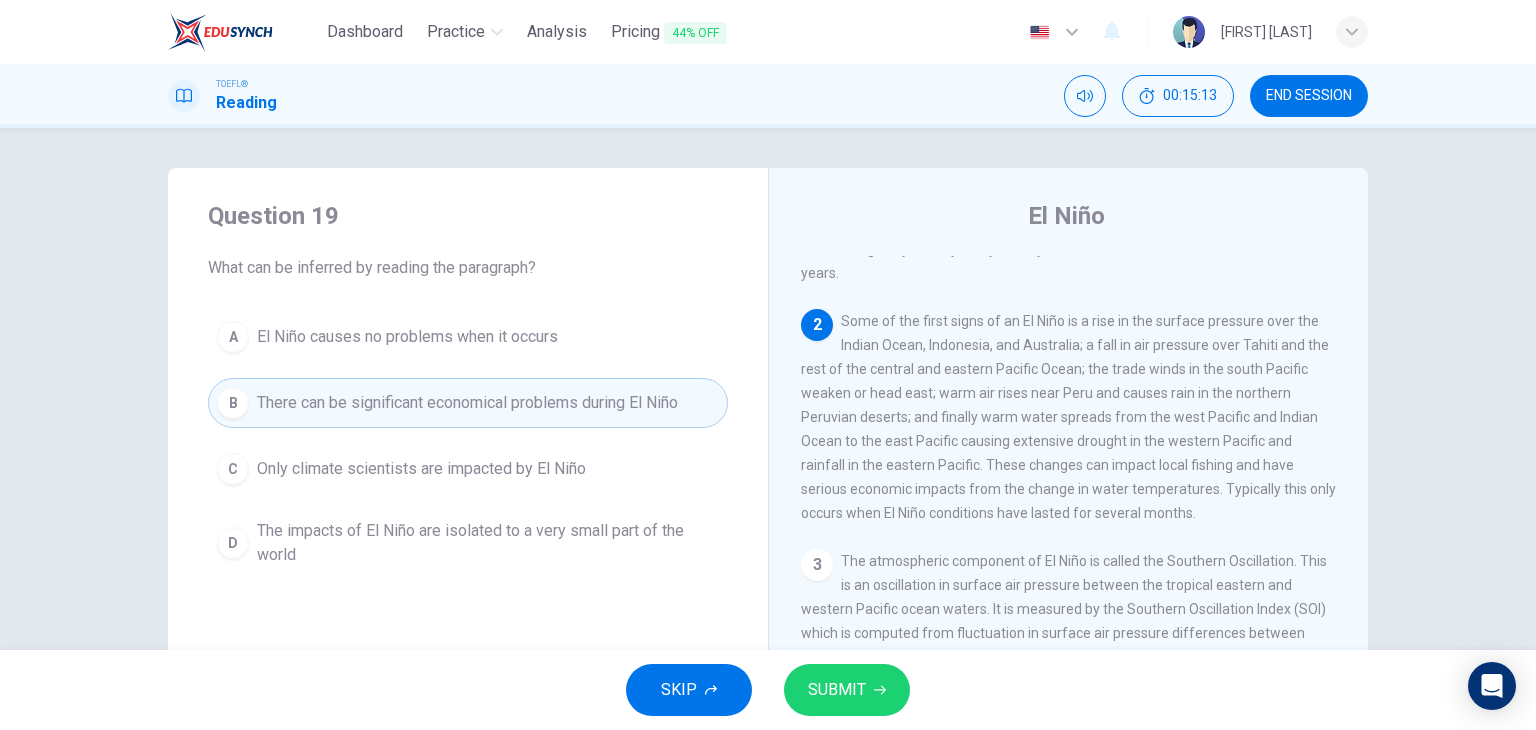 click on "The impacts of El Niño are isolated to a very small part of the world" at bounding box center [407, 337] 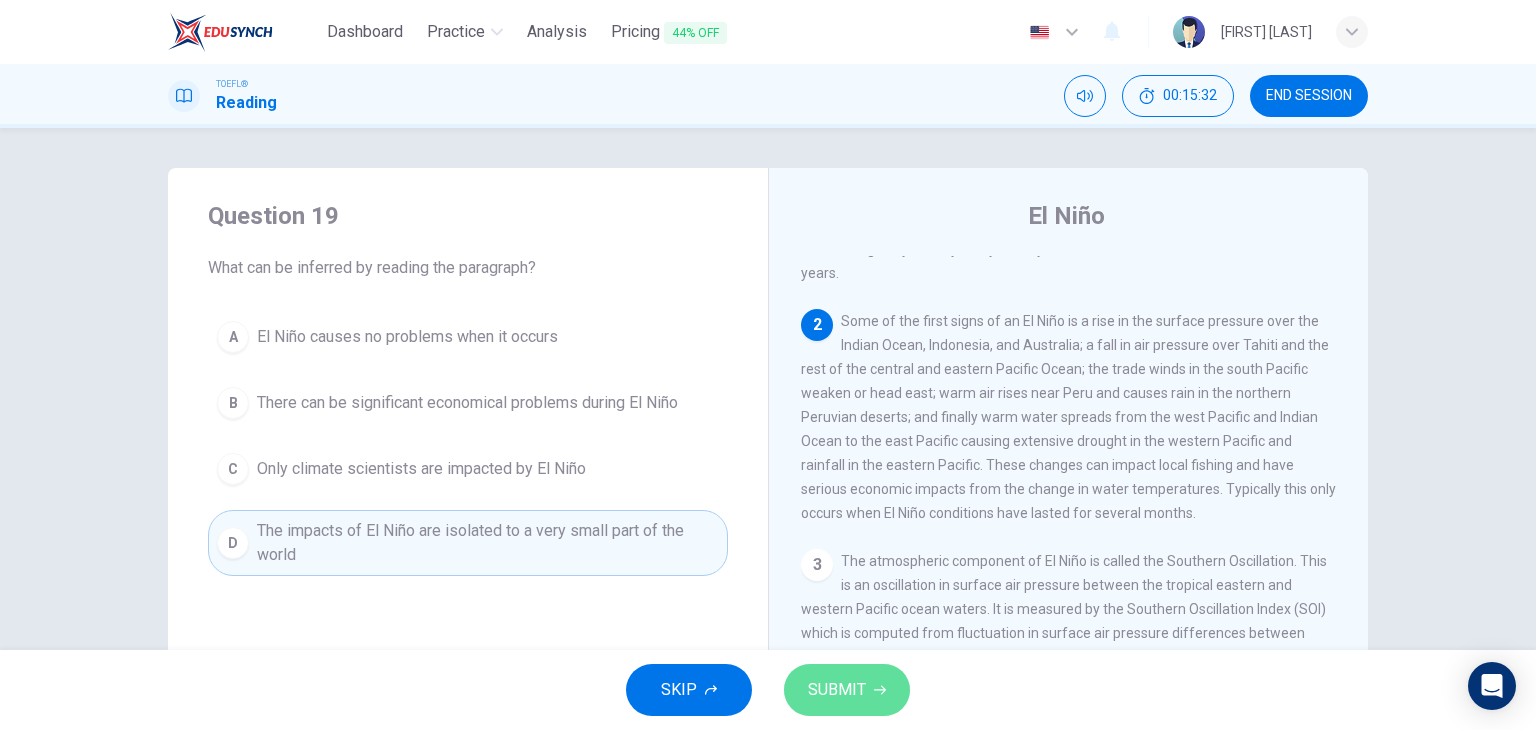 click on "SUBMIT" at bounding box center [847, 690] 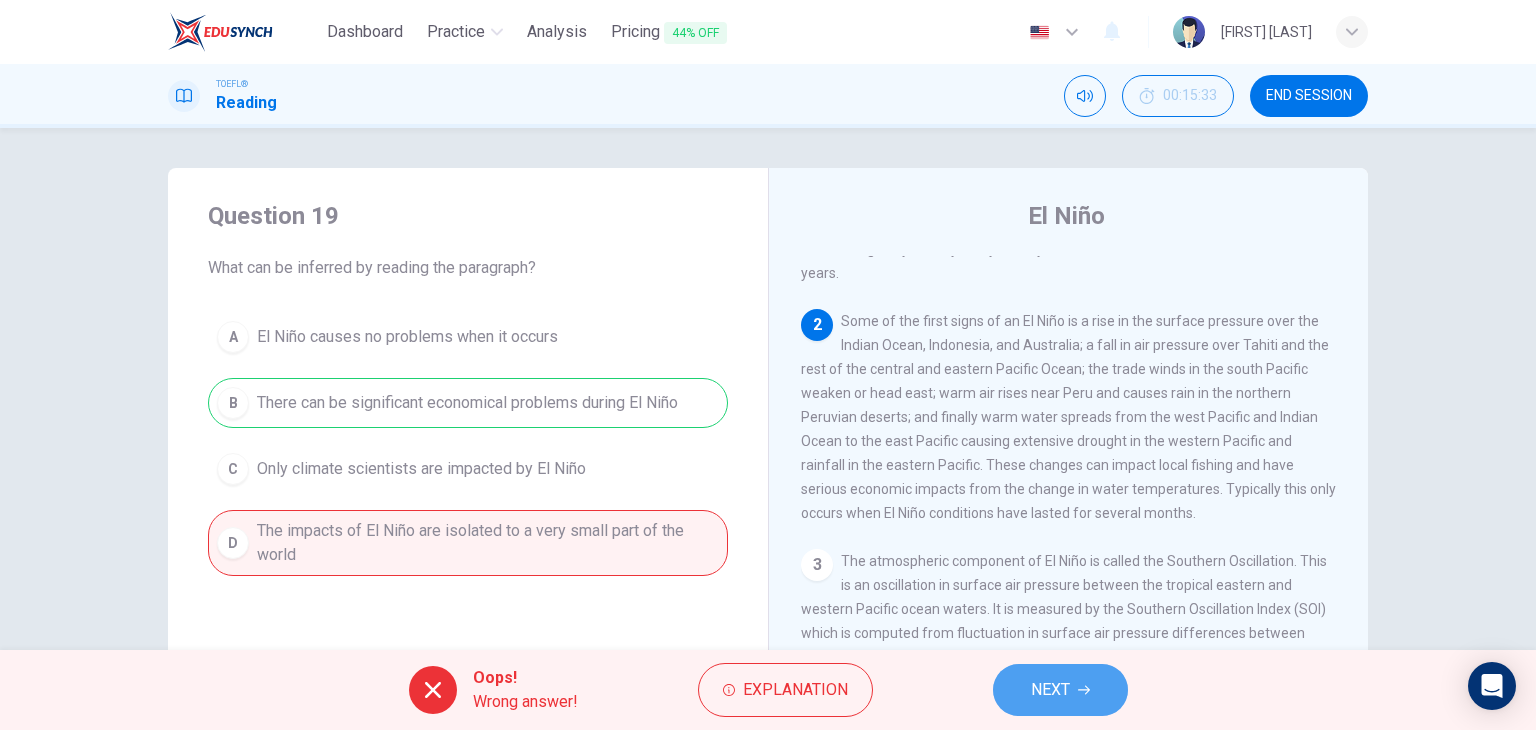 click on "NEXT" at bounding box center (1060, 690) 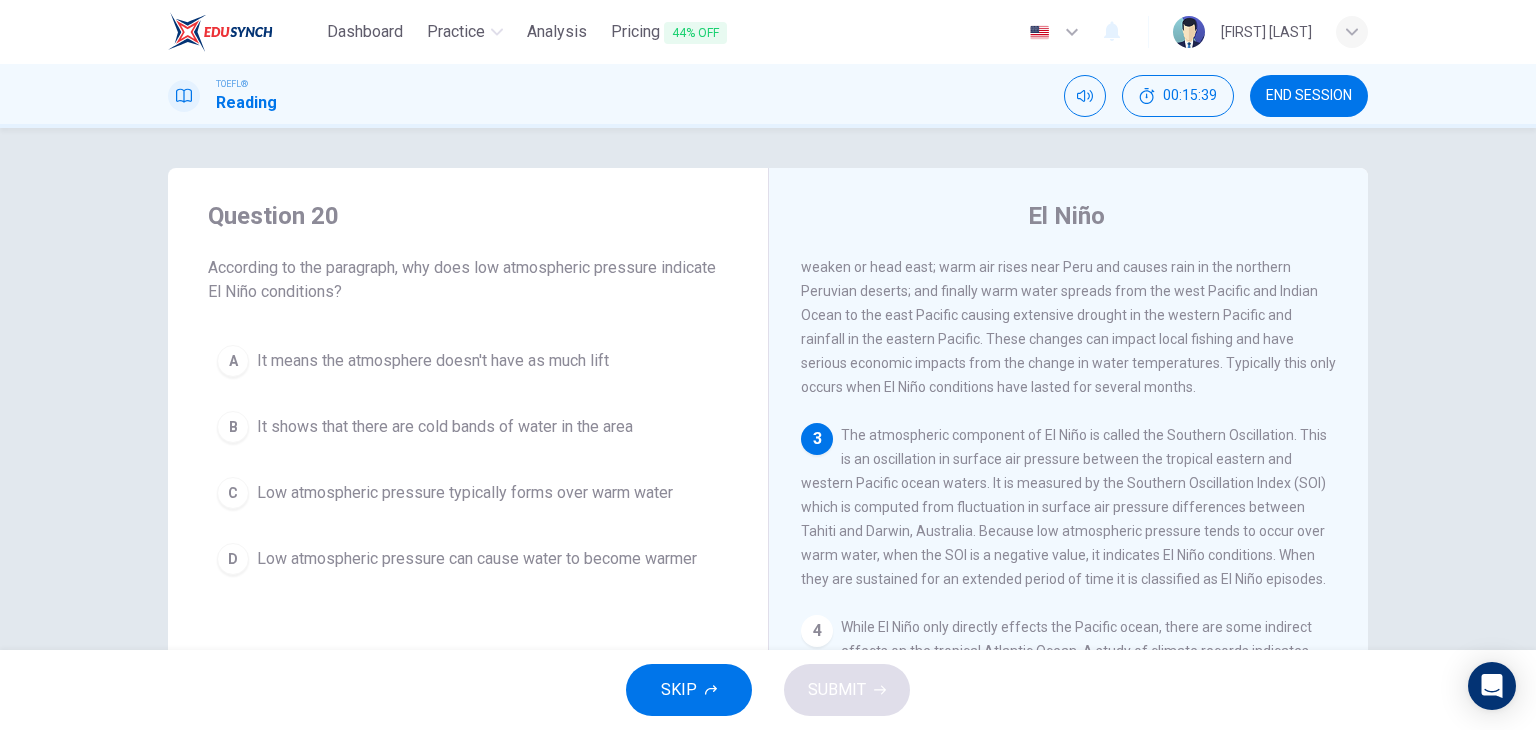 scroll, scrollTop: 240, scrollLeft: 0, axis: vertical 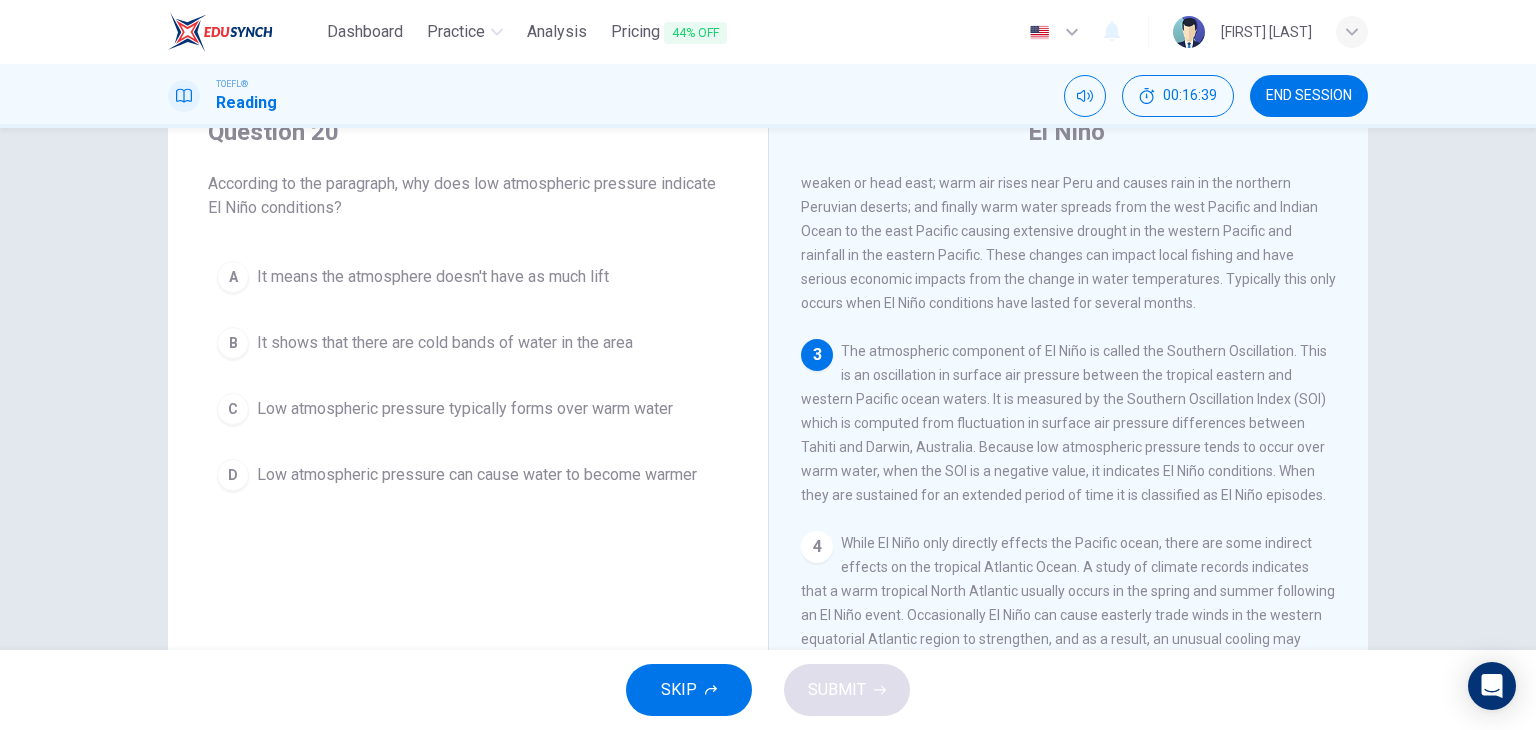 click on "Low atmospheric pressure typically forms over warm water" at bounding box center (433, 277) 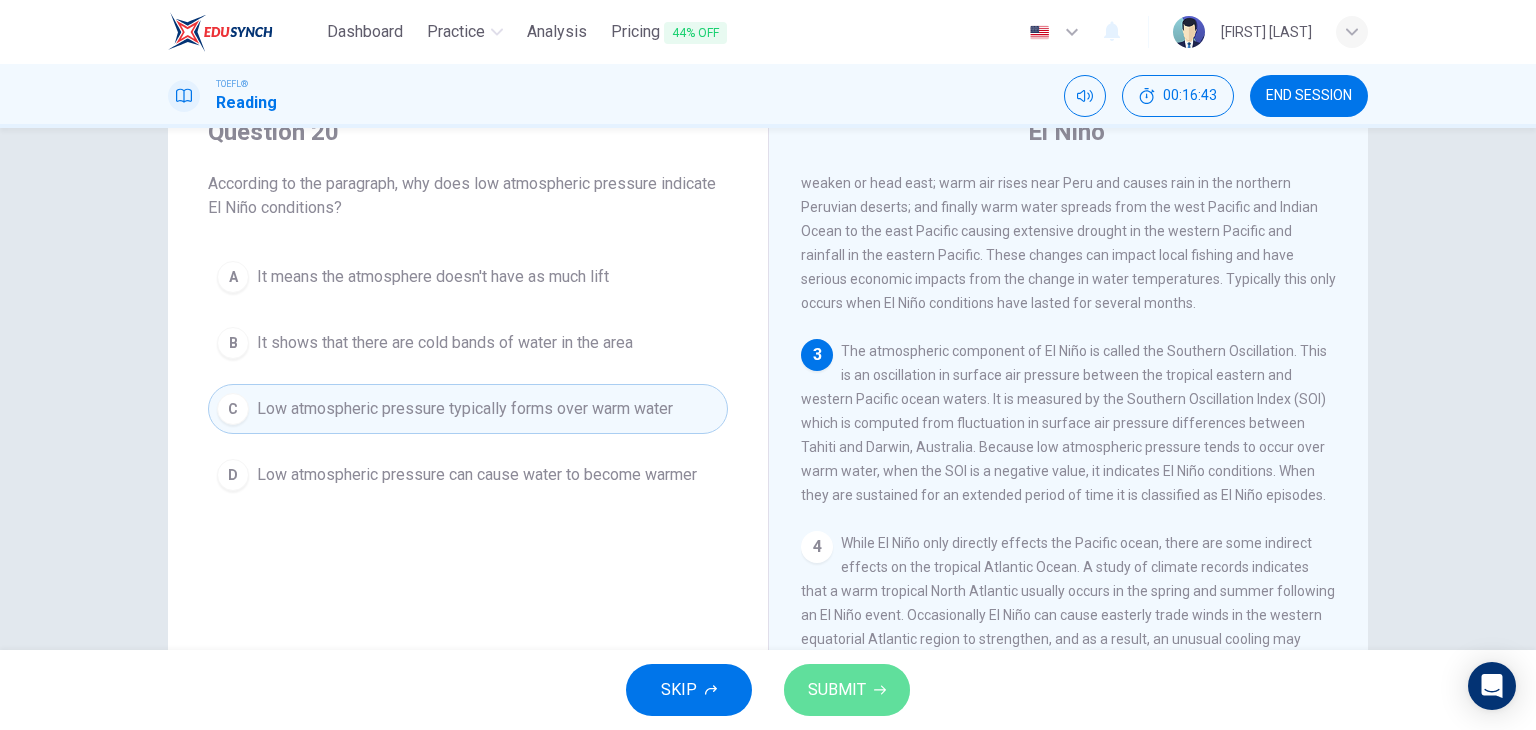 click on "SUBMIT" at bounding box center (847, 690) 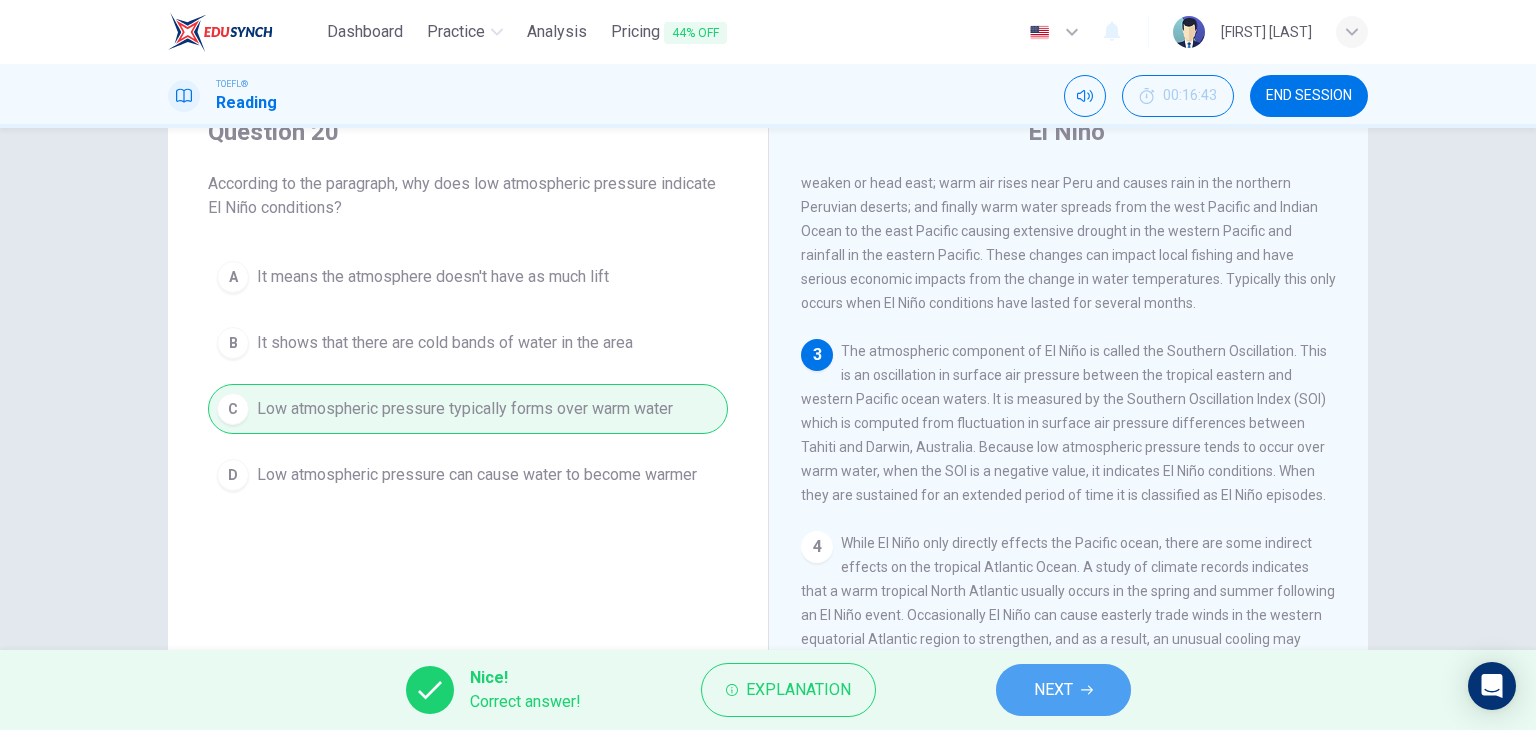 click on "NEXT" at bounding box center (1053, 690) 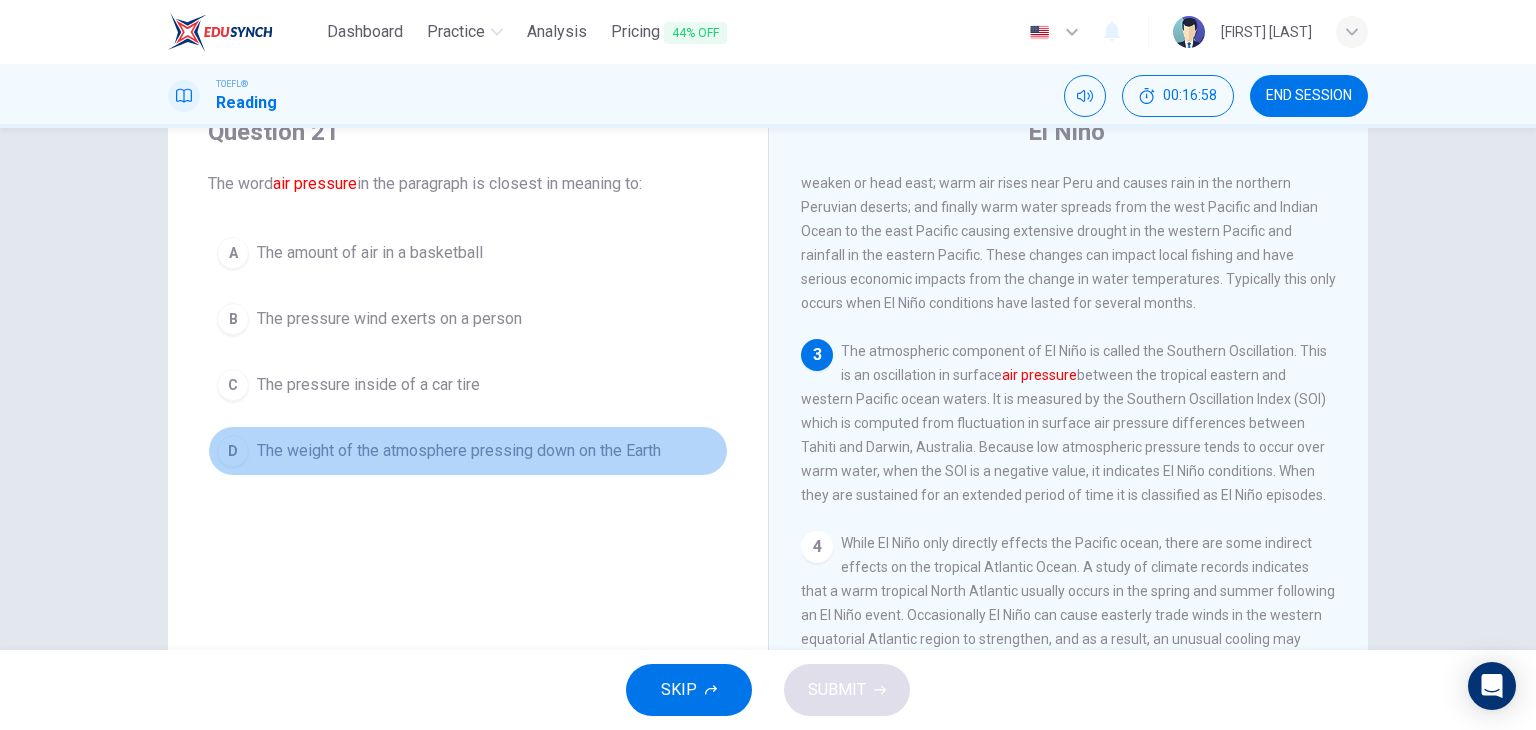 click on "The weight of the atmosphere pressing down on the Earth" at bounding box center [370, 253] 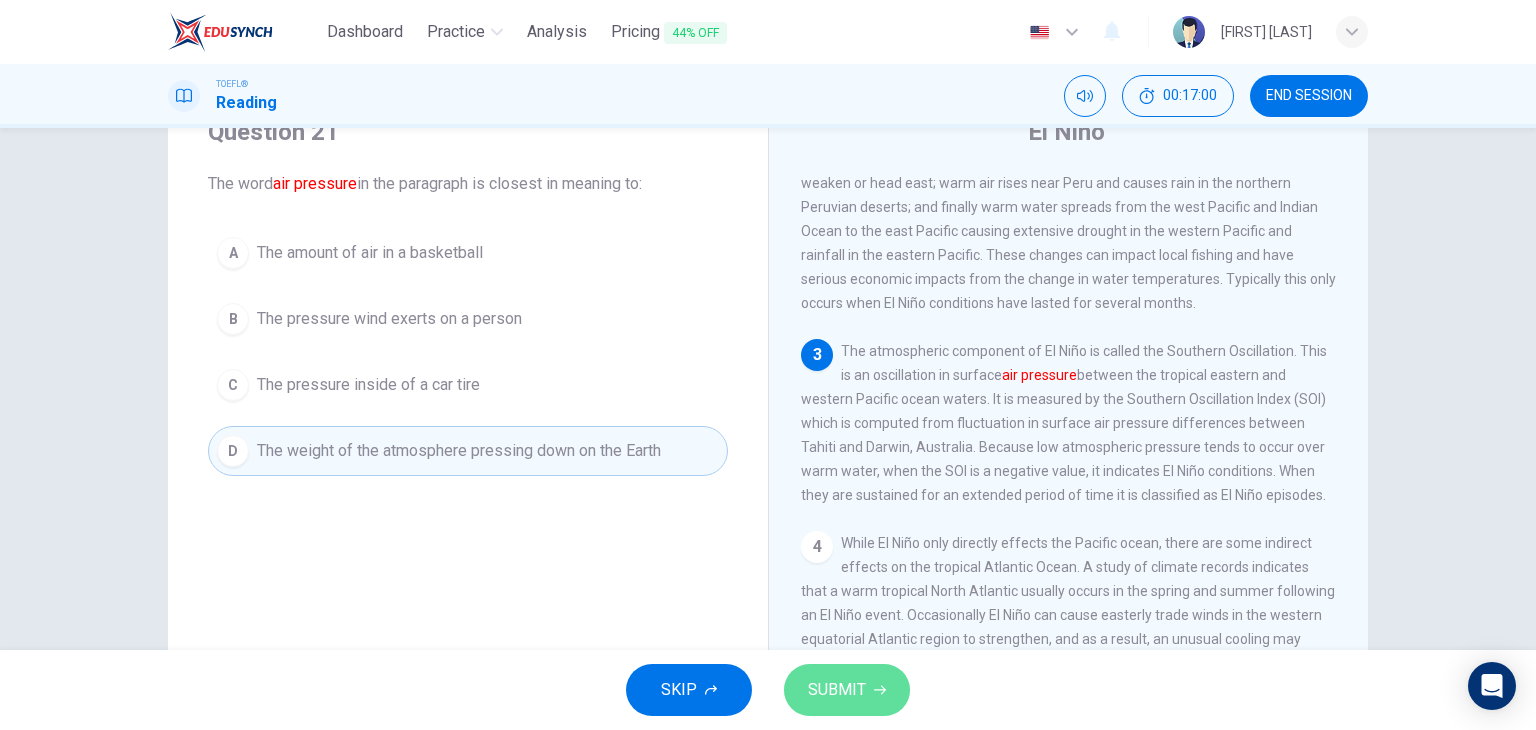 click on "SUBMIT" at bounding box center (847, 690) 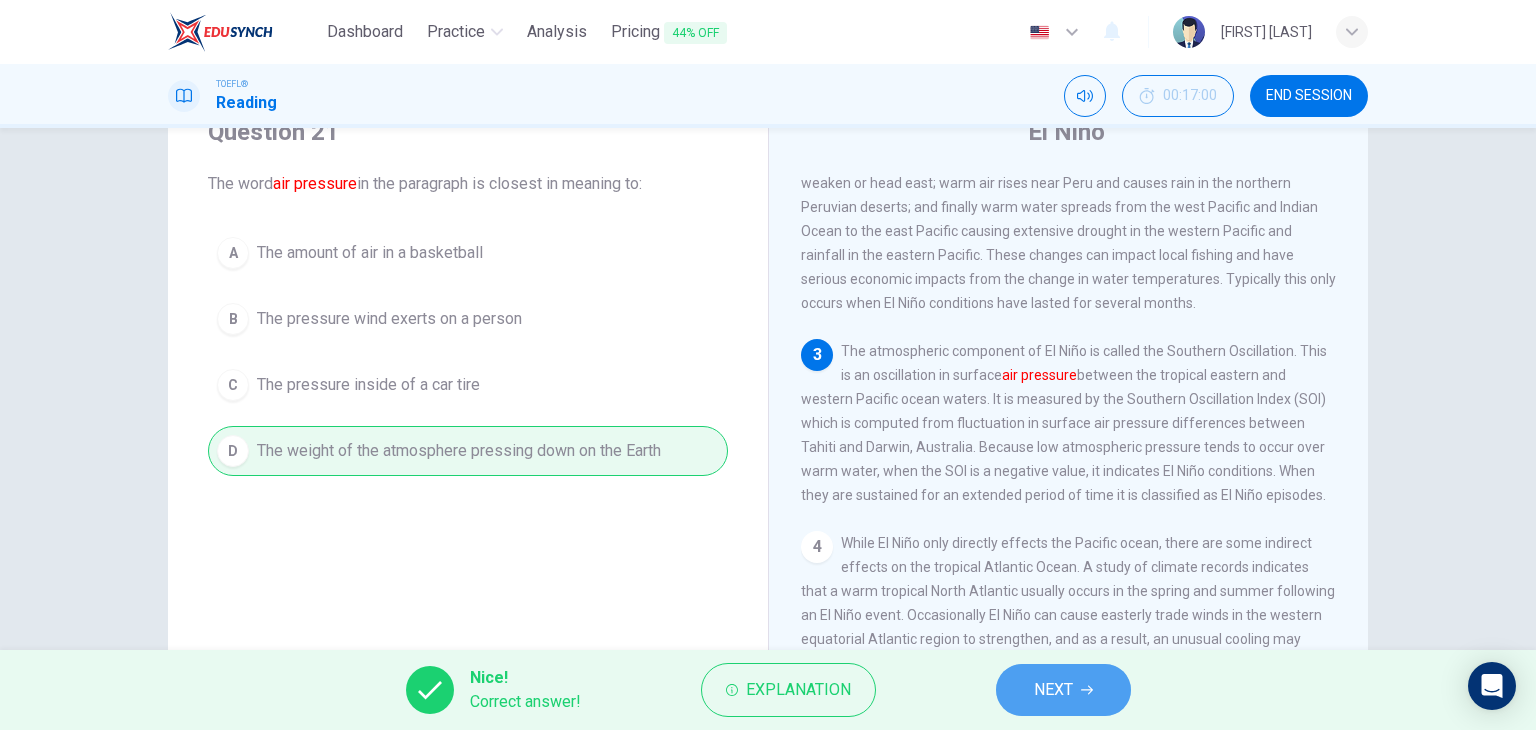 click on "NEXT" at bounding box center (1053, 690) 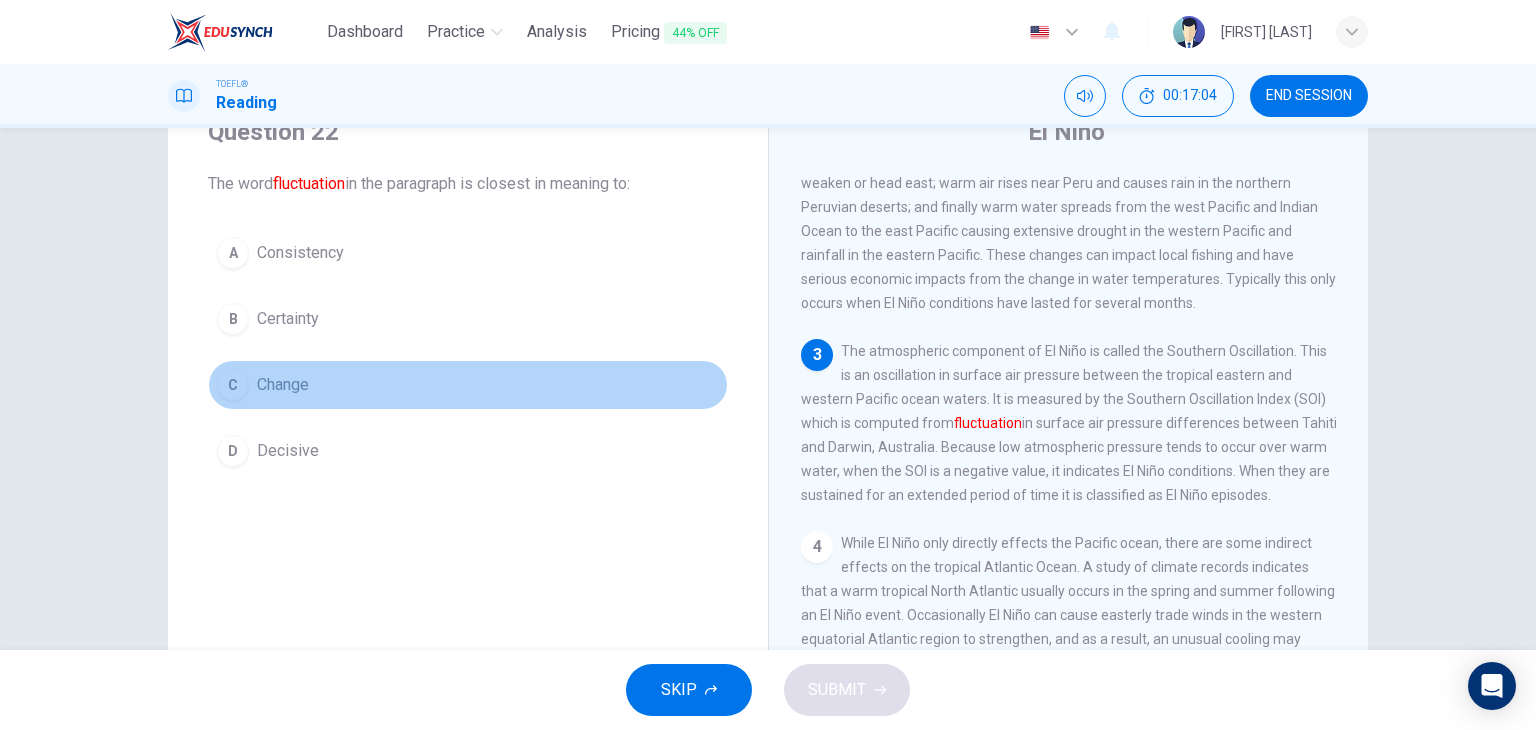 click on "Change" at bounding box center [300, 253] 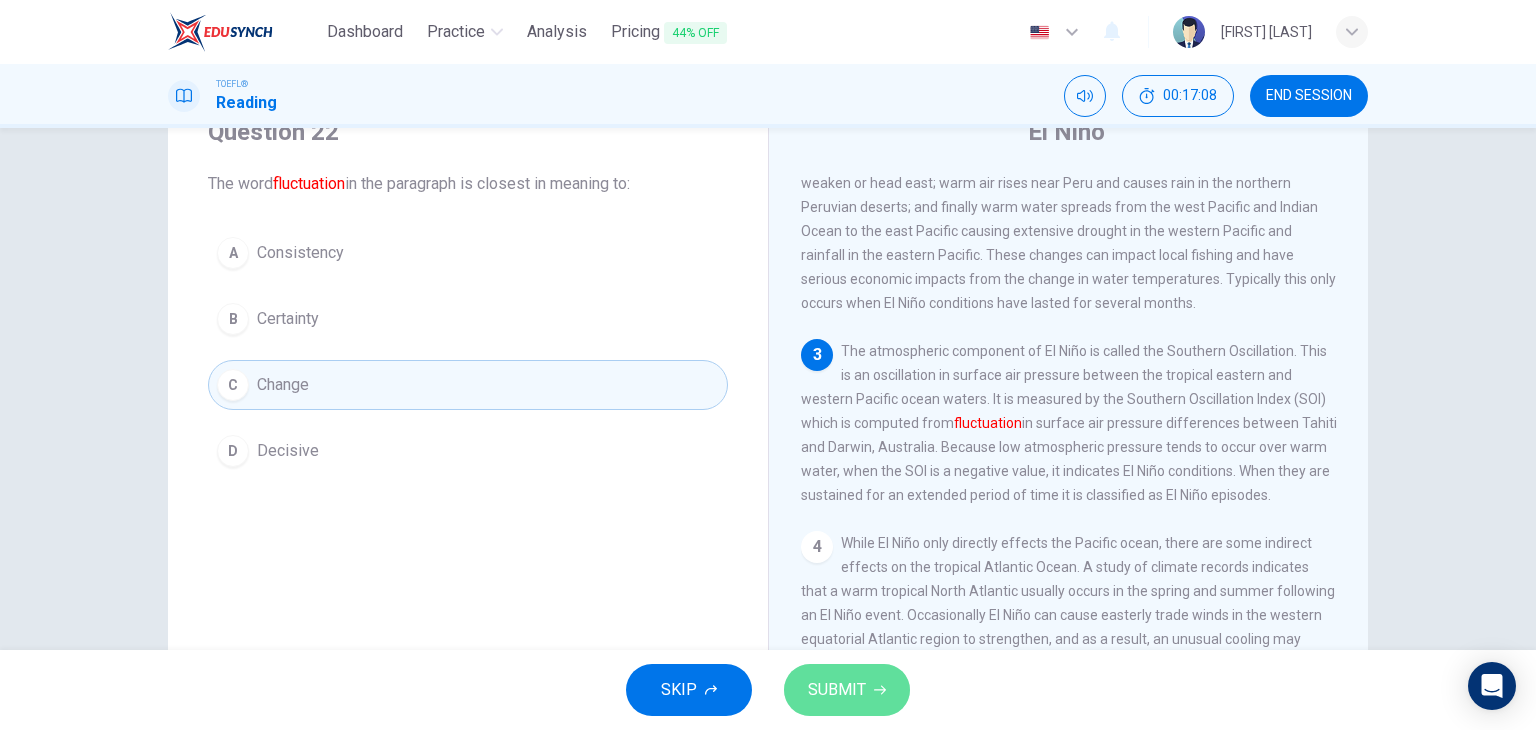 click on "SUBMIT" at bounding box center (847, 690) 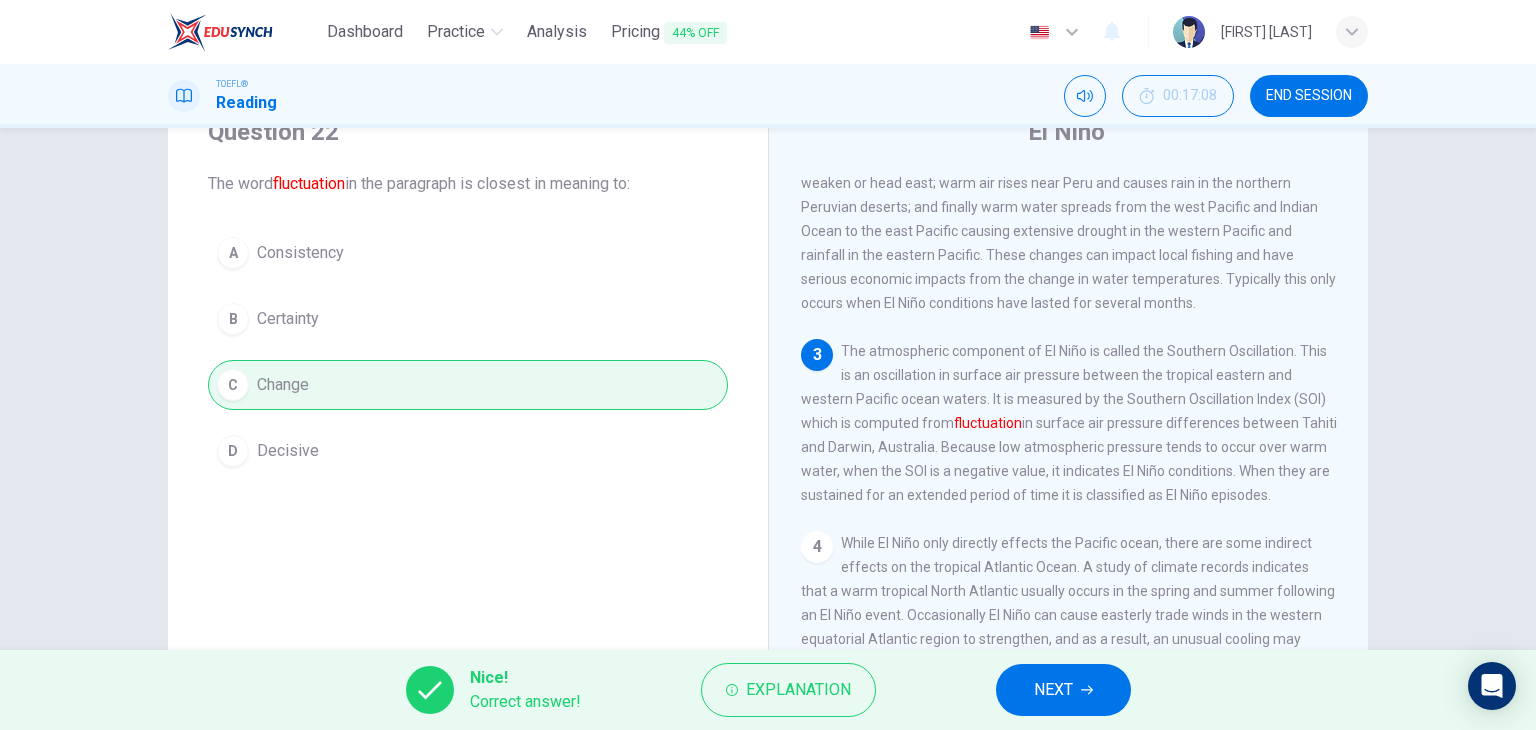 click on "NEXT" at bounding box center [1063, 690] 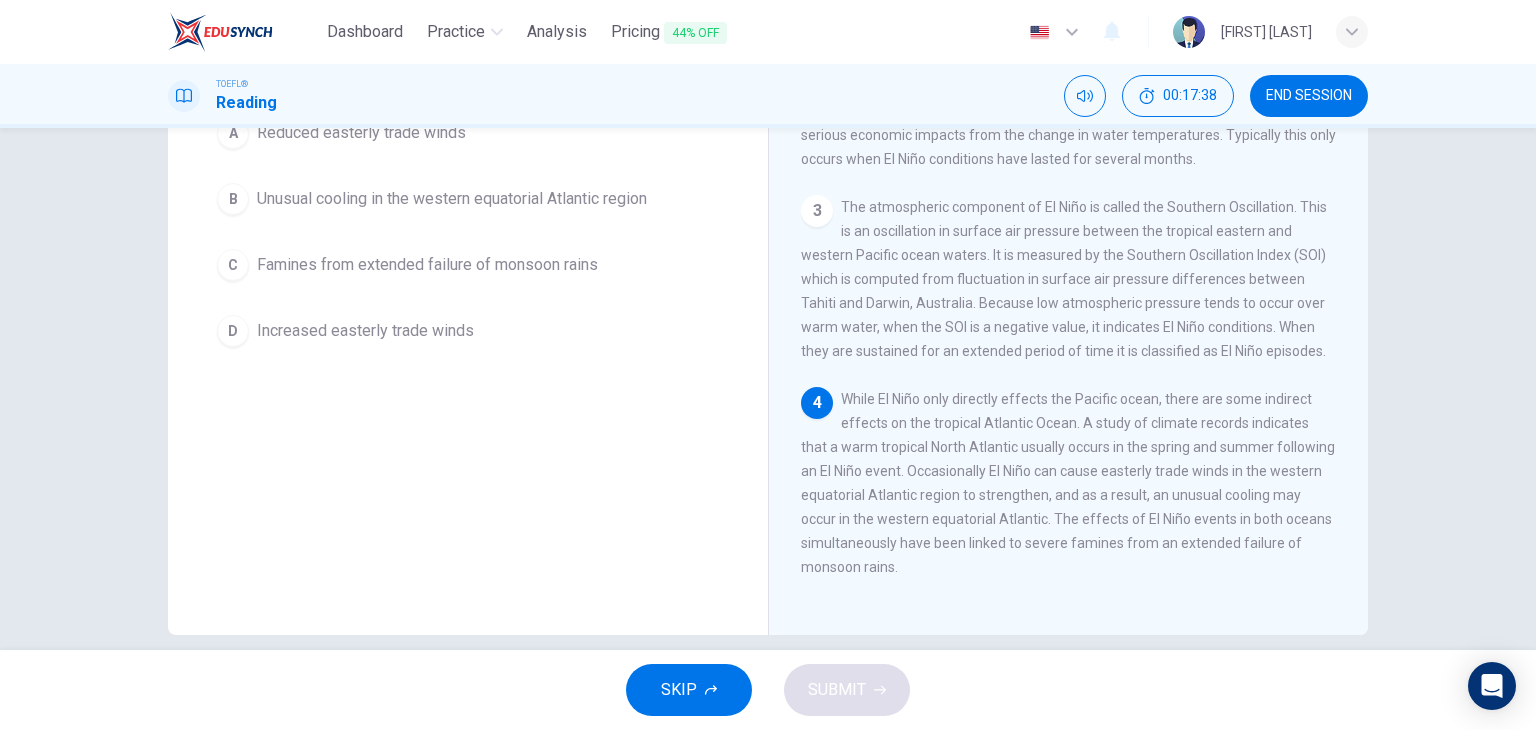 scroll, scrollTop: 253, scrollLeft: 0, axis: vertical 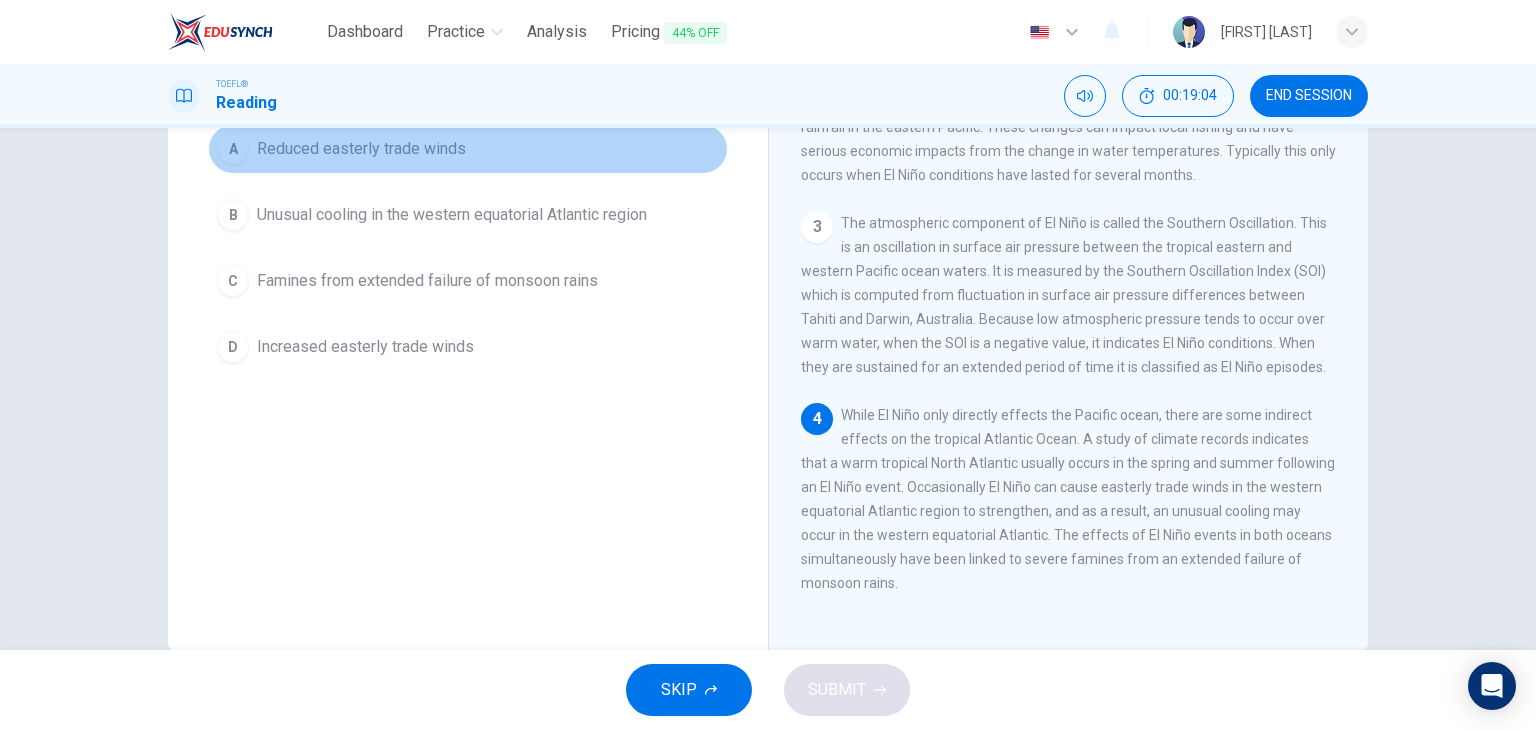 click on "A Reduced easterly trade winds" at bounding box center (468, 149) 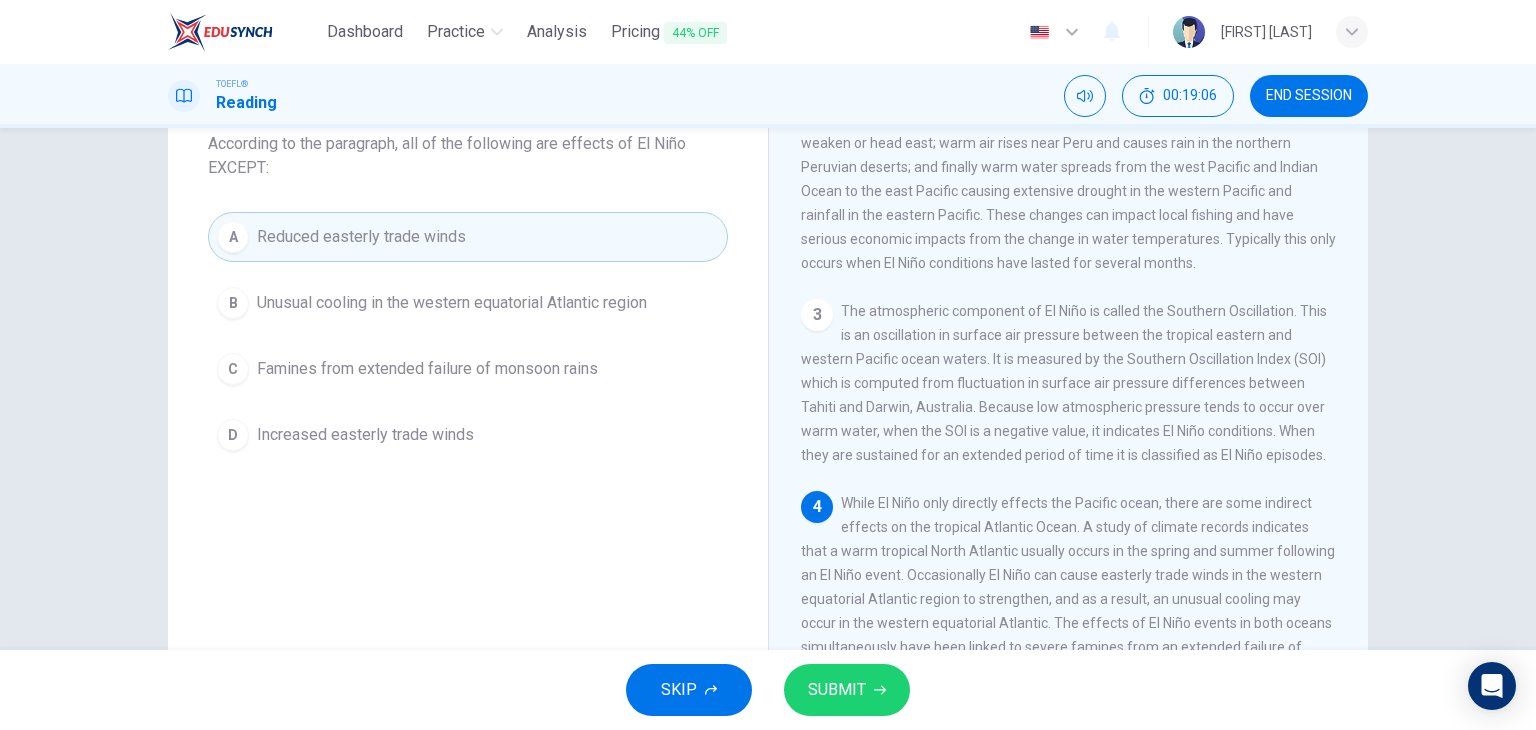 scroll, scrollTop: 184, scrollLeft: 0, axis: vertical 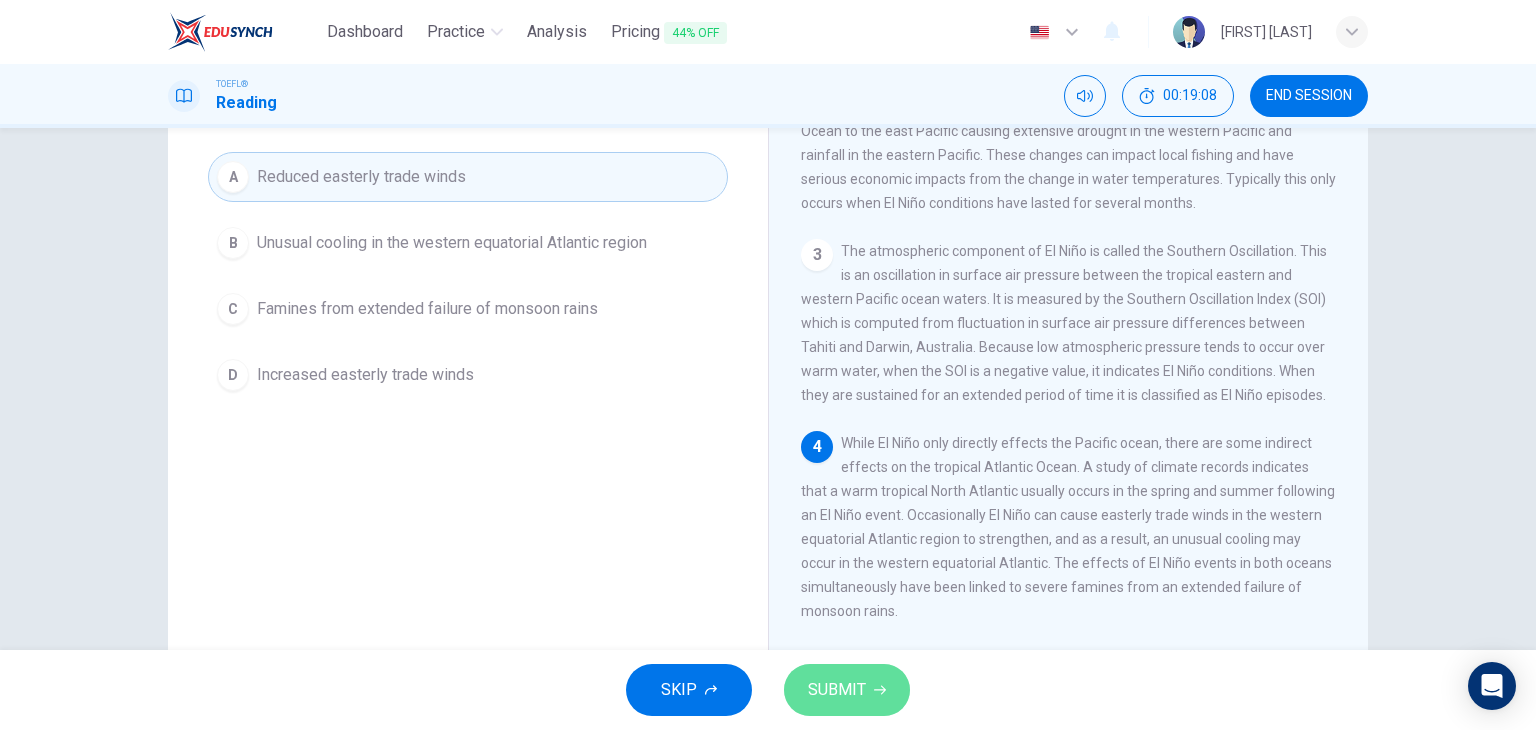 click on "SUBMIT" at bounding box center (847, 690) 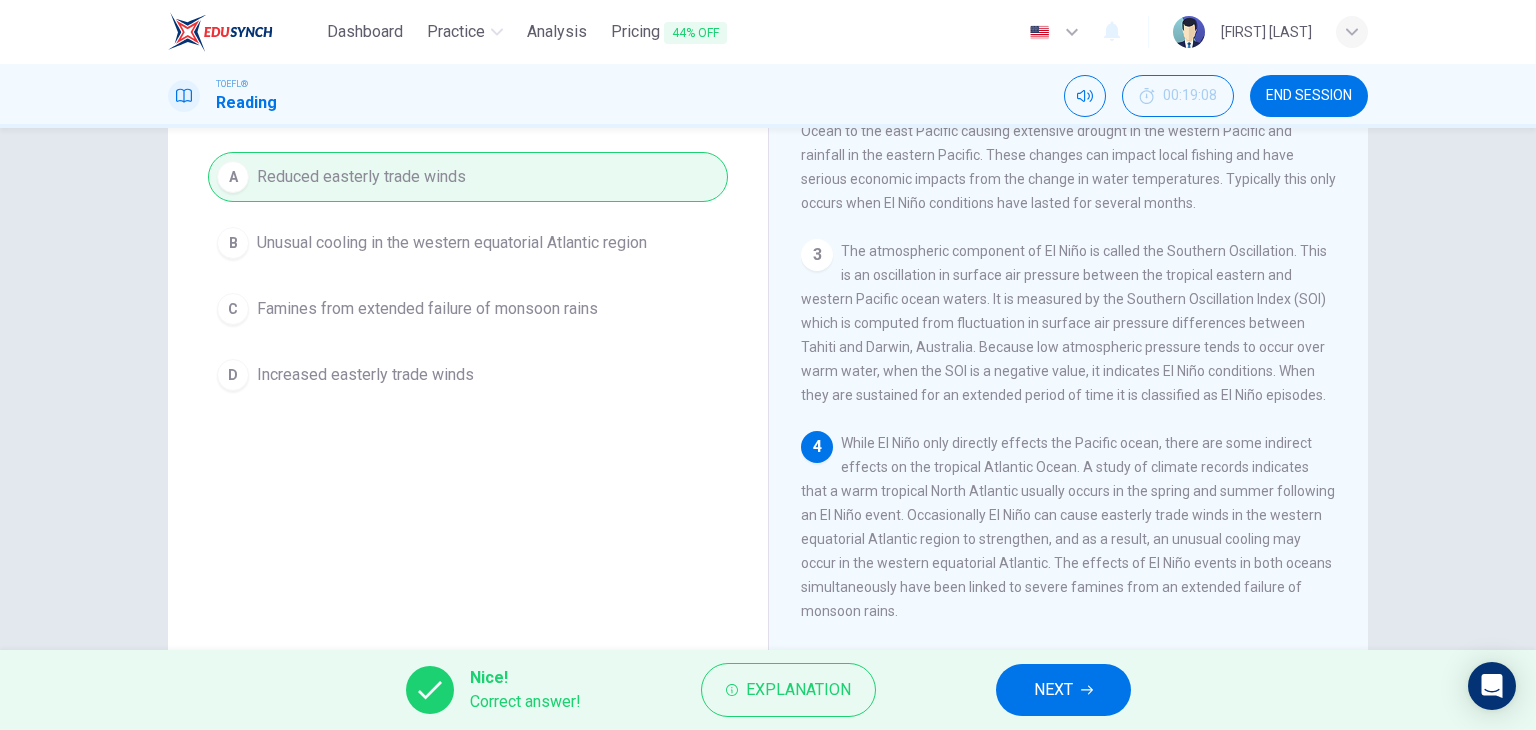 click at bounding box center (1087, 690) 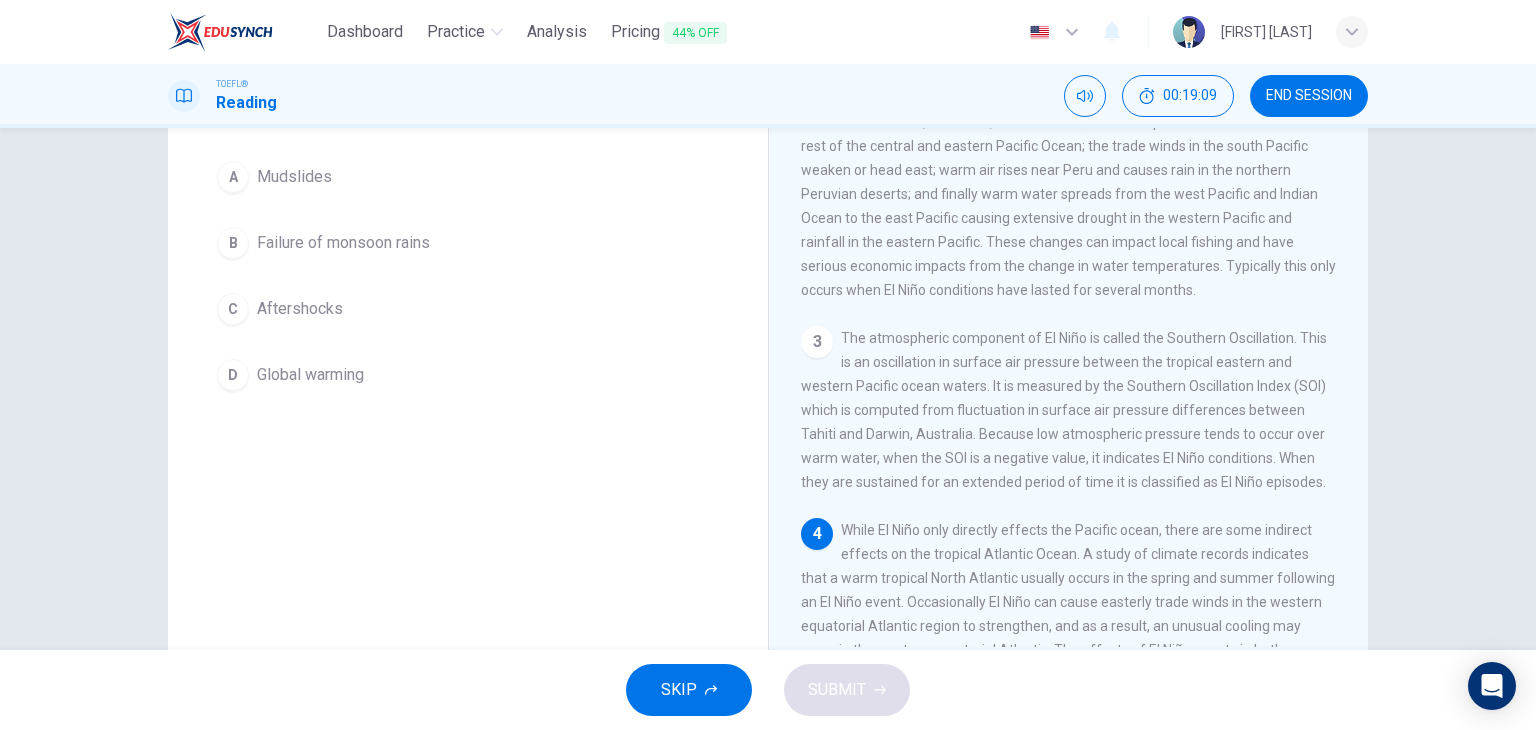 scroll, scrollTop: 124, scrollLeft: 0, axis: vertical 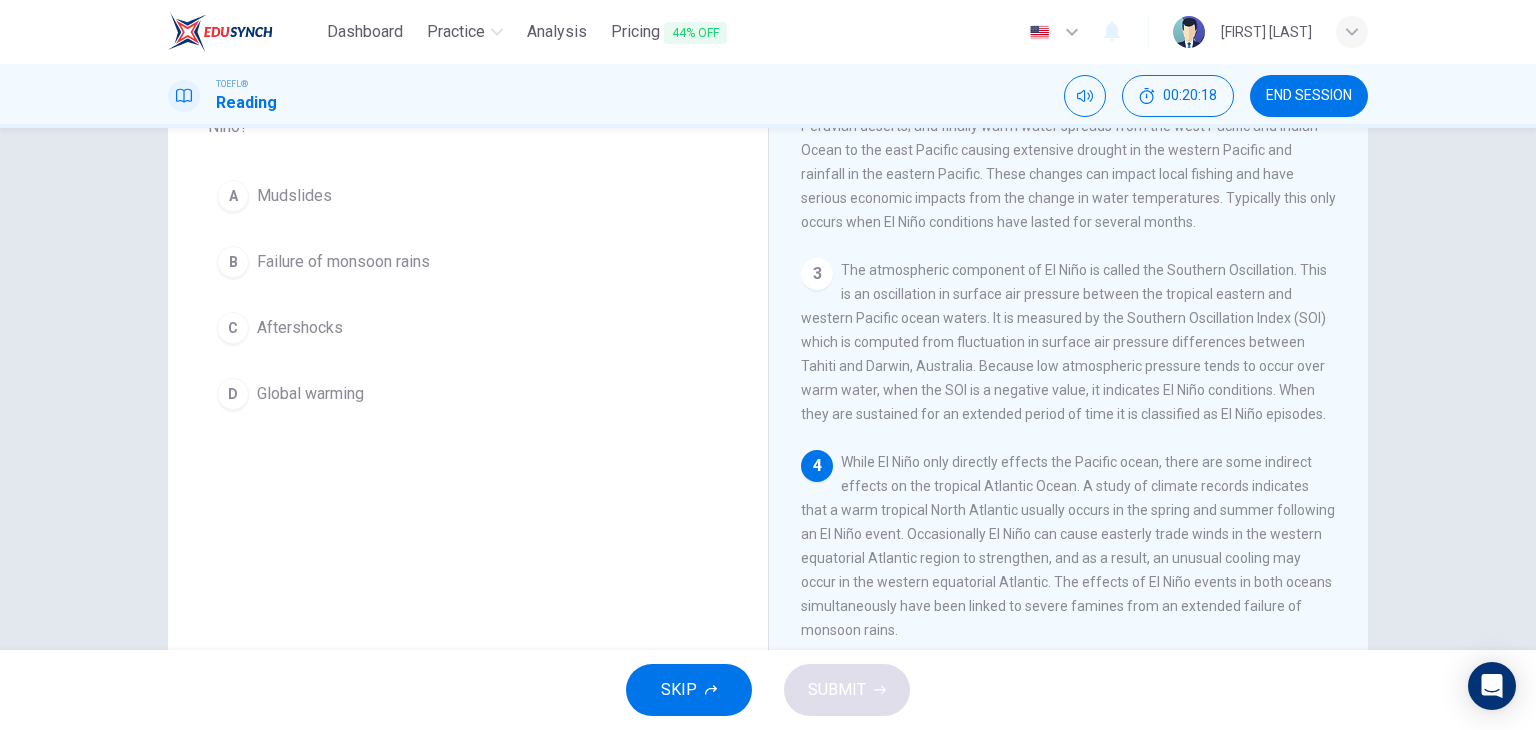 click on "Failure of monsoon rains" at bounding box center [294, 196] 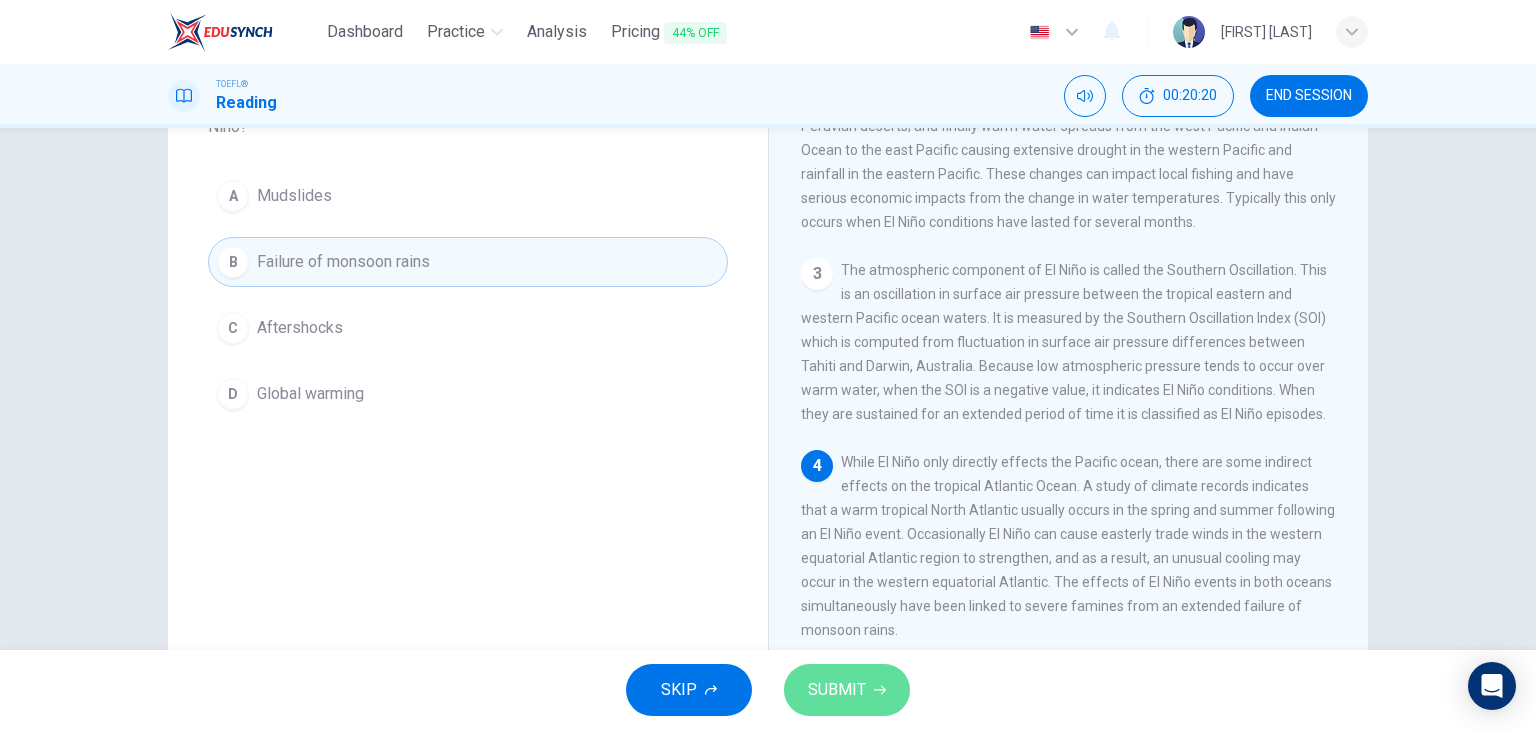 click on "SUBMIT" at bounding box center [847, 690] 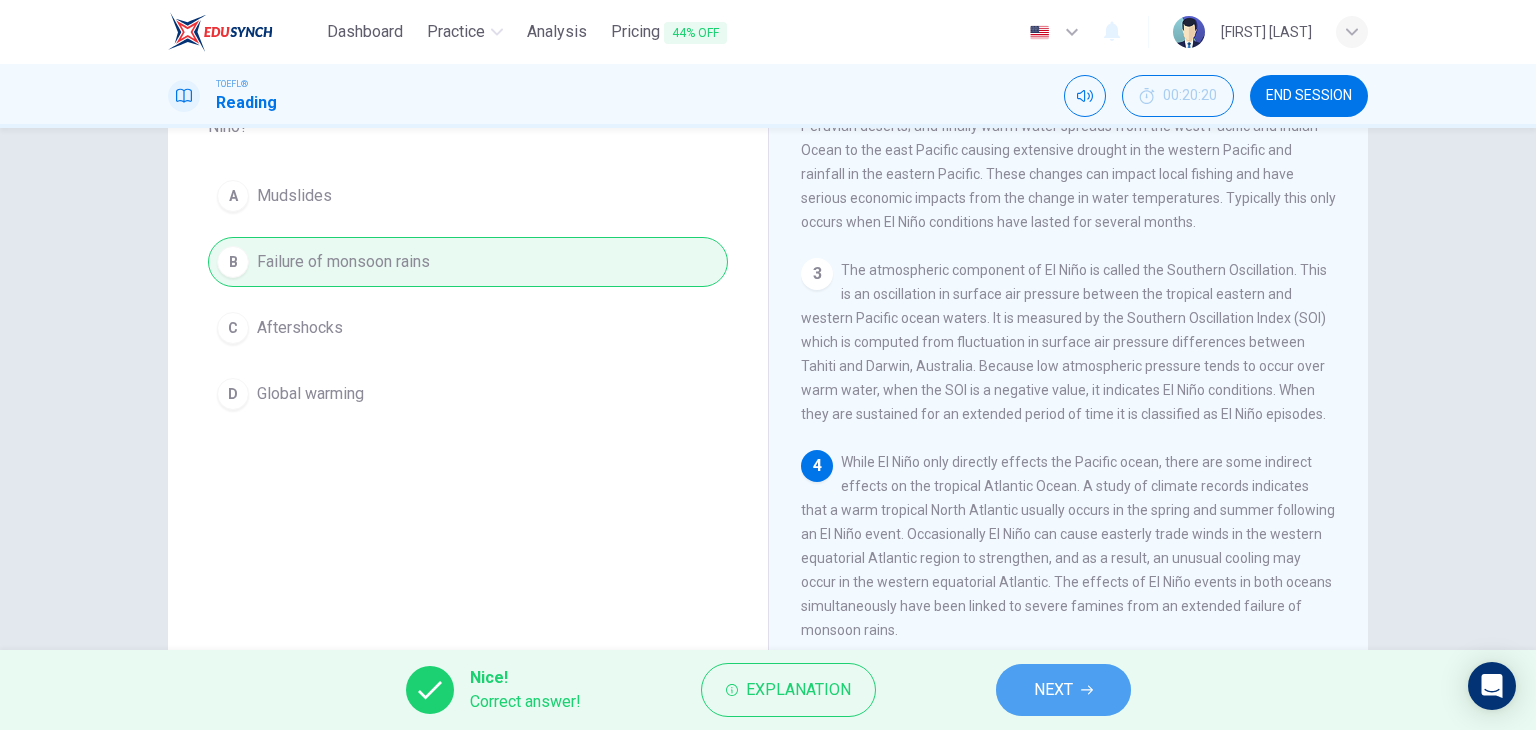click on "NEXT" at bounding box center [1053, 690] 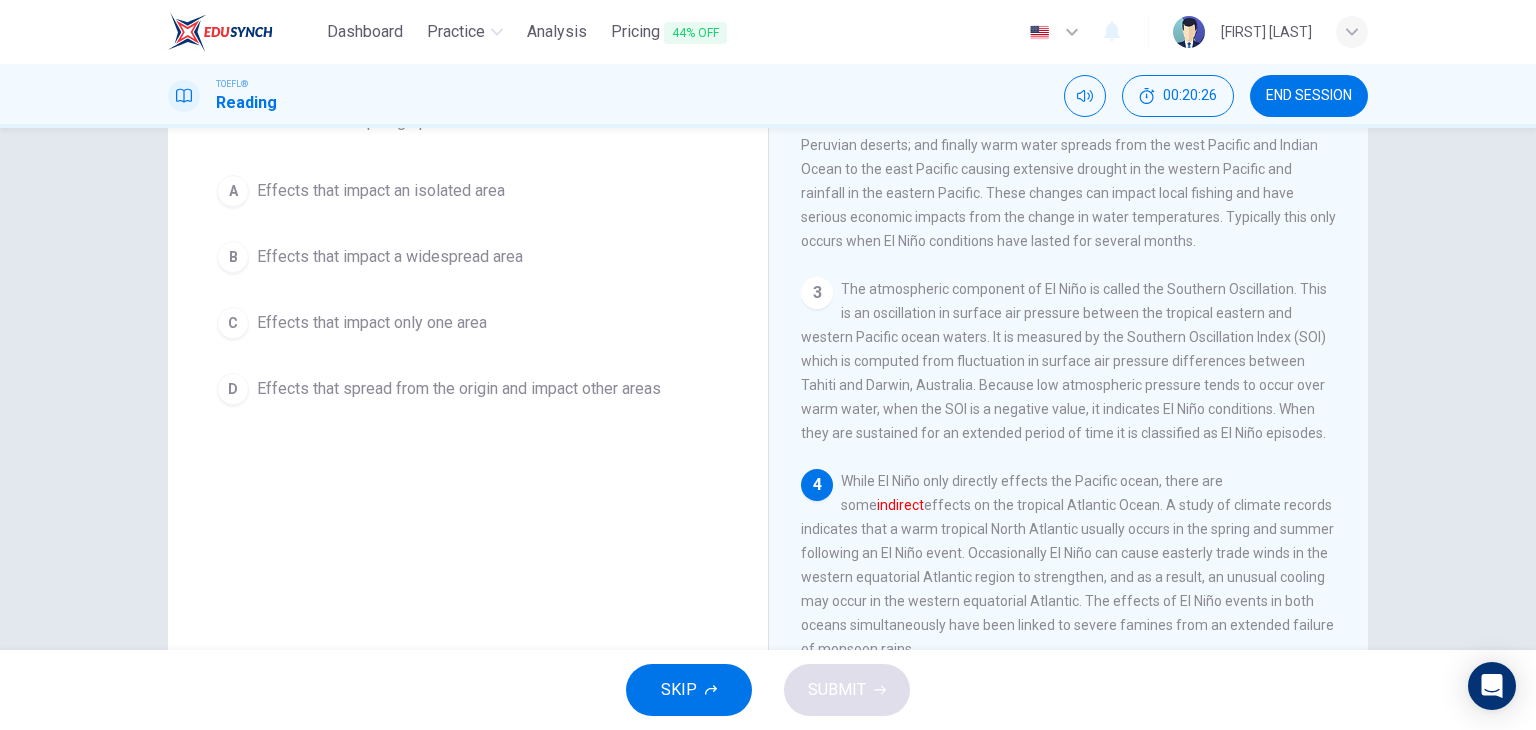 scroll, scrollTop: 132, scrollLeft: 0, axis: vertical 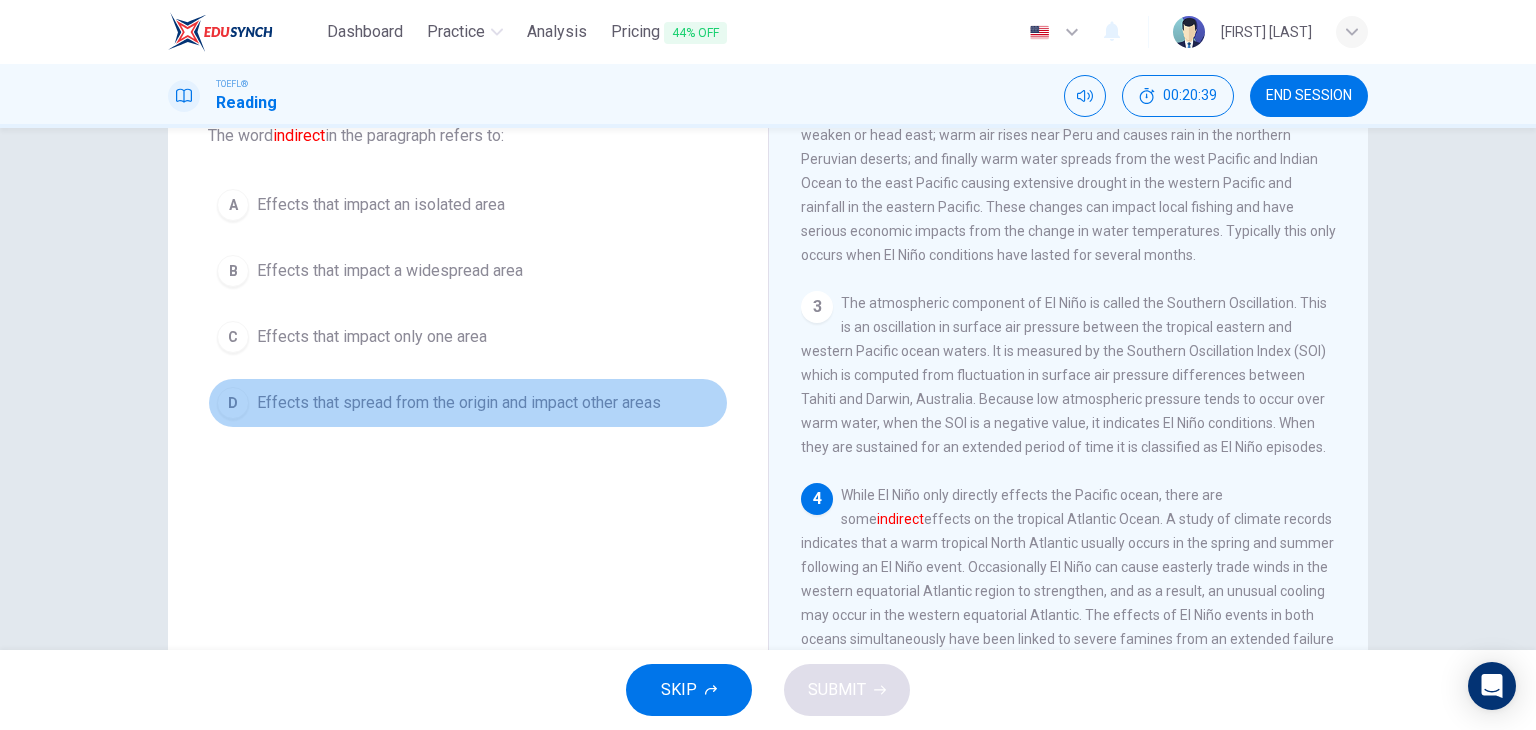click on "Effects that spread from the origin and impact other areas" at bounding box center (381, 205) 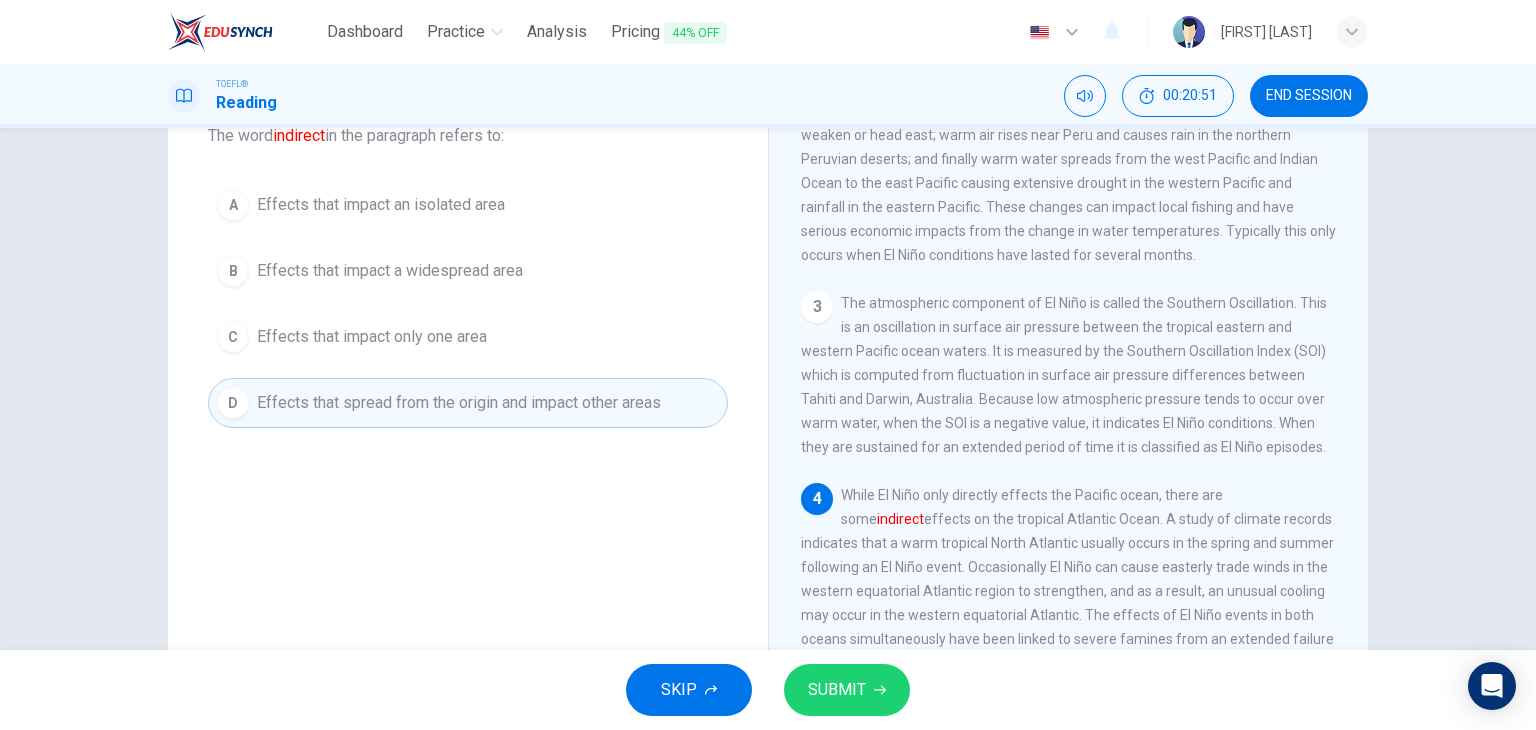 click on "SUBMIT" at bounding box center (847, 690) 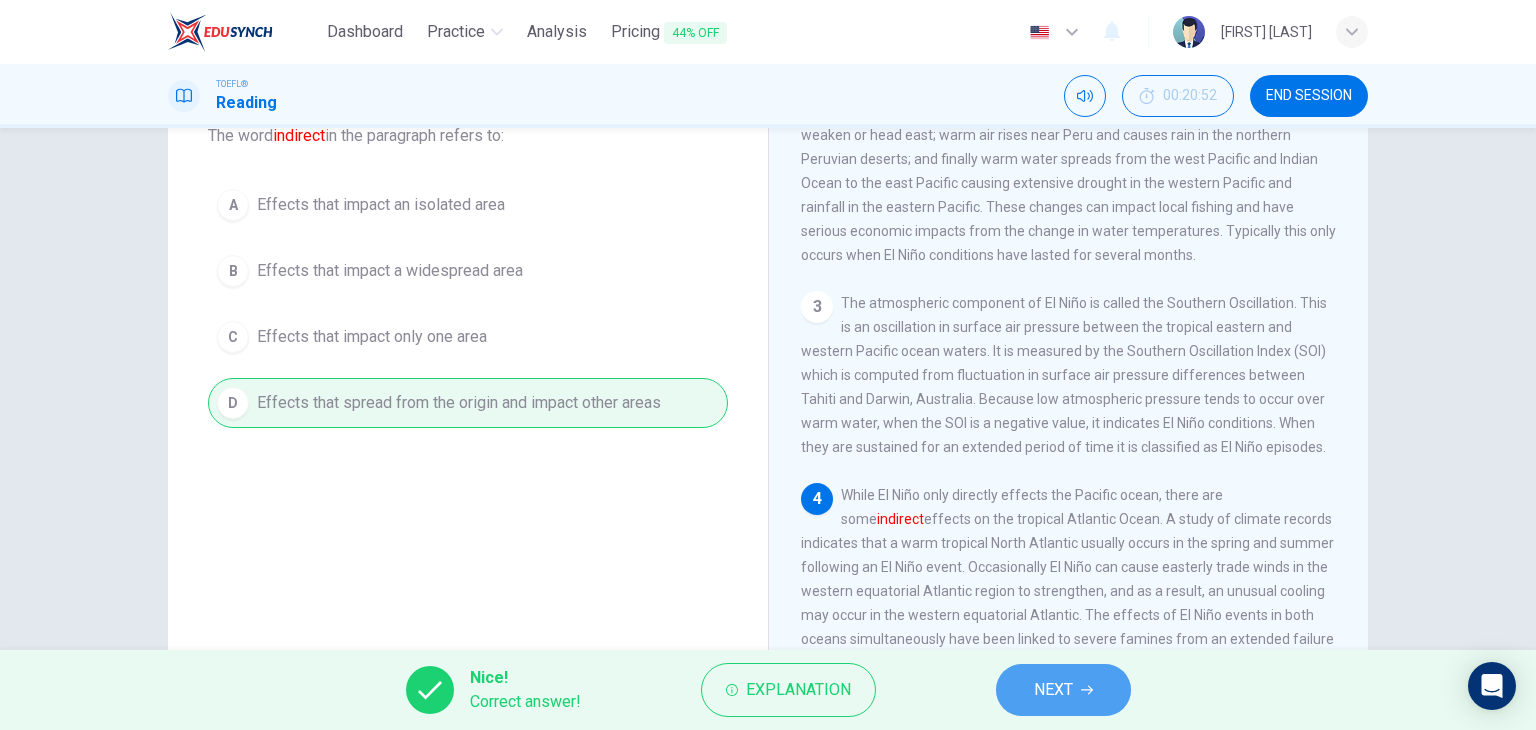 click on "NEXT" at bounding box center [1053, 690] 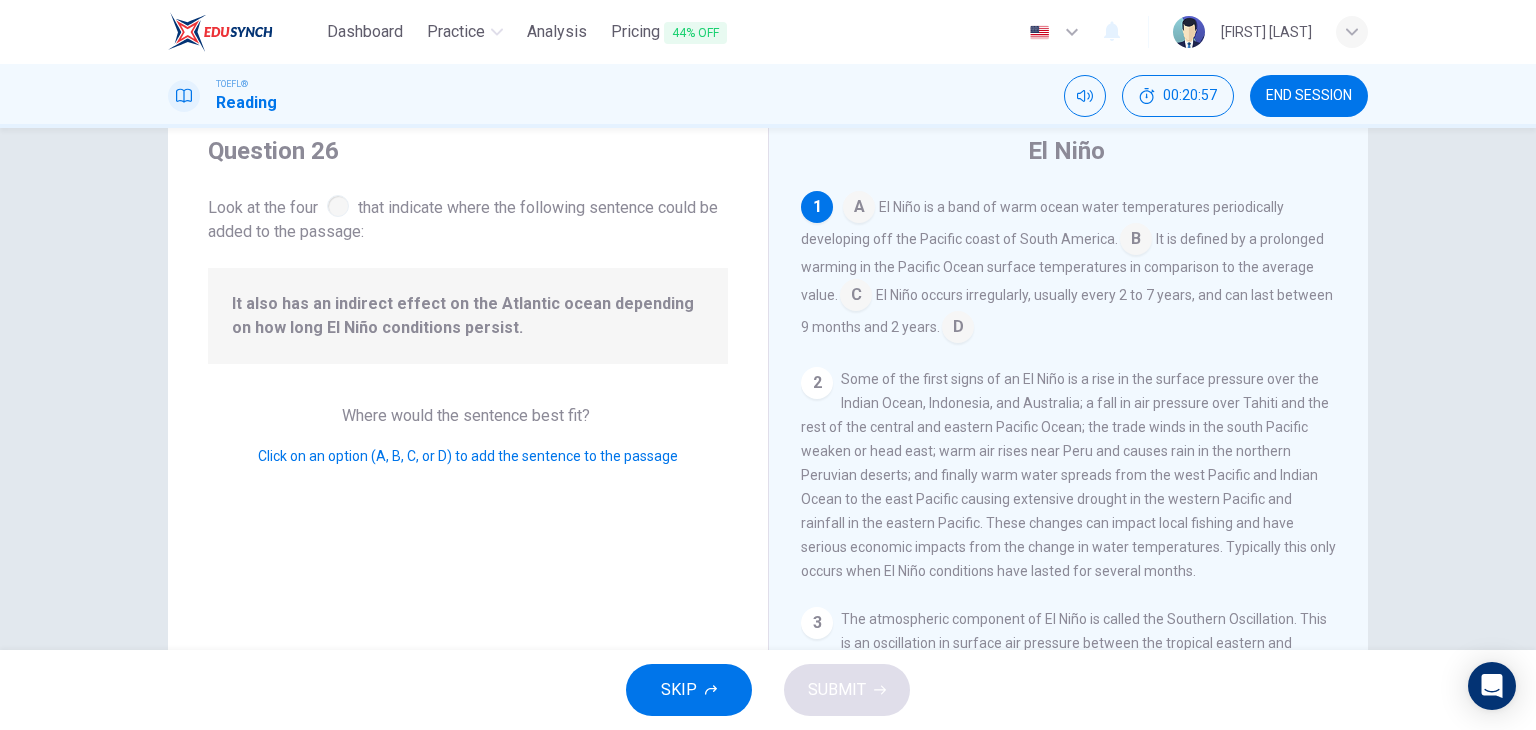 scroll, scrollTop: 21, scrollLeft: 0, axis: vertical 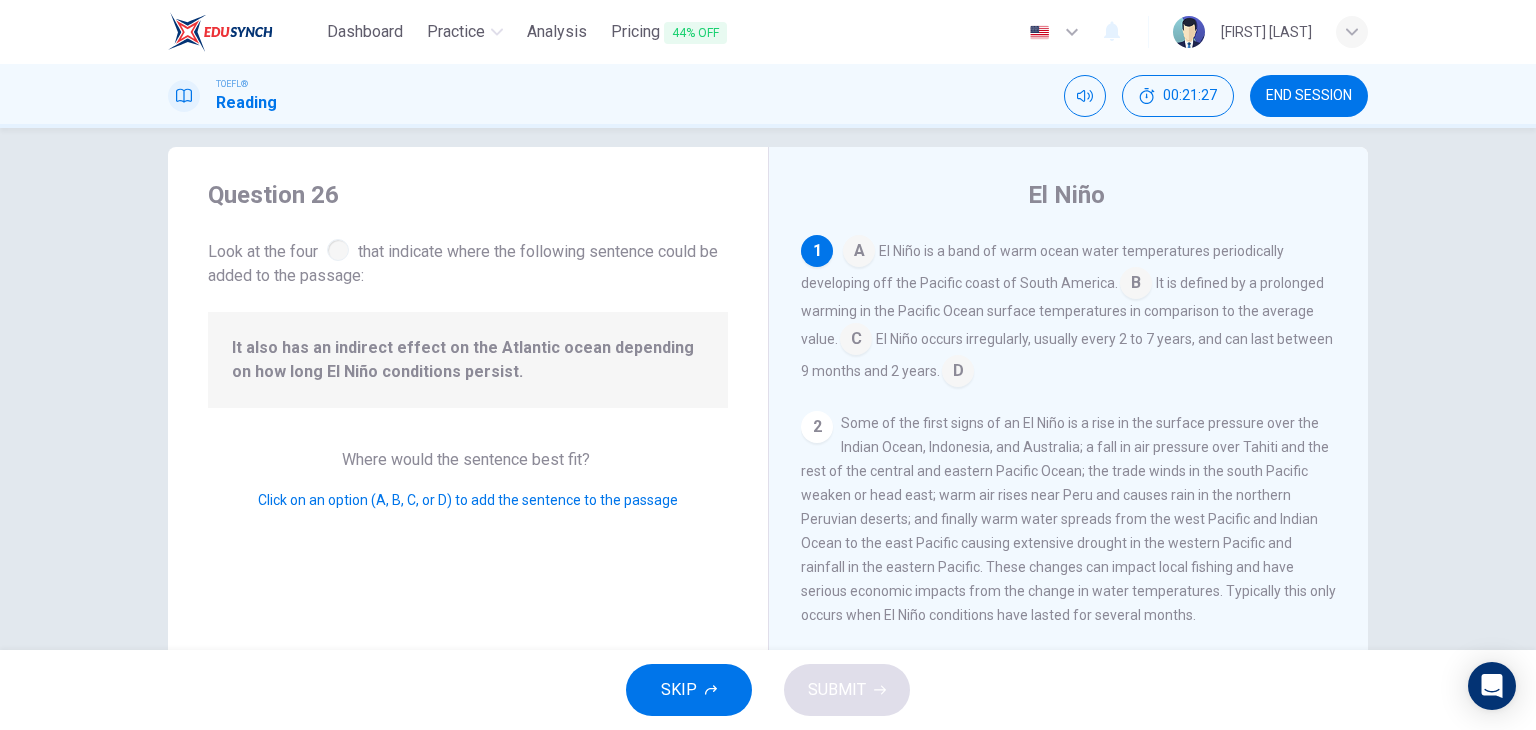 click at bounding box center [859, 253] 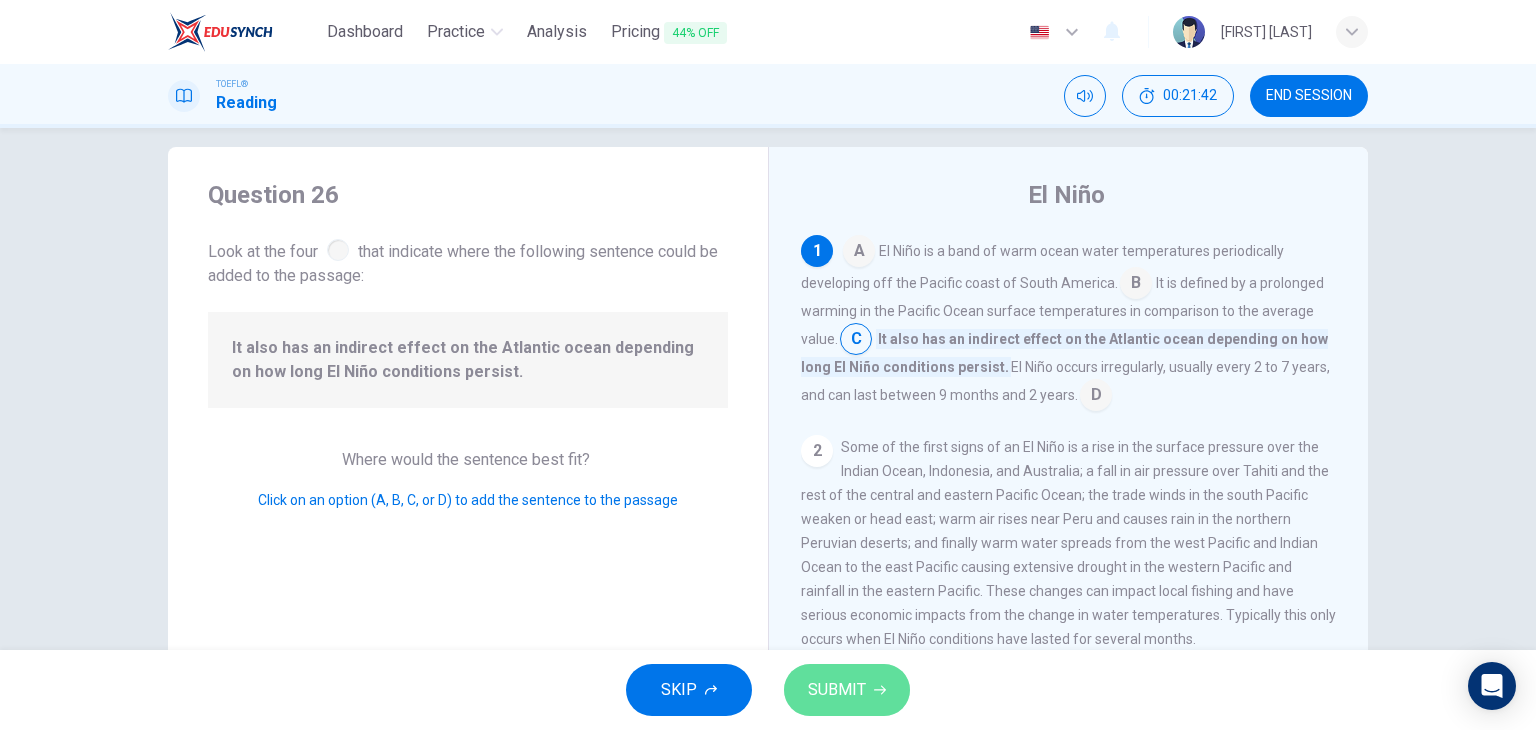 click on "SUBMIT" at bounding box center (847, 690) 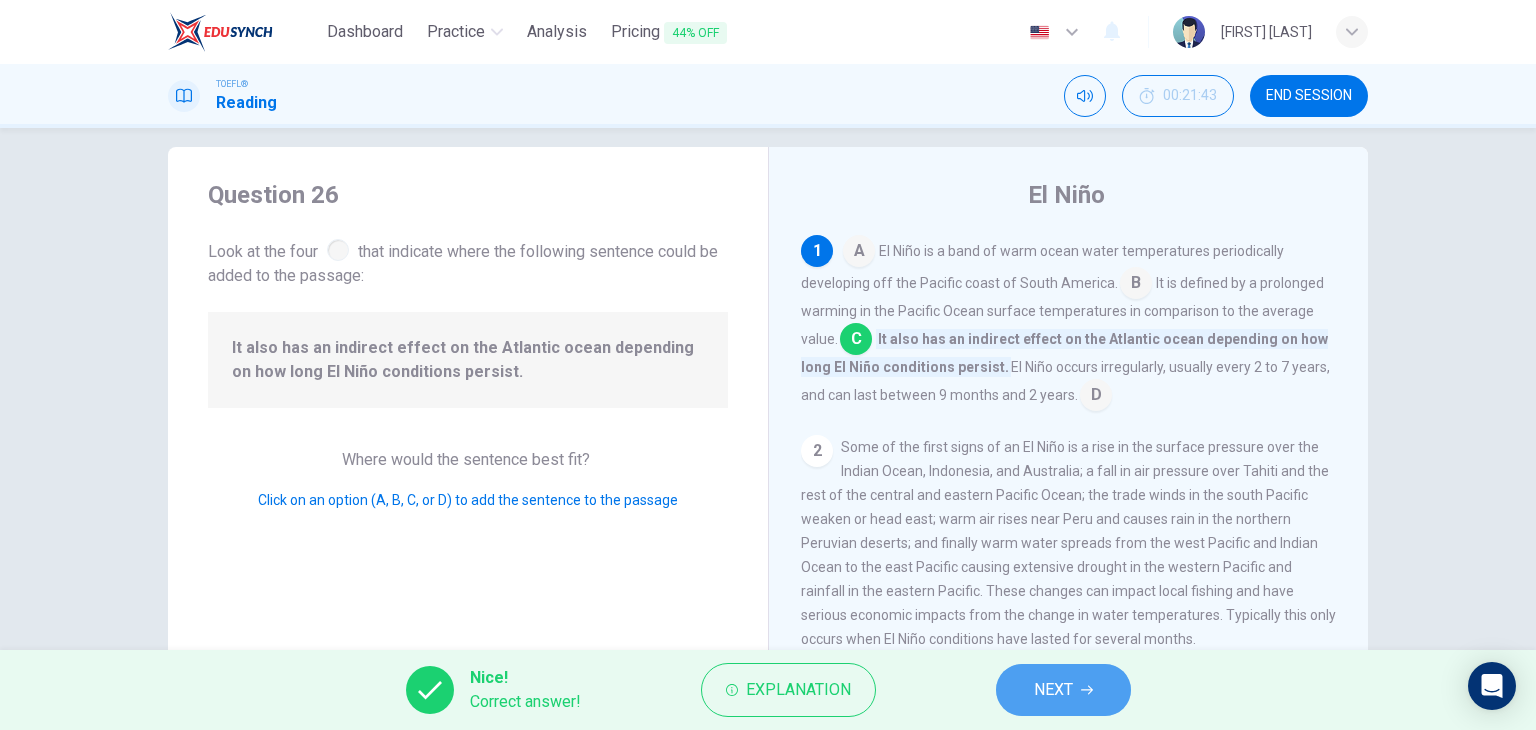 click on "NEXT" at bounding box center [1063, 690] 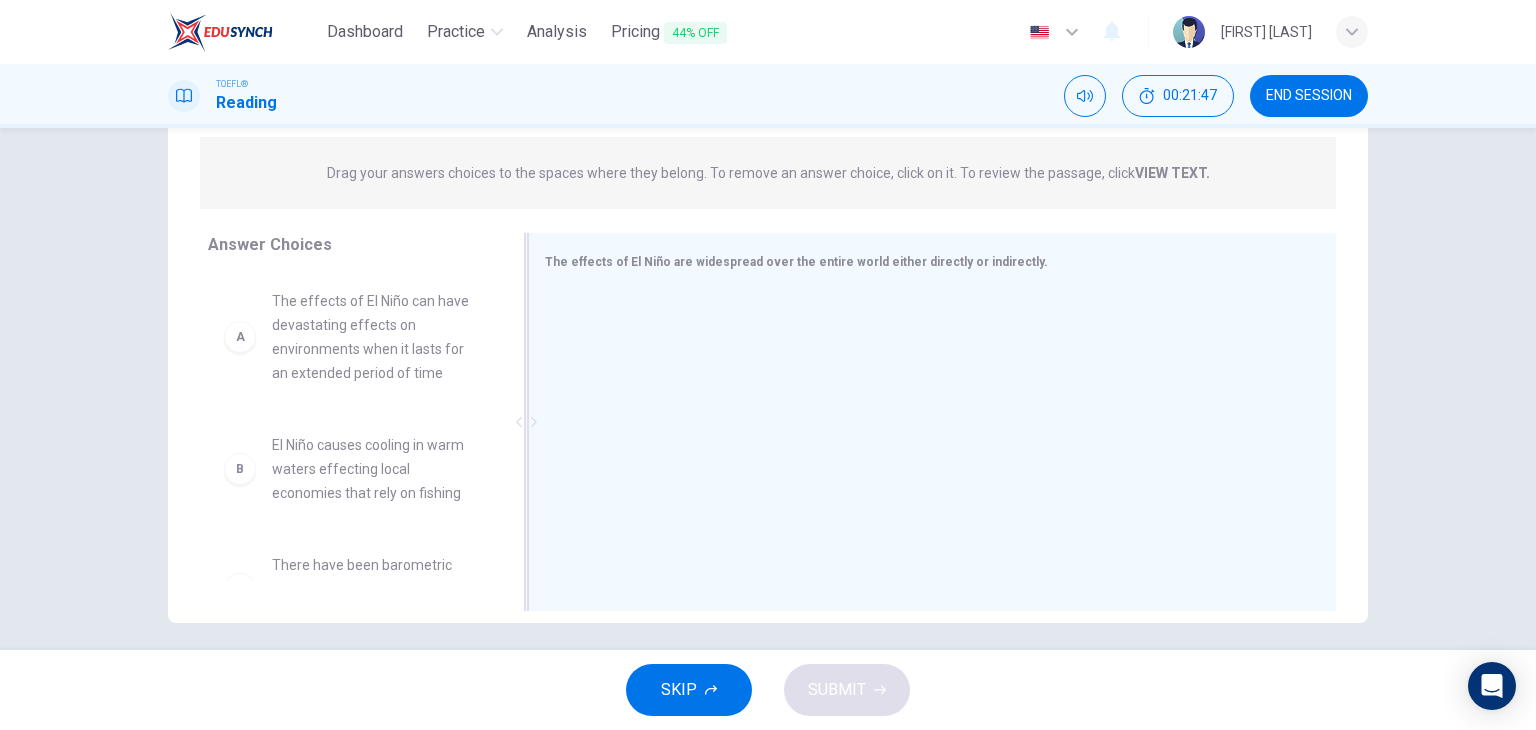 scroll, scrollTop: 253, scrollLeft: 0, axis: vertical 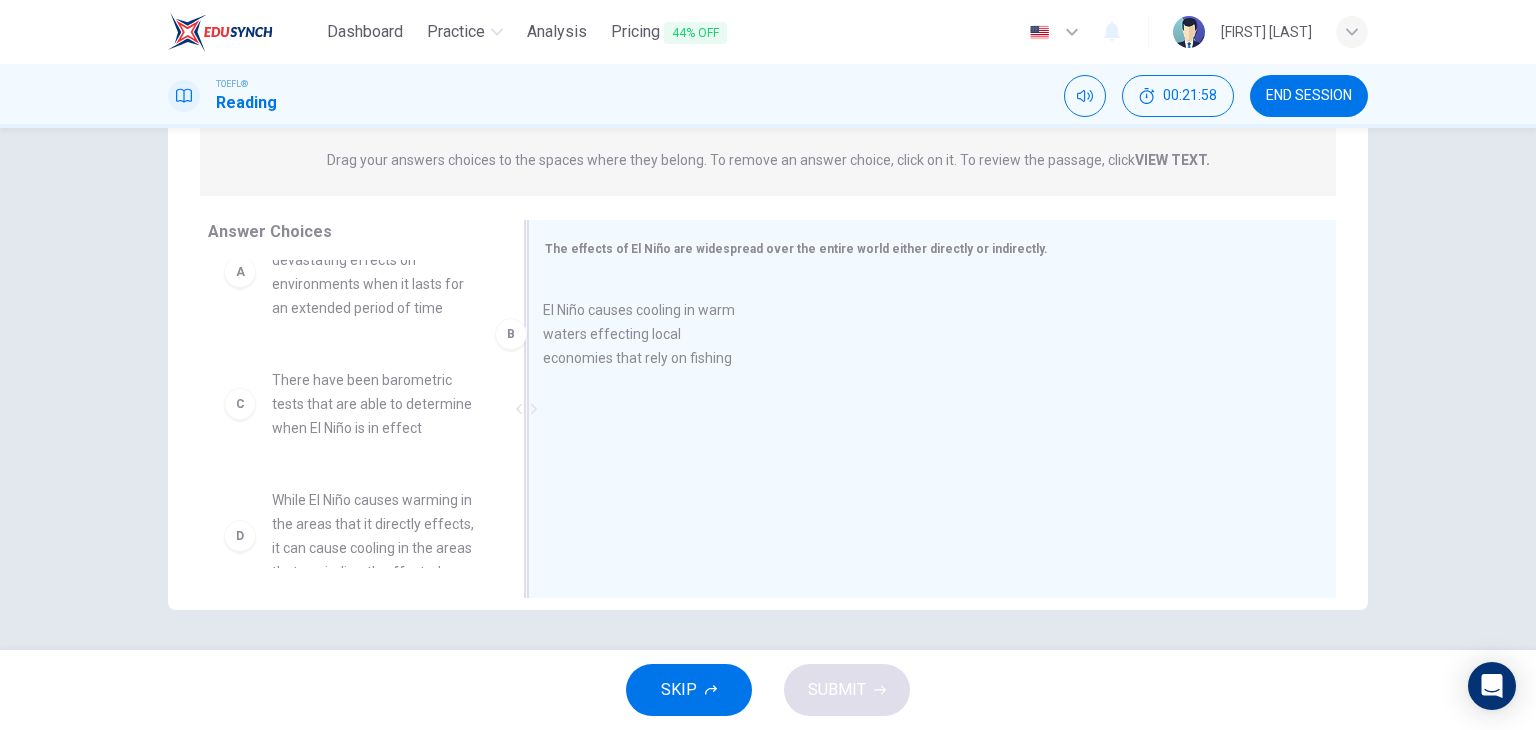 drag, startPoint x: 352, startPoint y: 423, endPoint x: 653, endPoint y: 356, distance: 308.36667 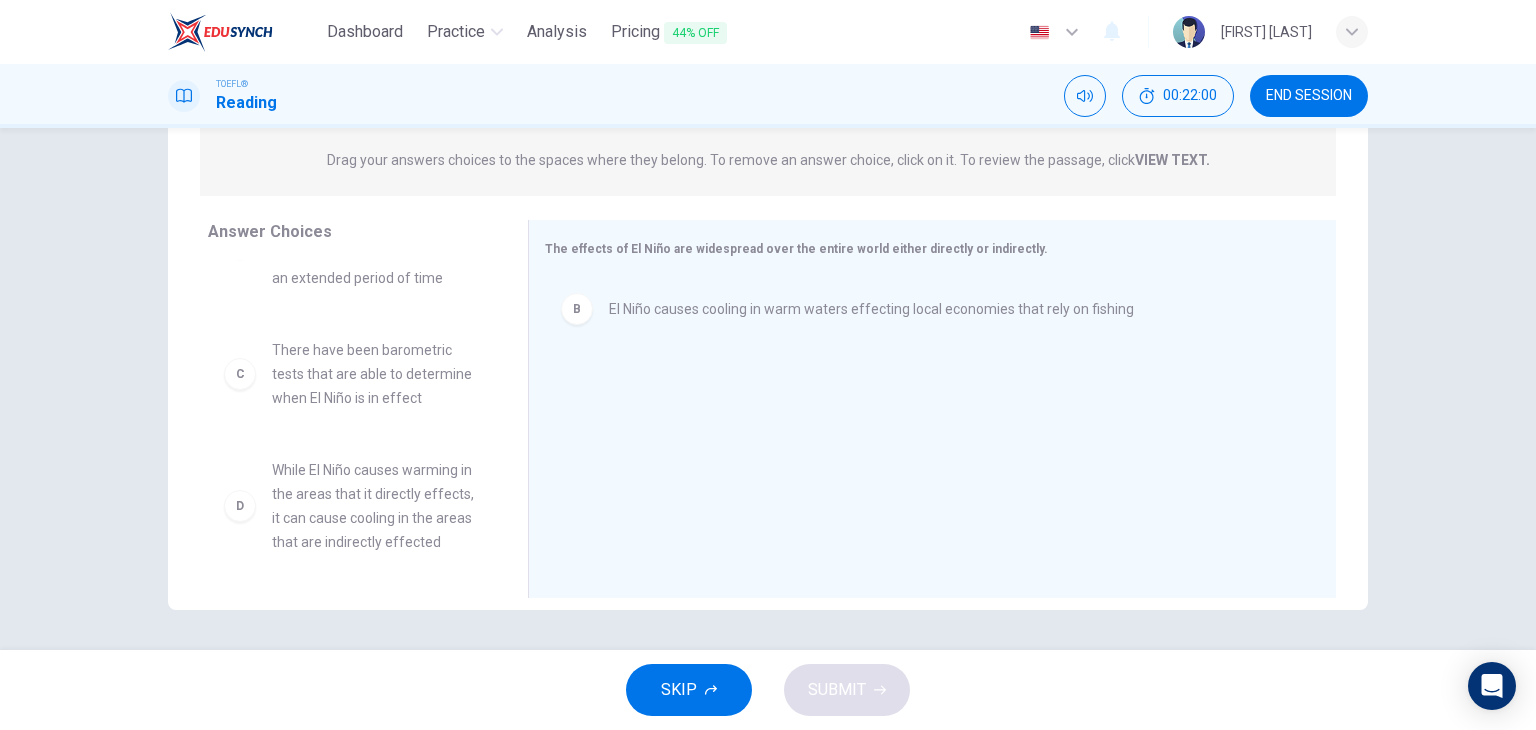 scroll, scrollTop: 85, scrollLeft: 0, axis: vertical 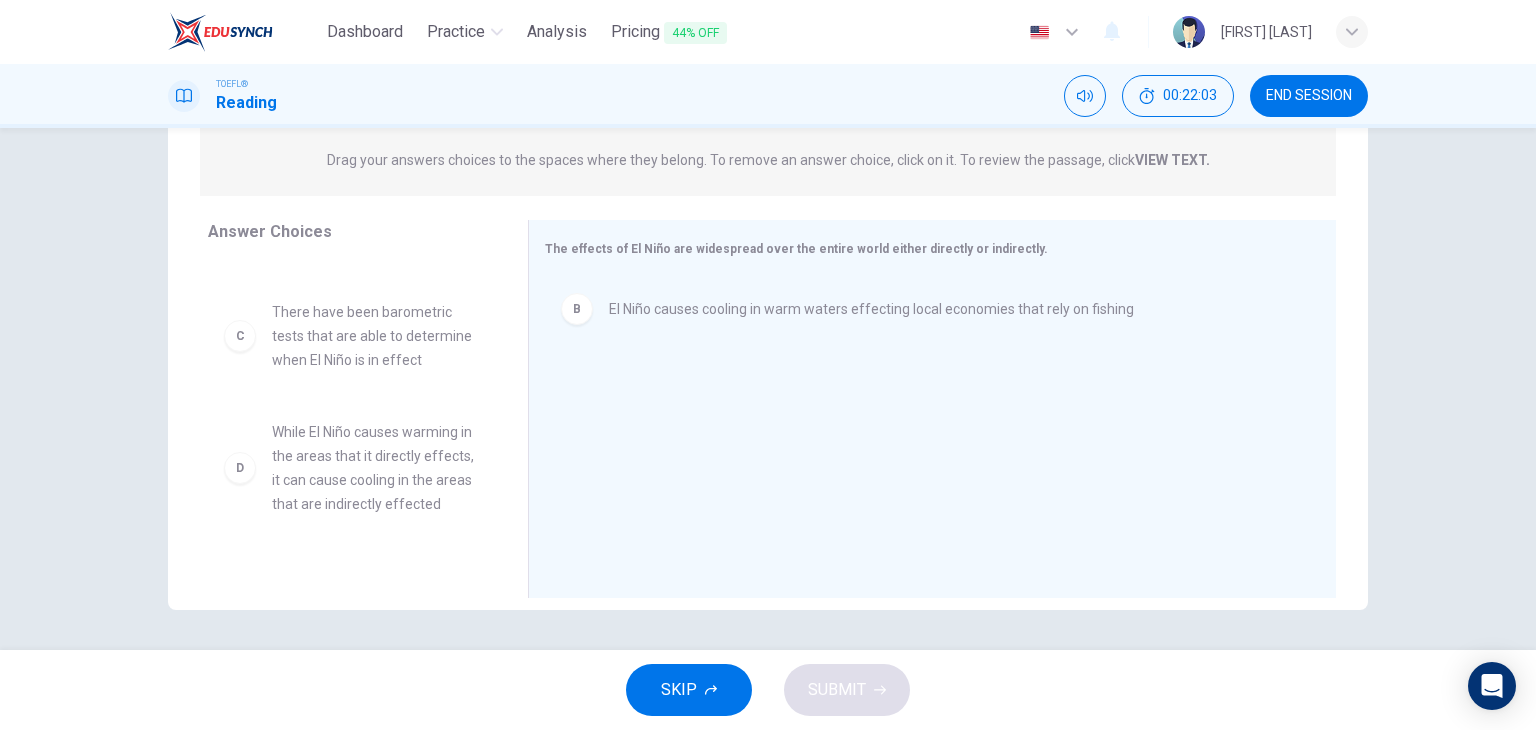 click on "While El Niño causes warming in the areas that it directly effects, it can cause cooling in the areas that are indirectly effected" at bounding box center (376, 204) 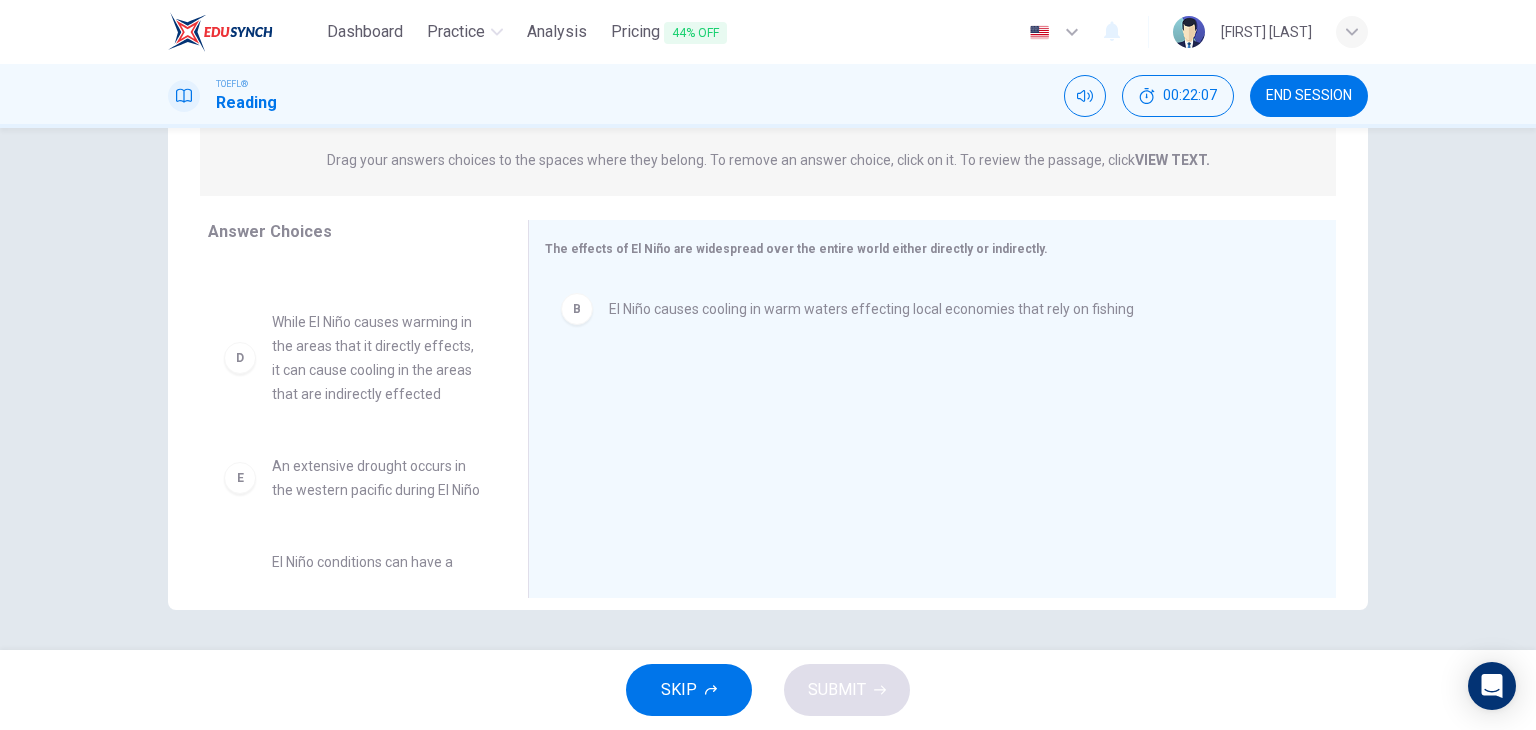 scroll, scrollTop: 250, scrollLeft: 0, axis: vertical 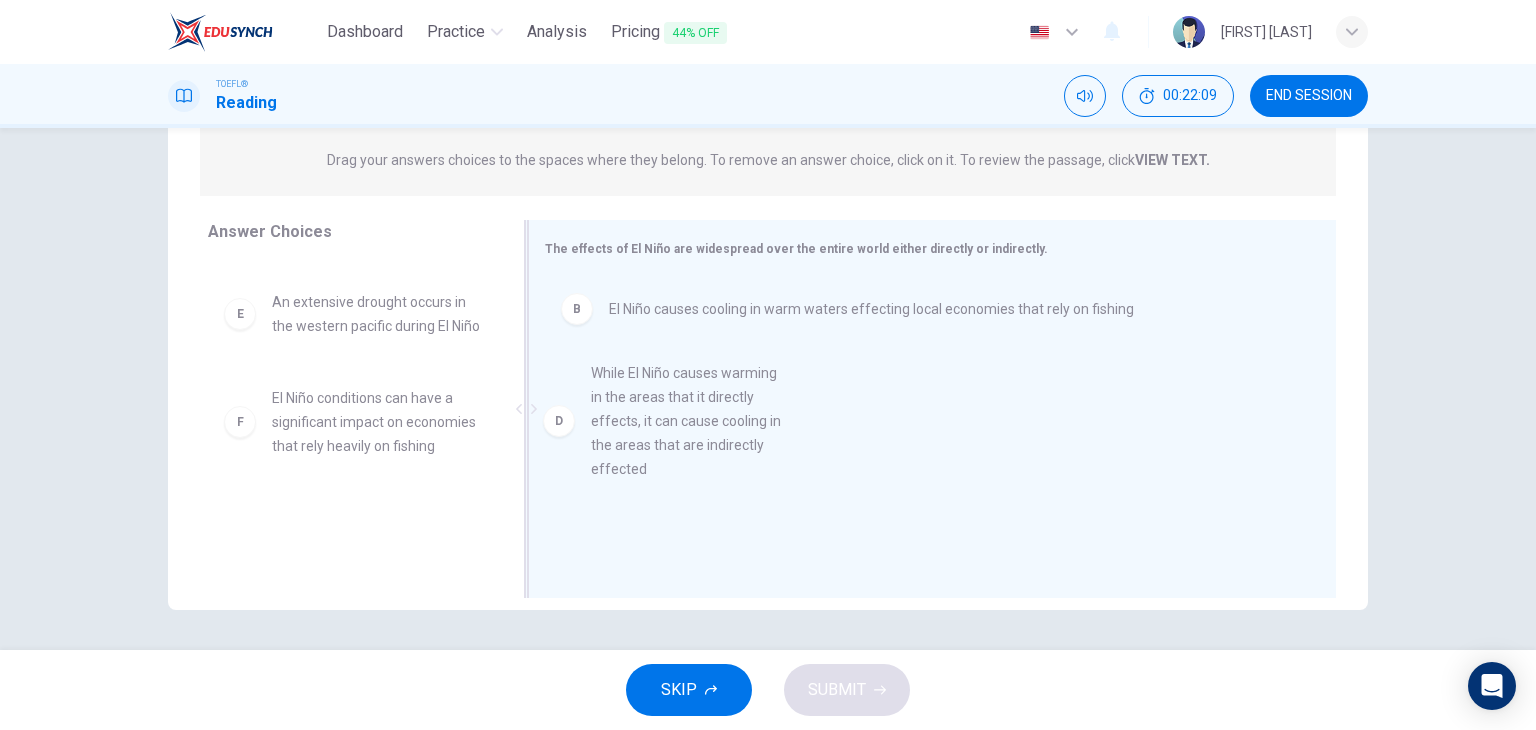 drag, startPoint x: 334, startPoint y: 377, endPoint x: 672, endPoint y: 452, distance: 346.22104 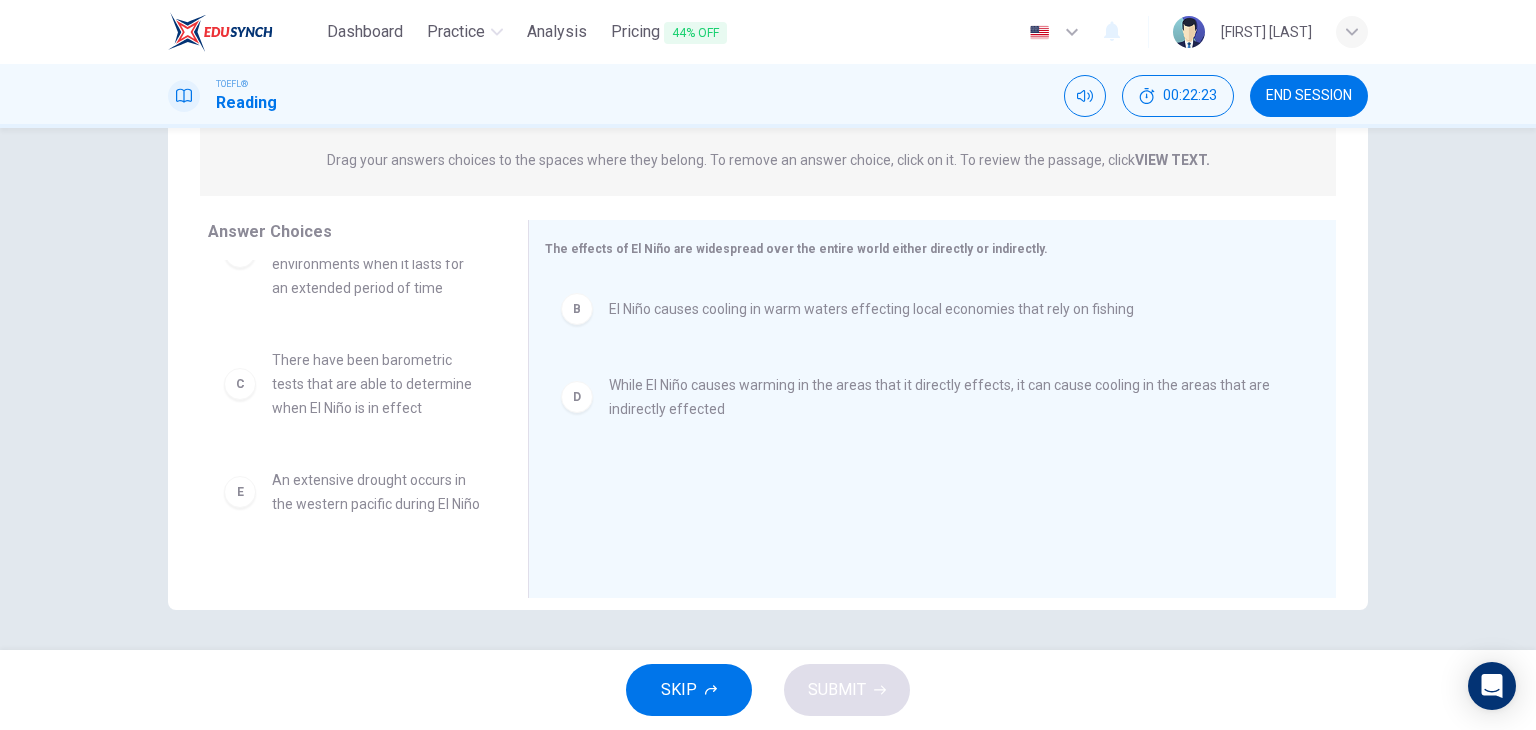 scroll, scrollTop: 74, scrollLeft: 0, axis: vertical 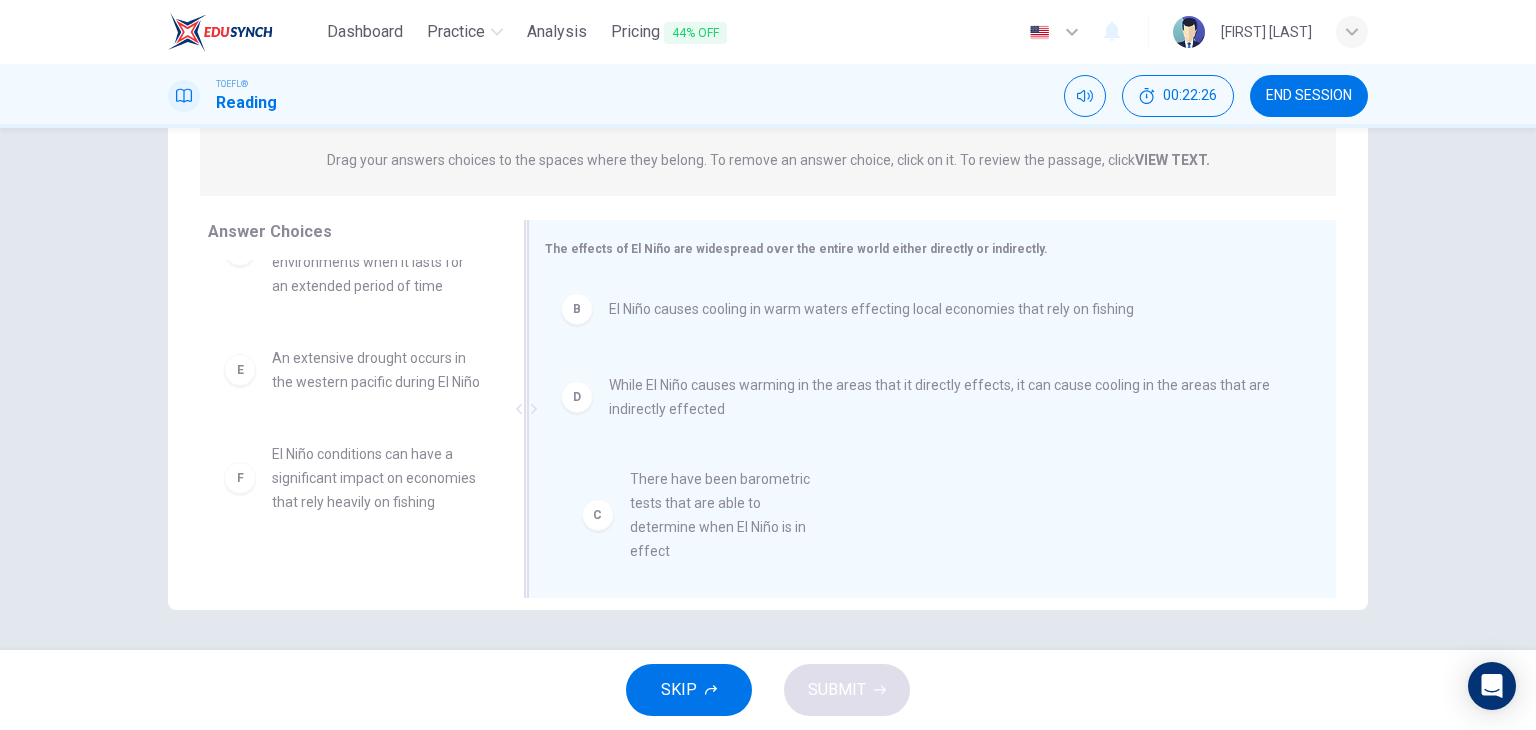 drag, startPoint x: 368, startPoint y: 385, endPoint x: 750, endPoint y: 489, distance: 395.90402 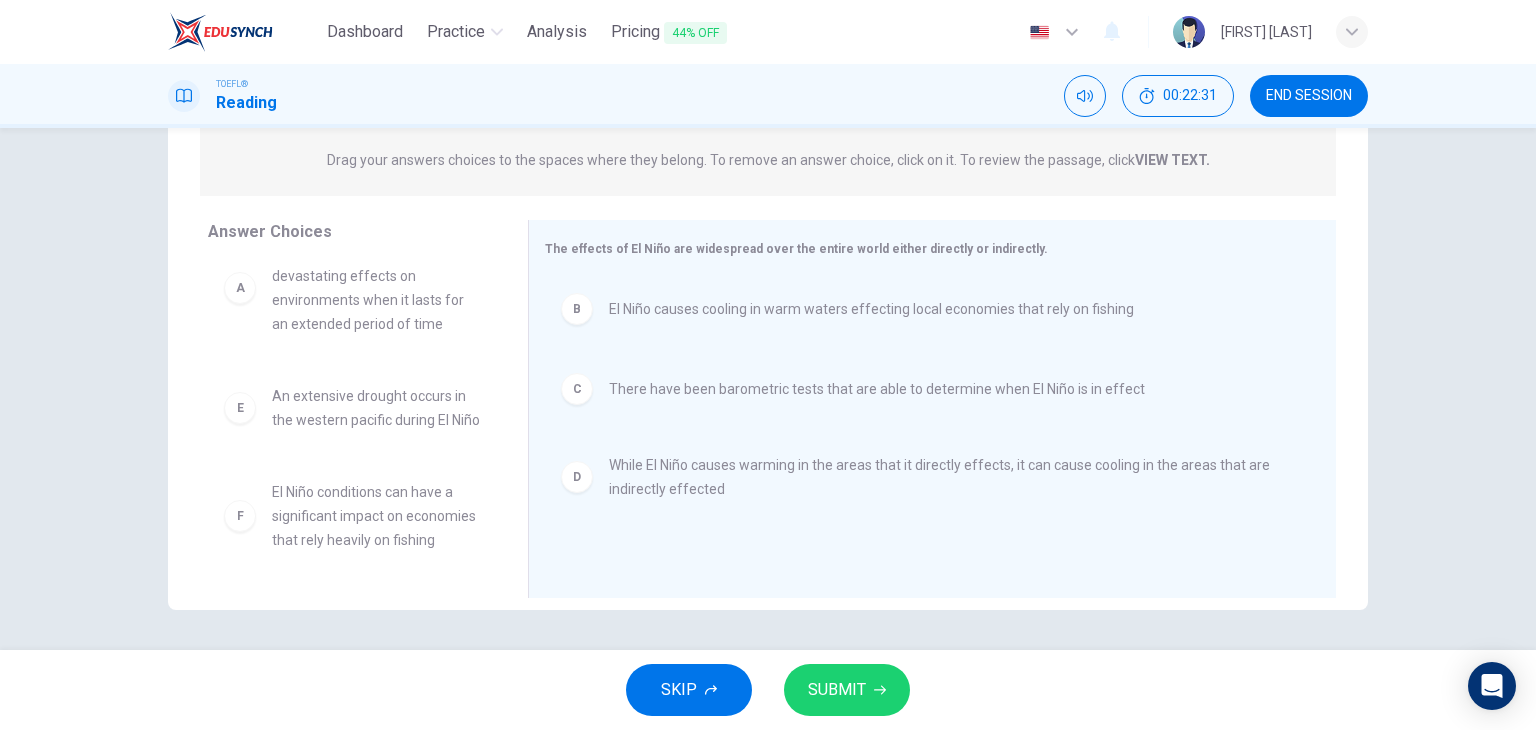 scroll, scrollTop: 0, scrollLeft: 0, axis: both 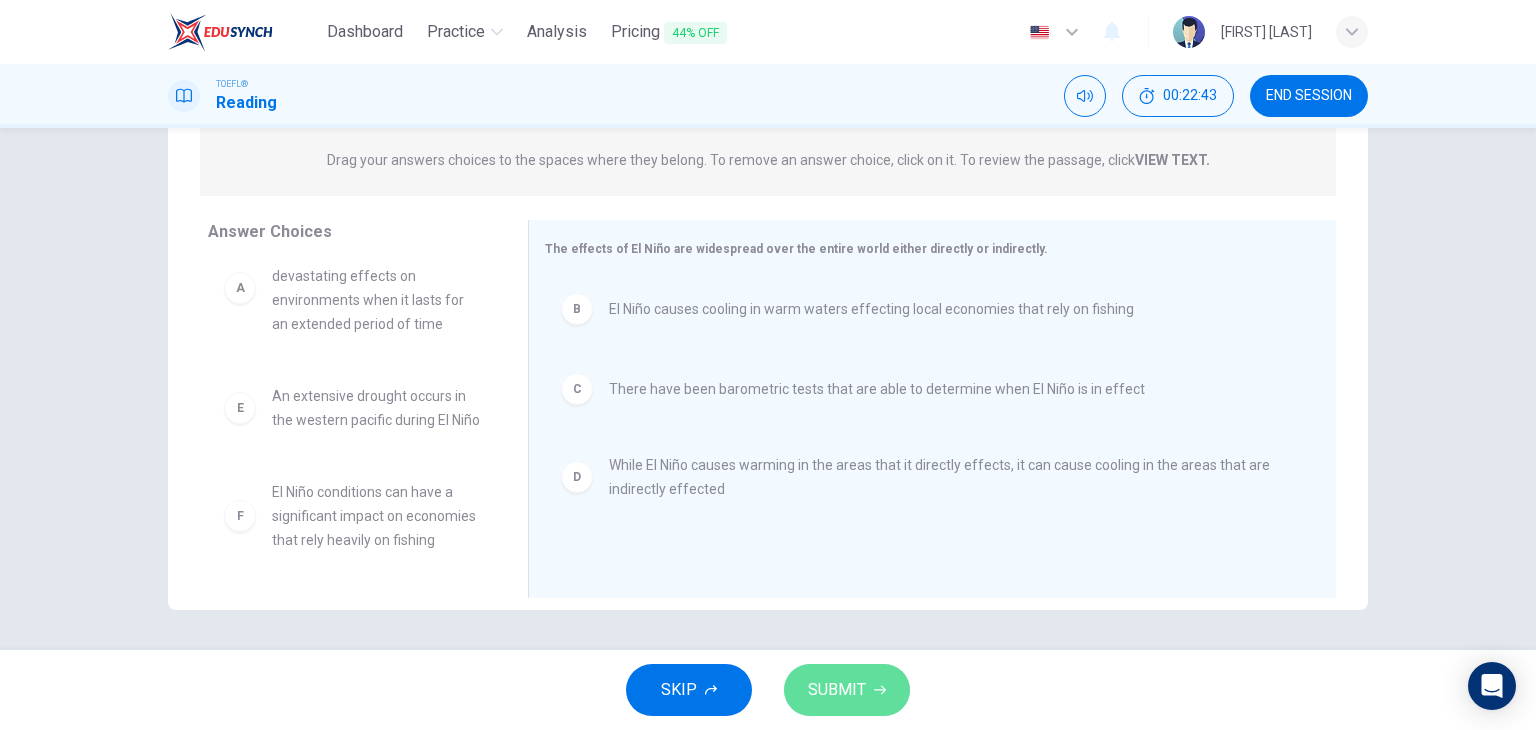 click on "SUBMIT" at bounding box center (837, 690) 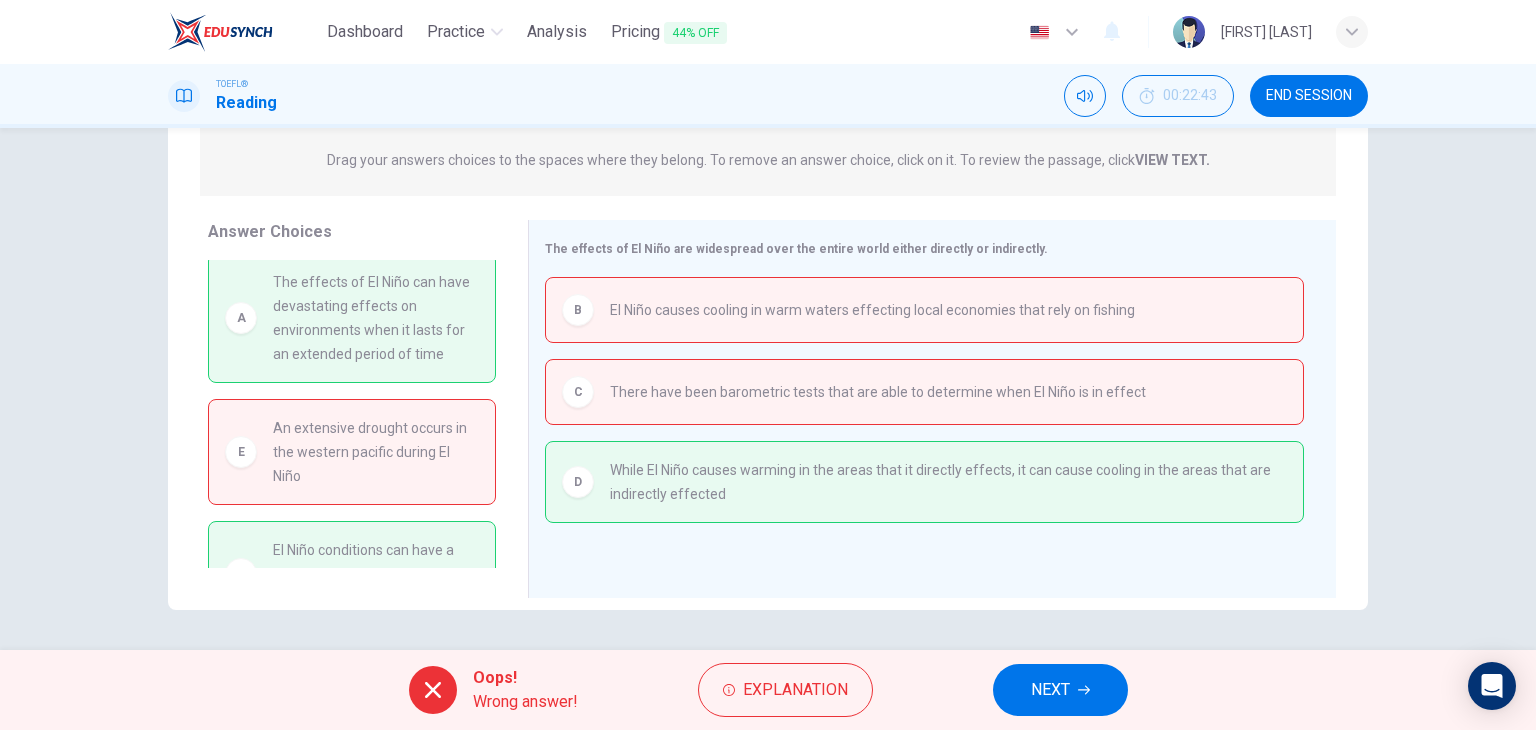 scroll, scrollTop: 0, scrollLeft: 0, axis: both 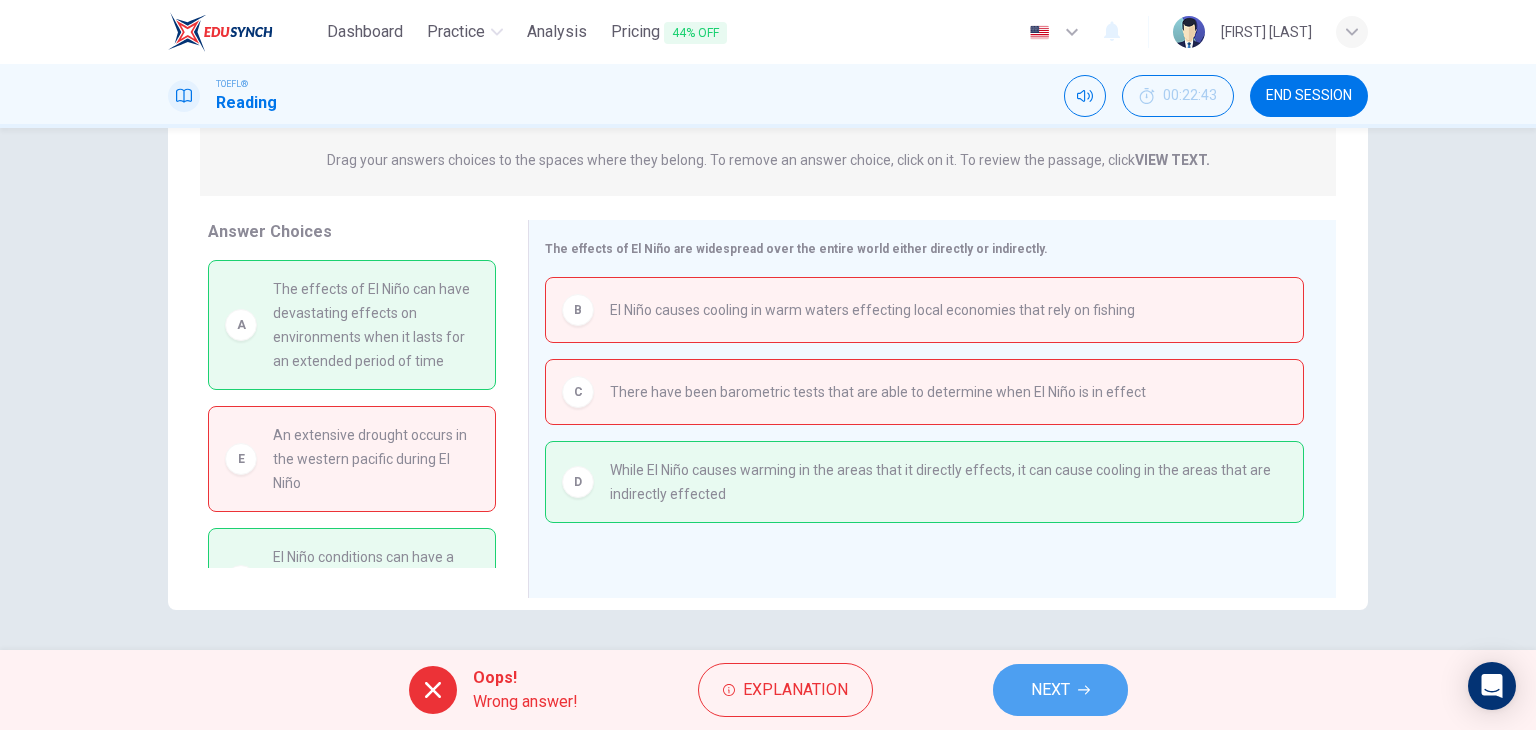 click on "NEXT" at bounding box center (1050, 690) 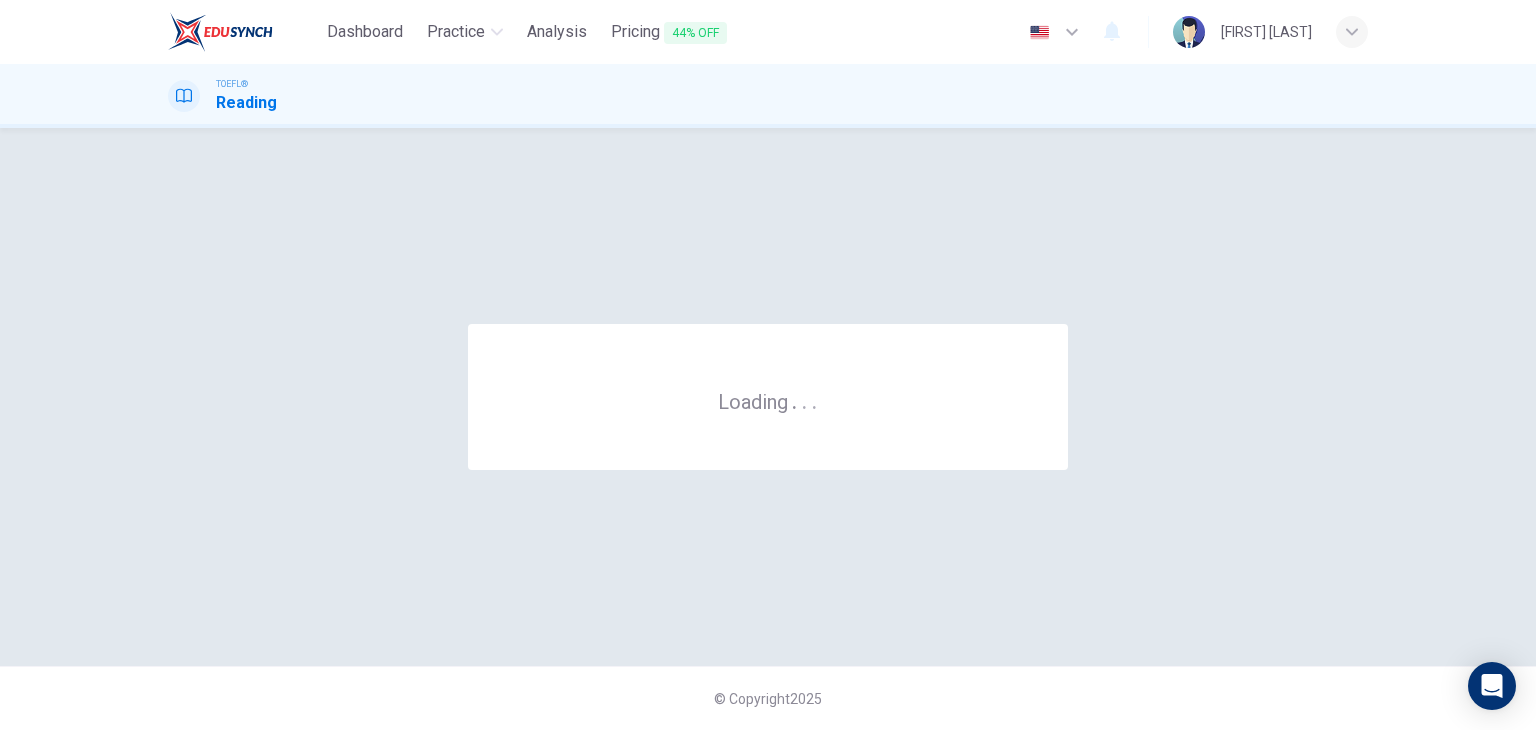 scroll, scrollTop: 0, scrollLeft: 0, axis: both 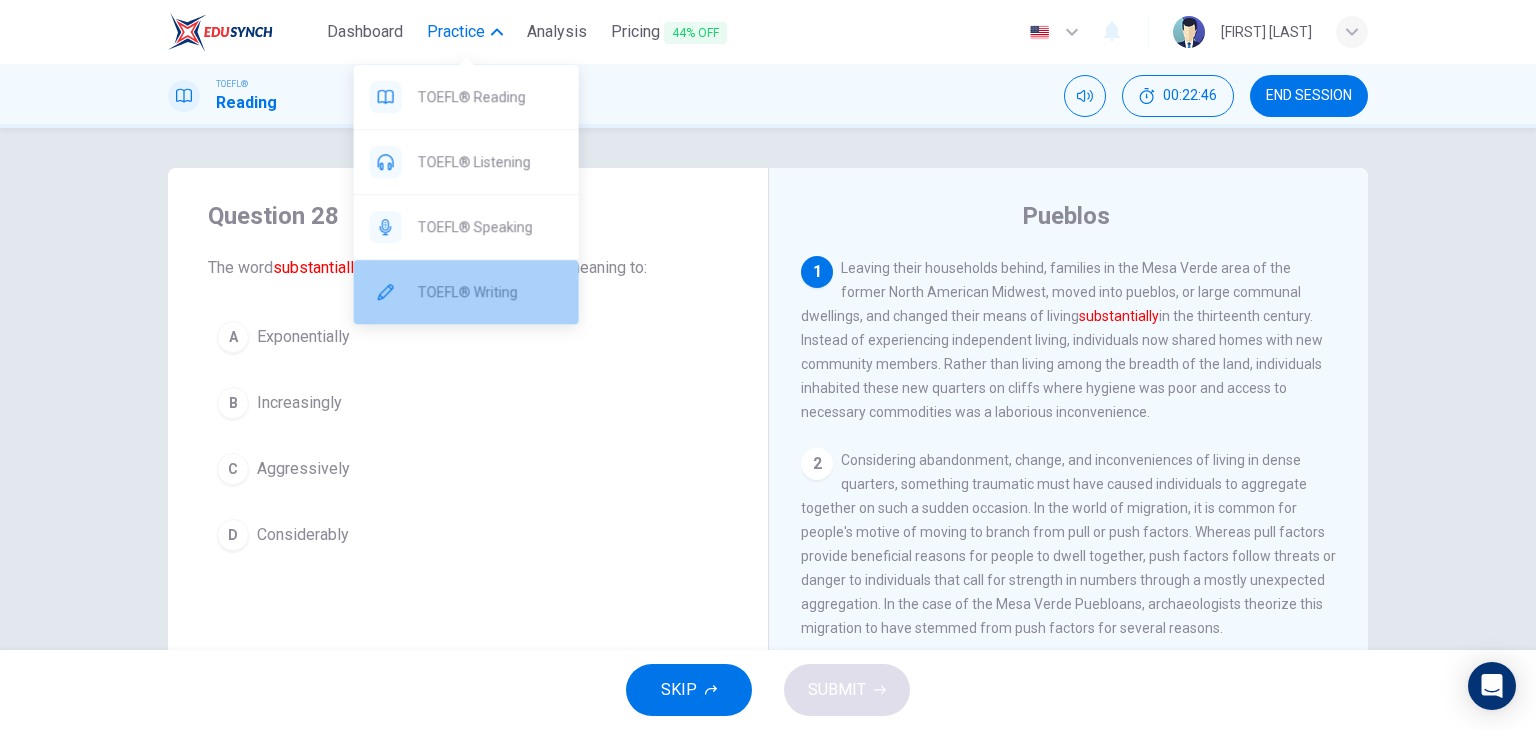 click on "TOEFL® Writing" at bounding box center [490, 97] 